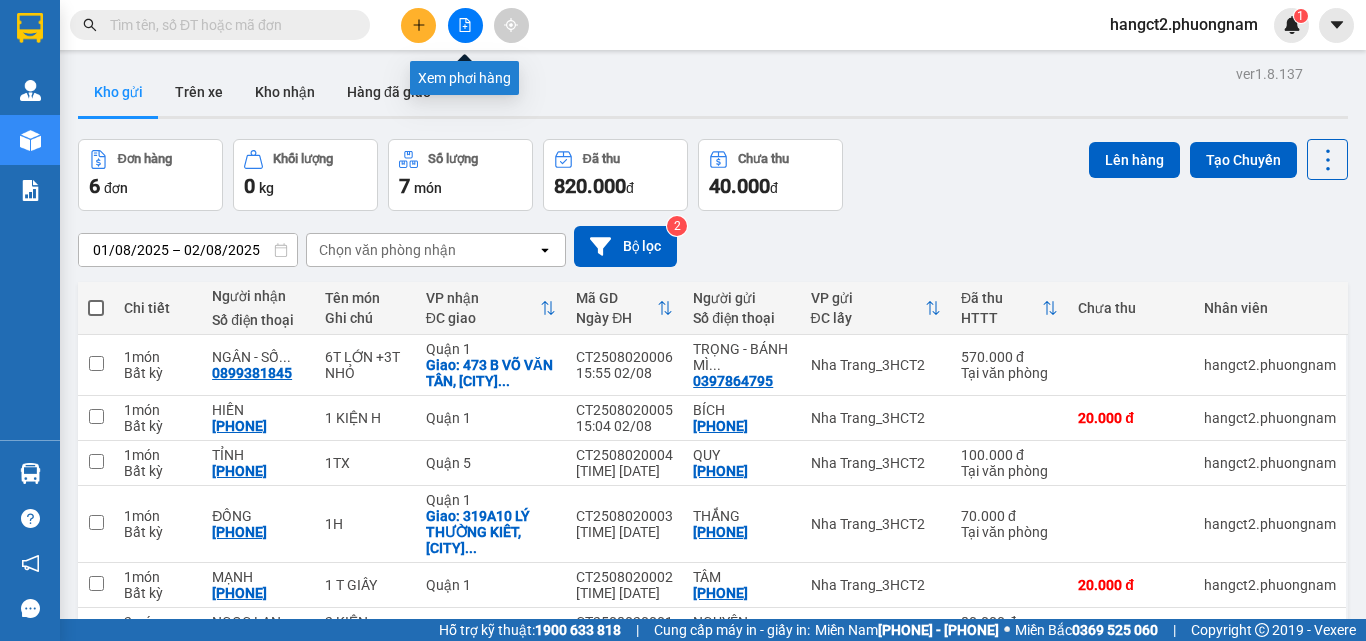 scroll, scrollTop: 0, scrollLeft: 0, axis: both 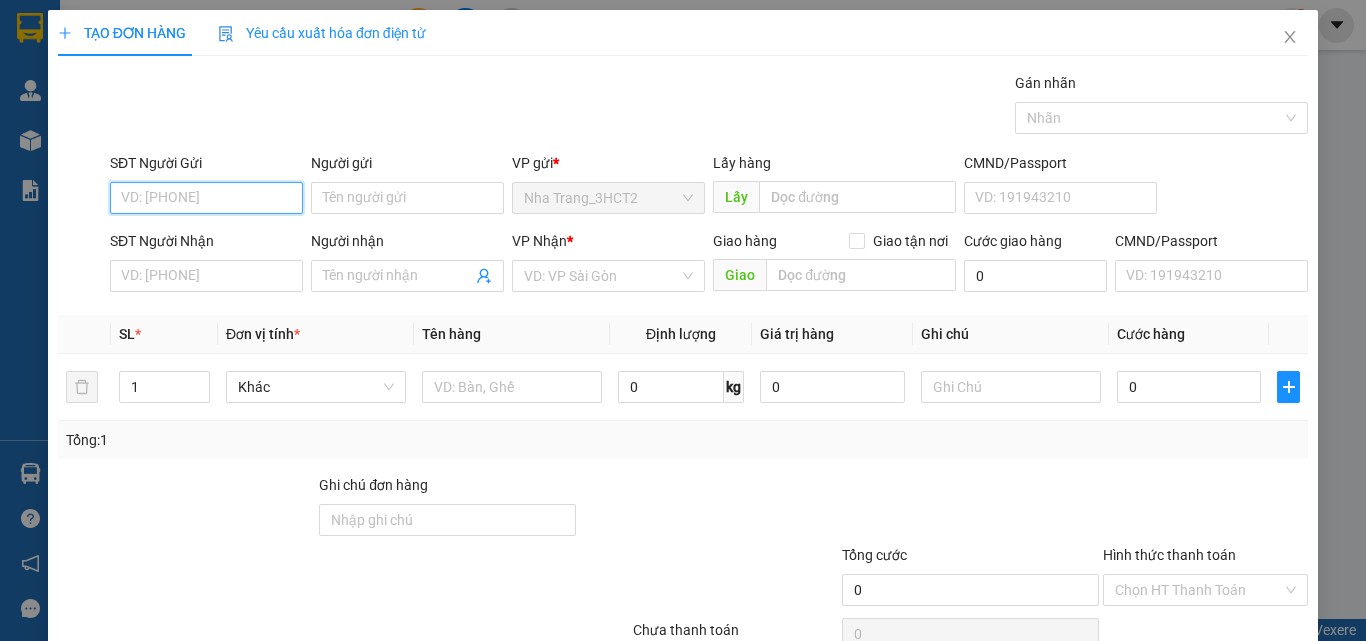 click on "SĐT Người Gửi" at bounding box center [206, 198] 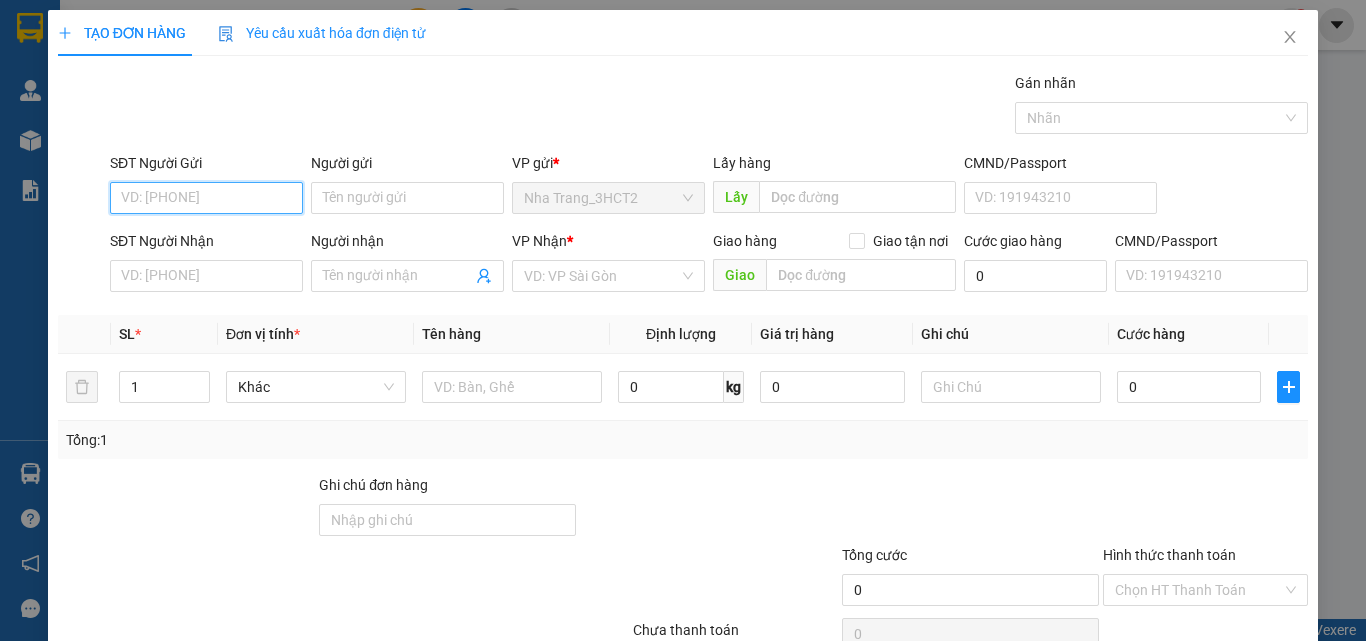 click on "SĐT Người Gửi" at bounding box center (206, 198) 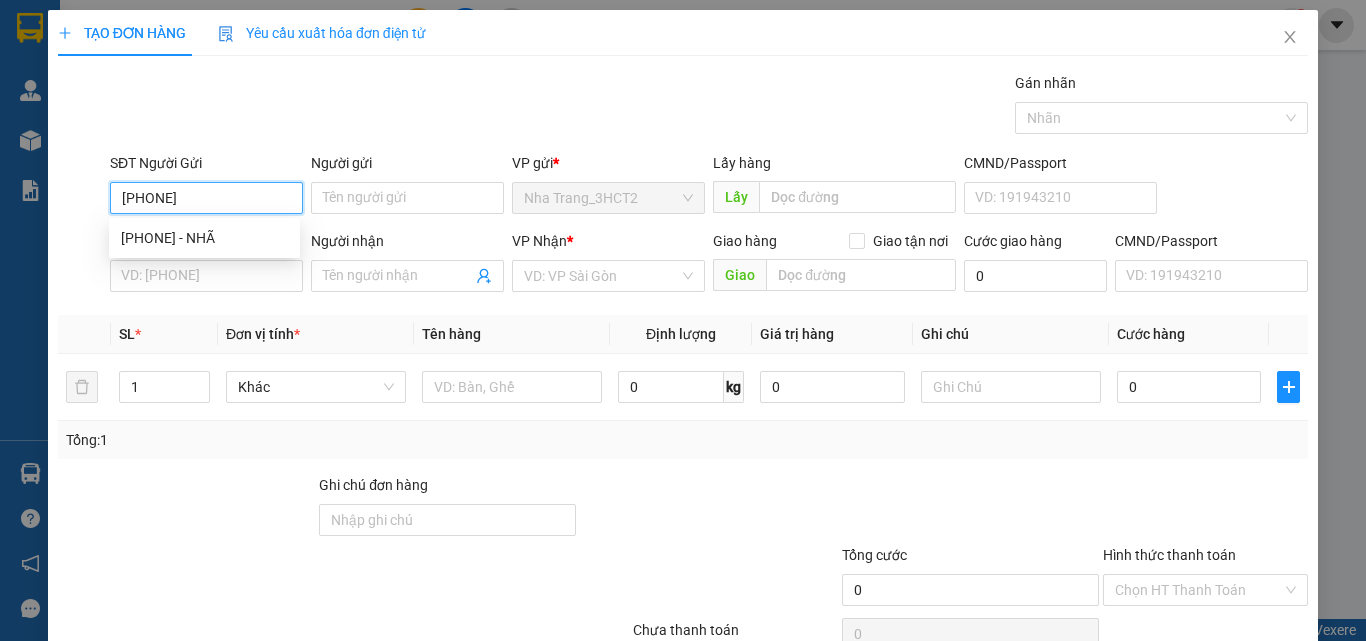 type on "0372298573" 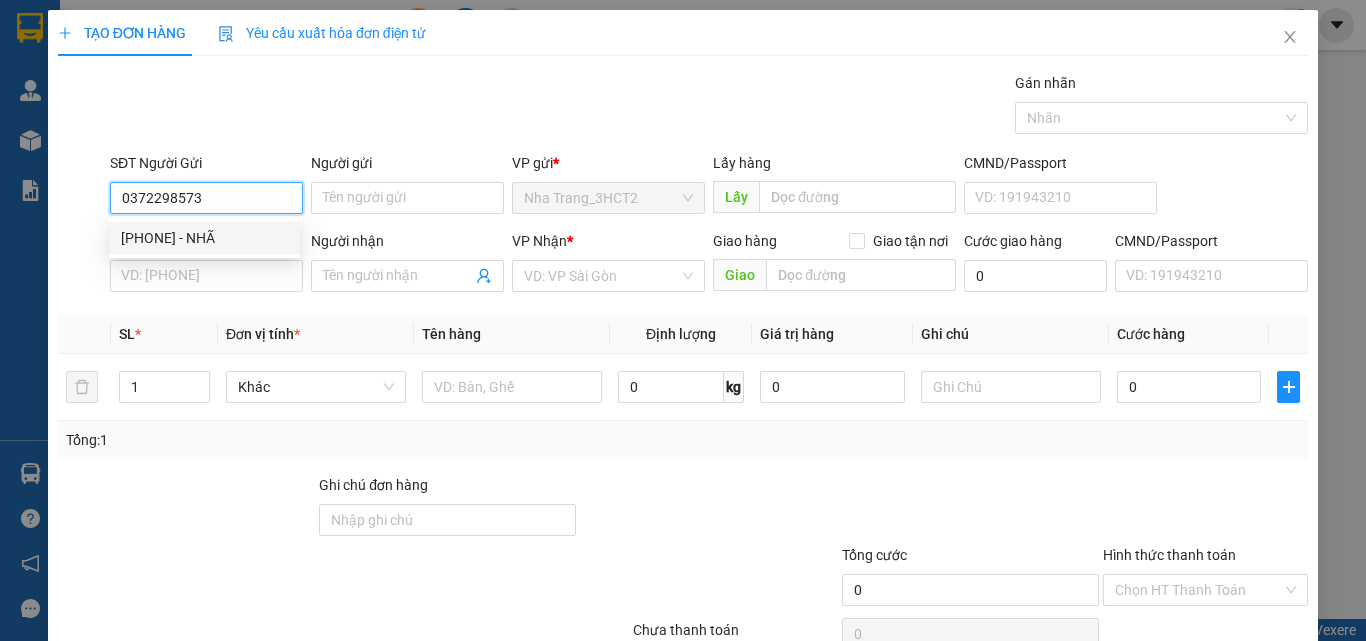 click on "0372298573 - NHÃ" at bounding box center (204, 238) 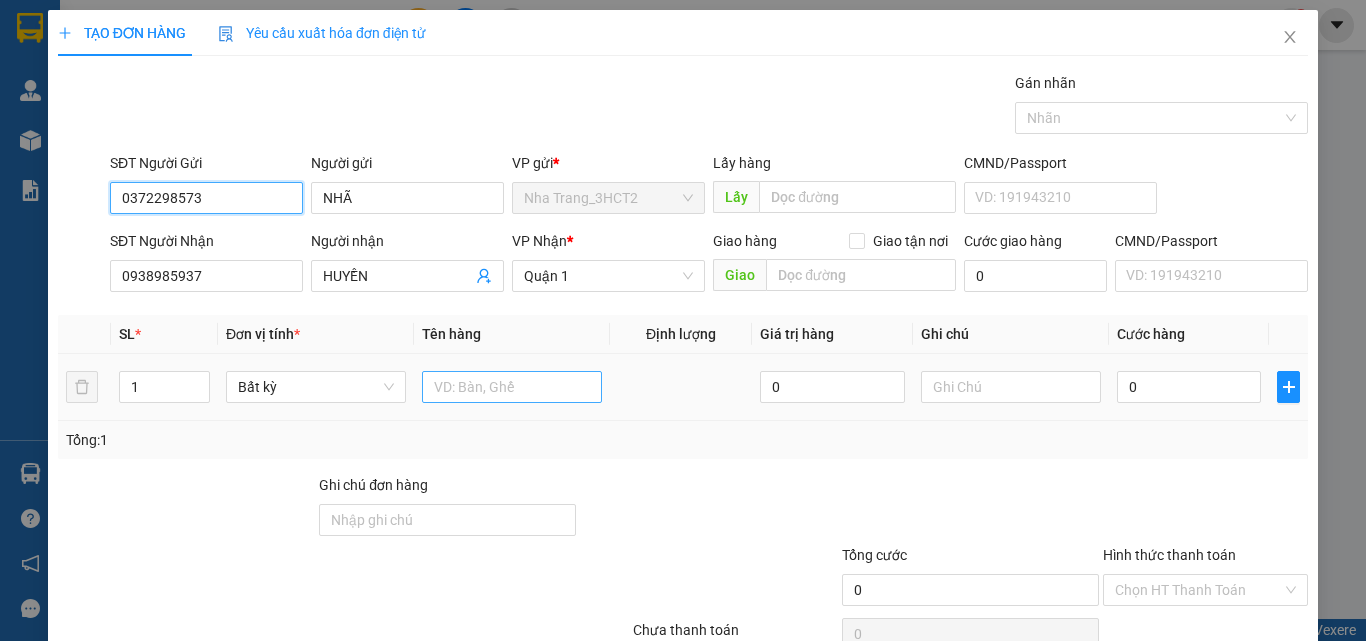 type on "0372298573" 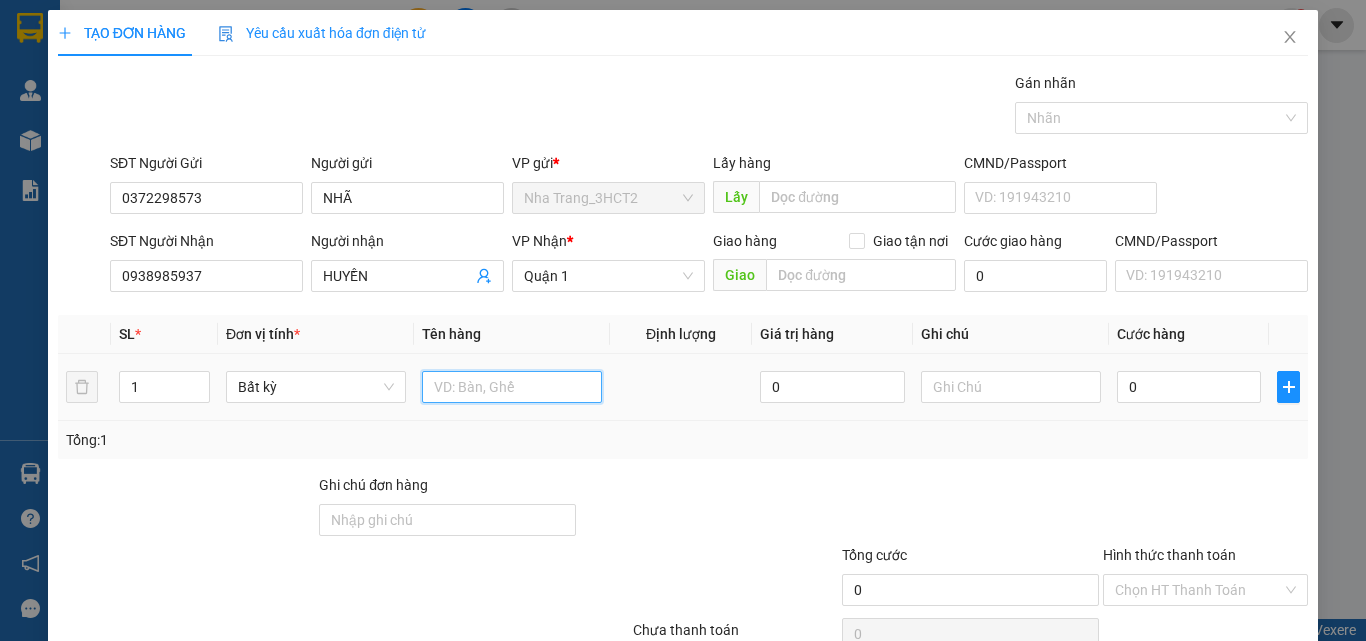 click at bounding box center [512, 387] 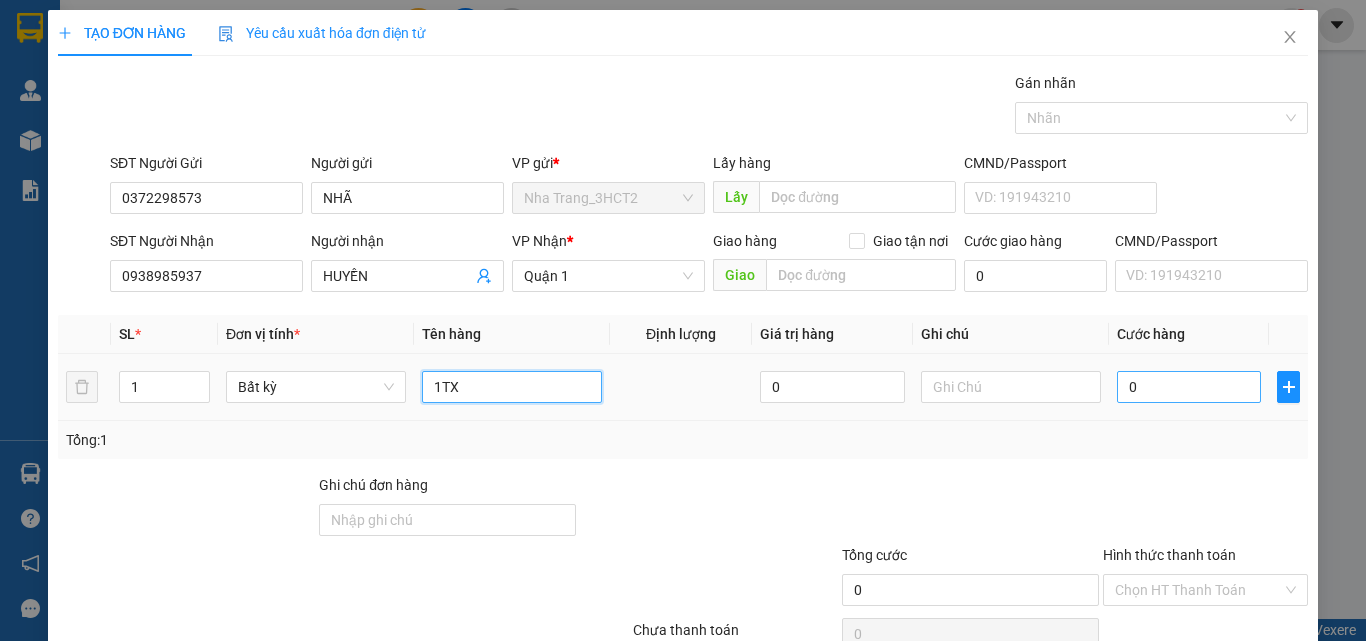 type on "1TX" 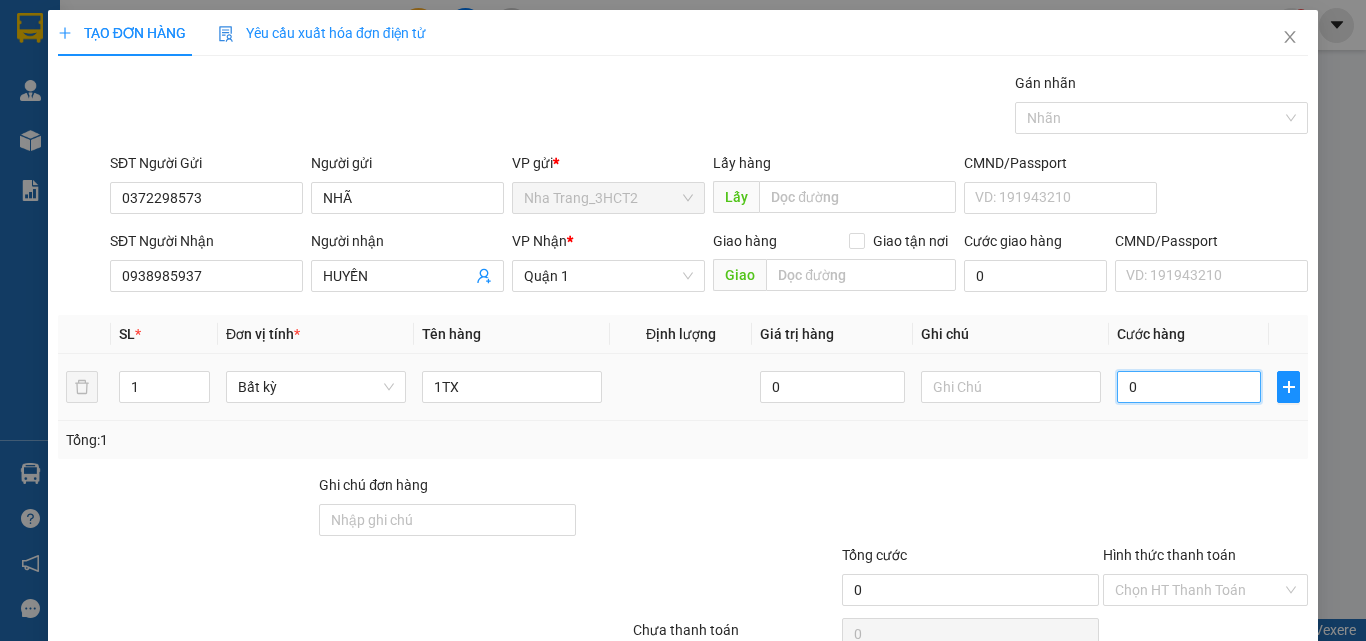click on "0" at bounding box center (1189, 387) 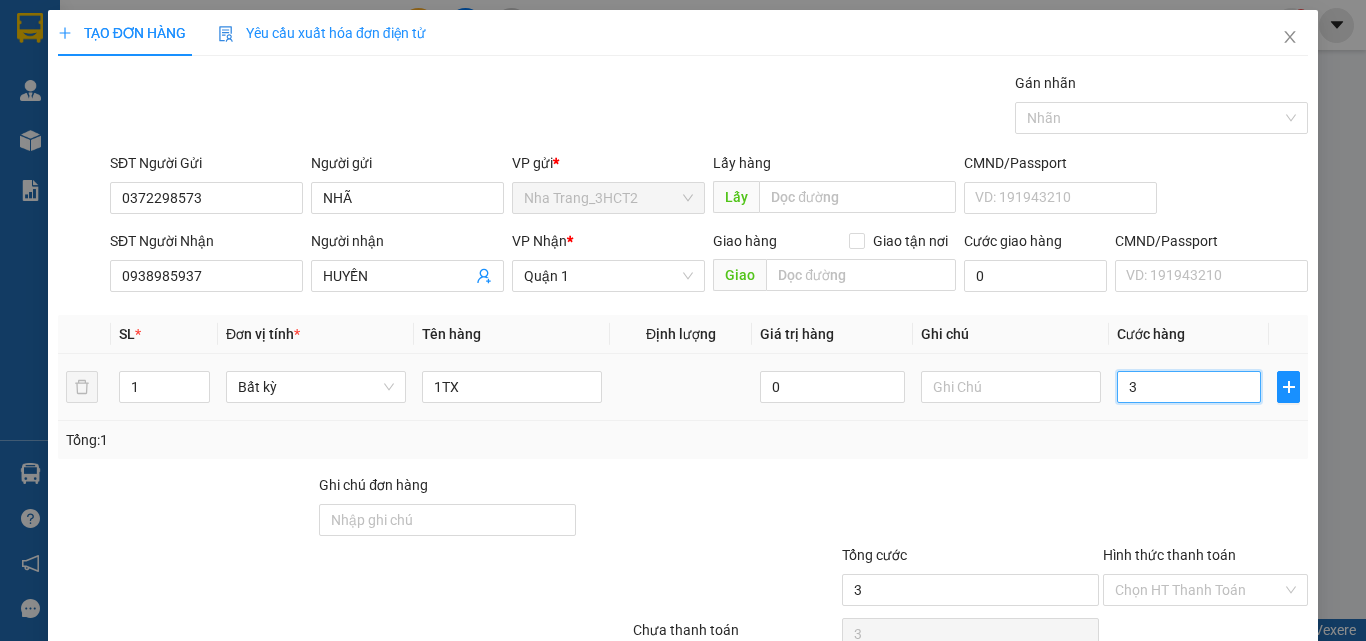 type on "30" 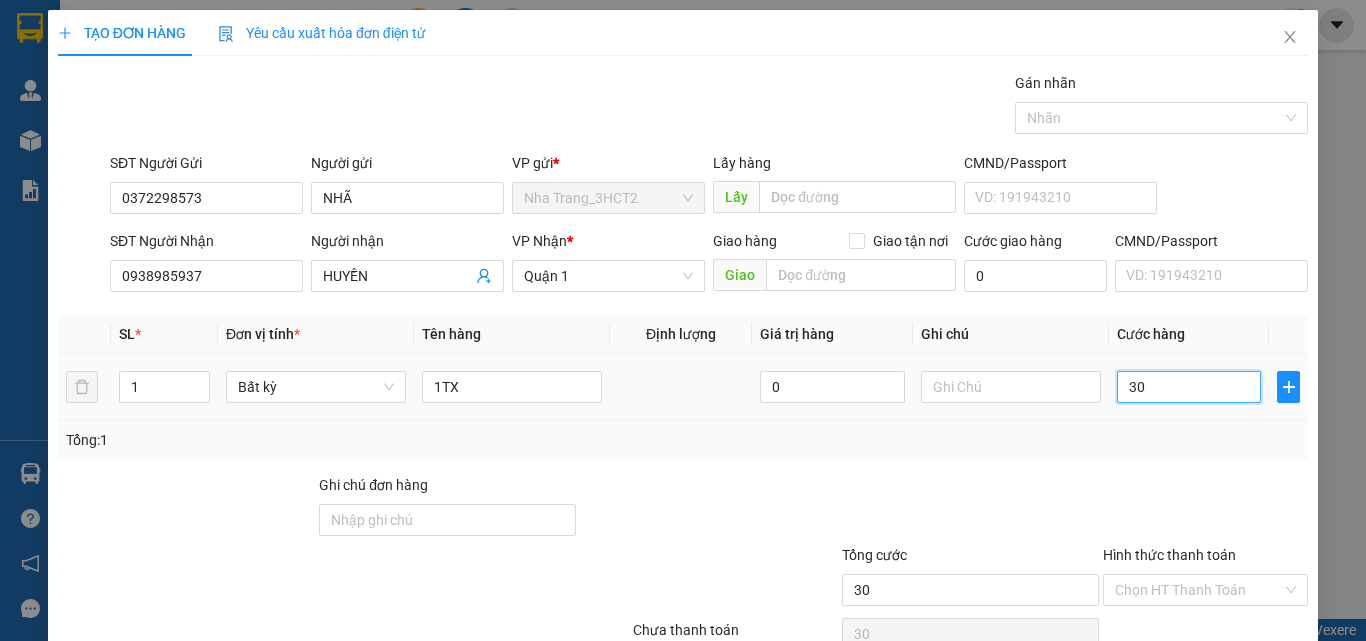 type on "300" 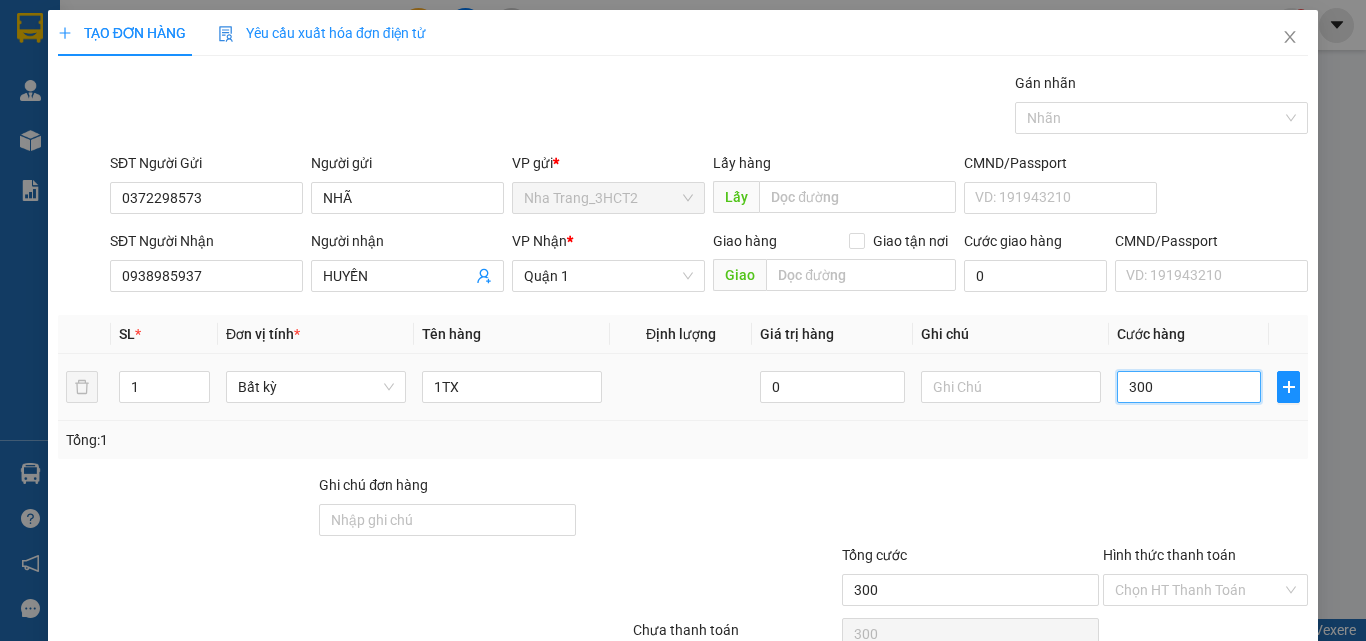 type on "3.000" 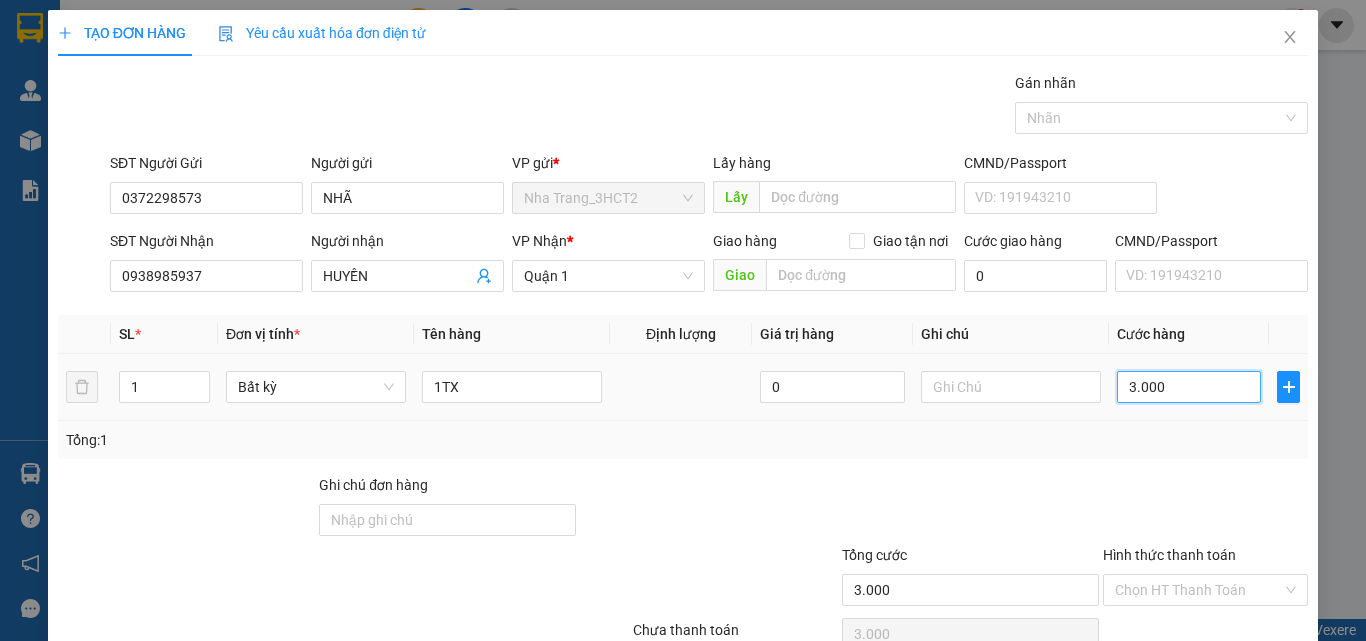 type on "30.000" 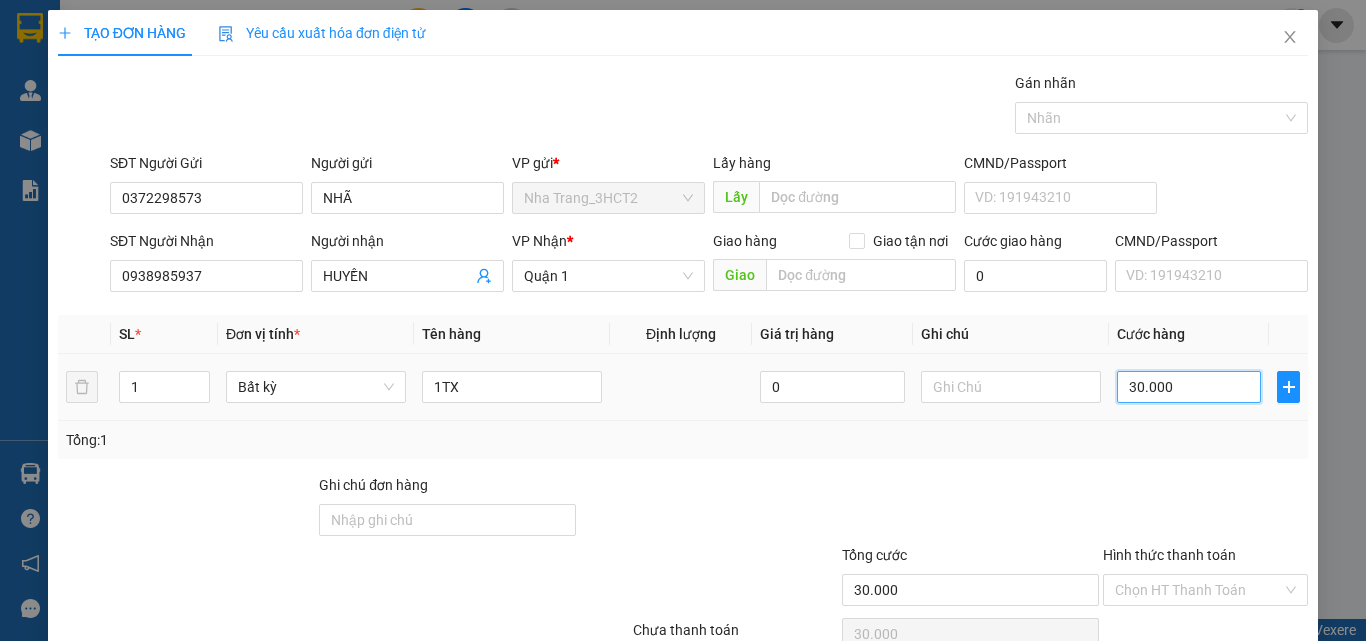 scroll, scrollTop: 99, scrollLeft: 0, axis: vertical 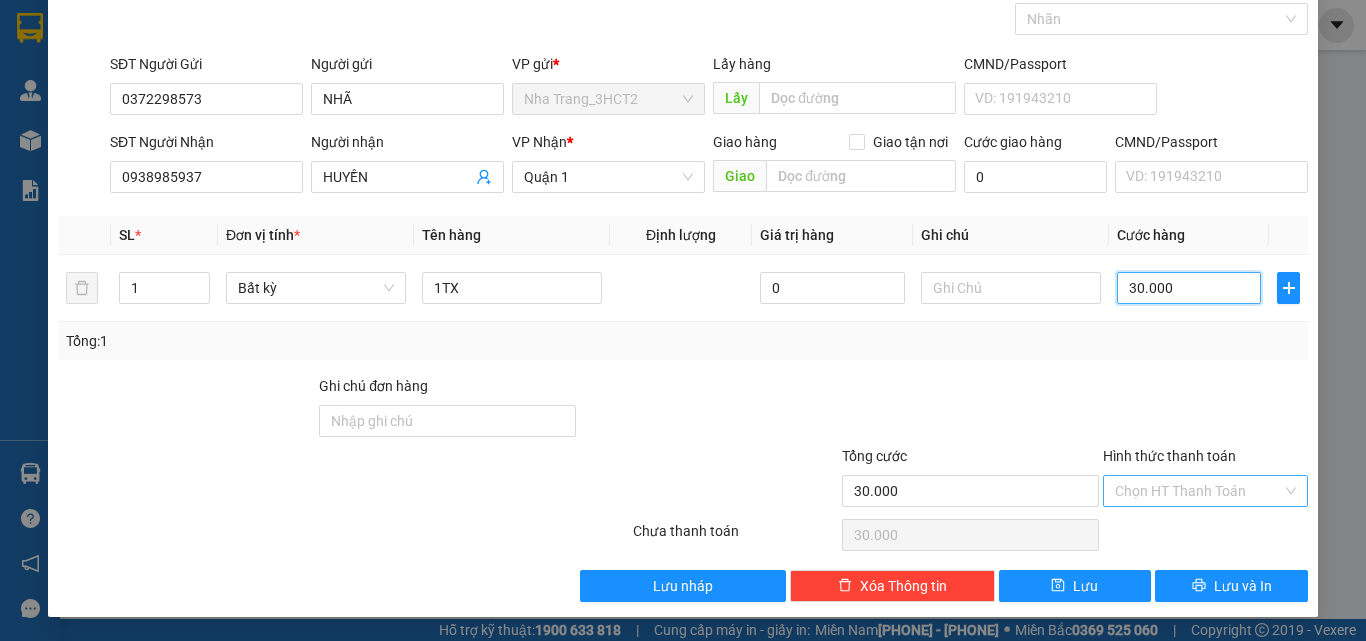 type on "30.000" 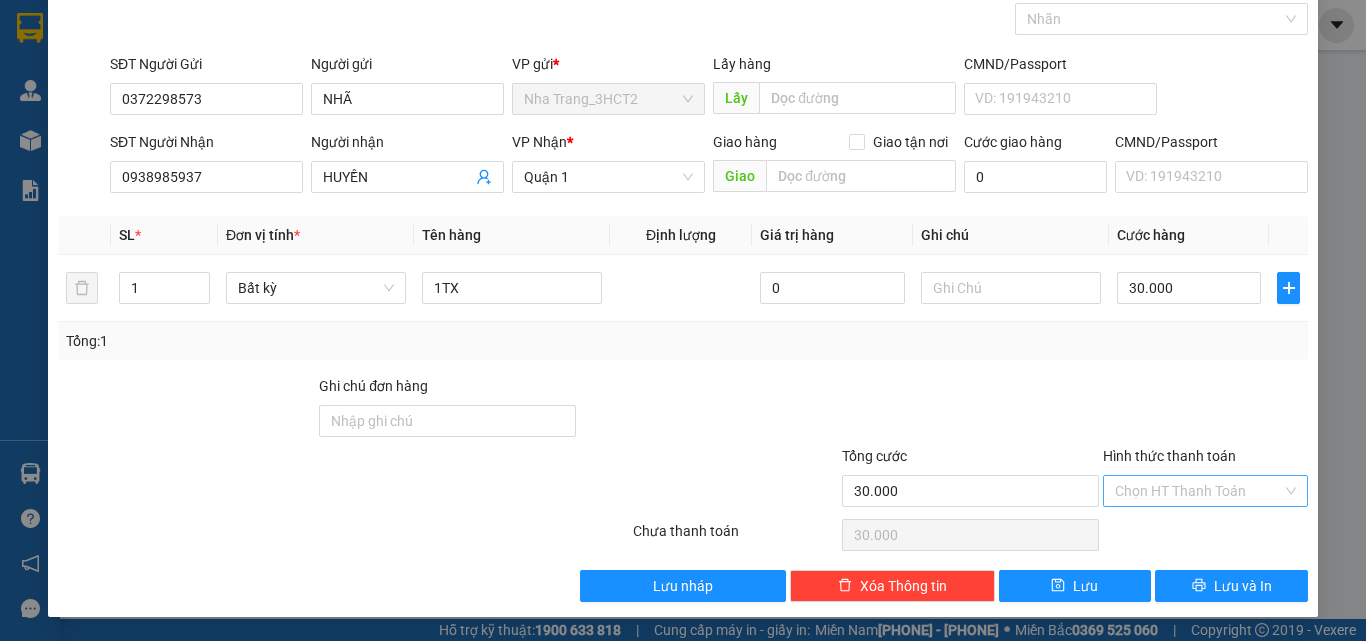 click on "Hình thức thanh toán" at bounding box center (1198, 491) 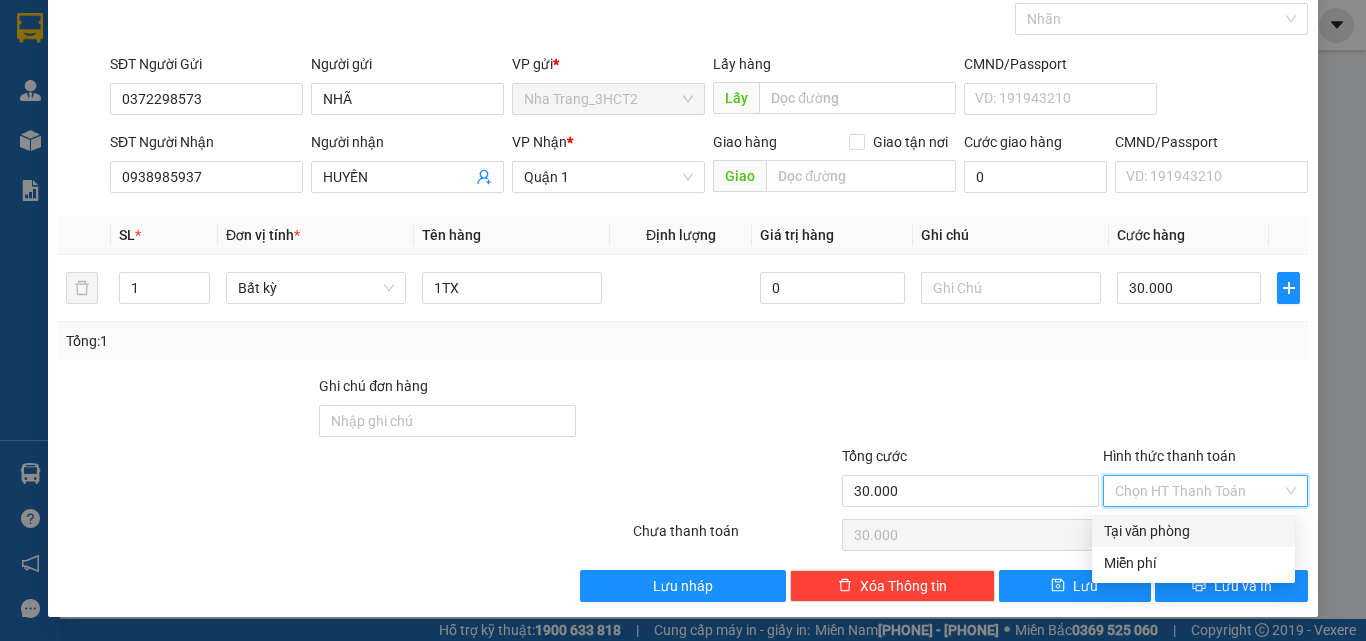 click on "Tại văn phòng" at bounding box center [1193, 531] 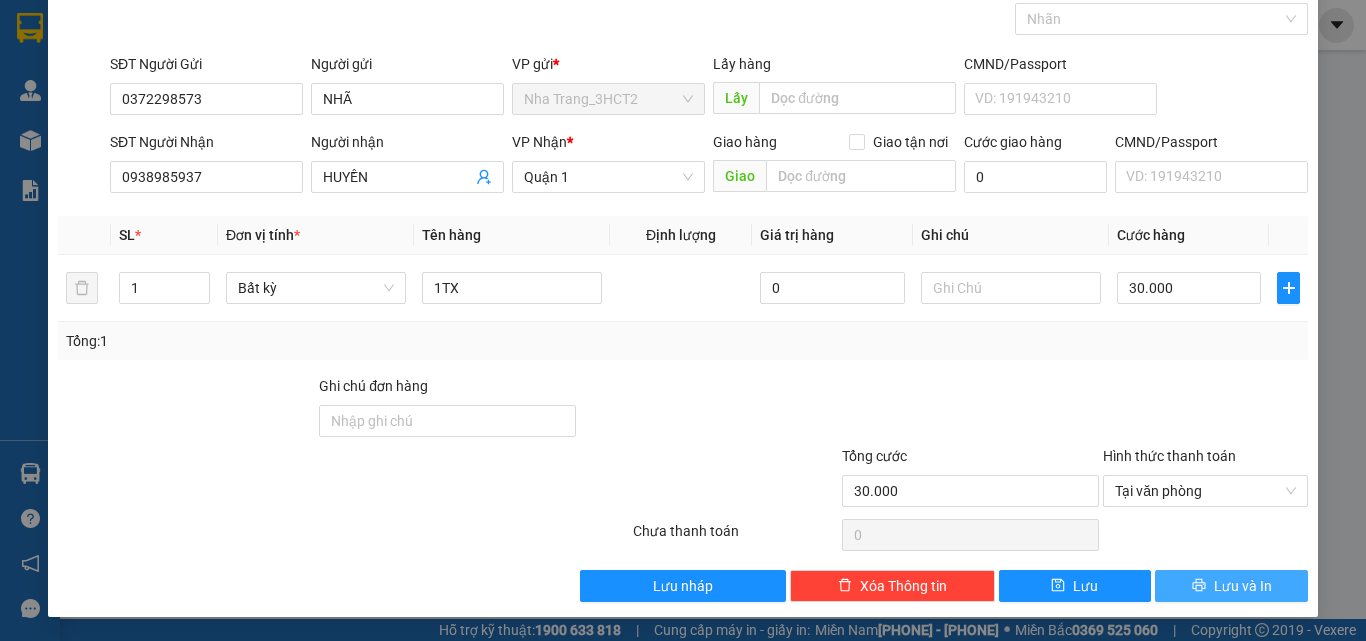 click on "Lưu và In" at bounding box center [1243, 586] 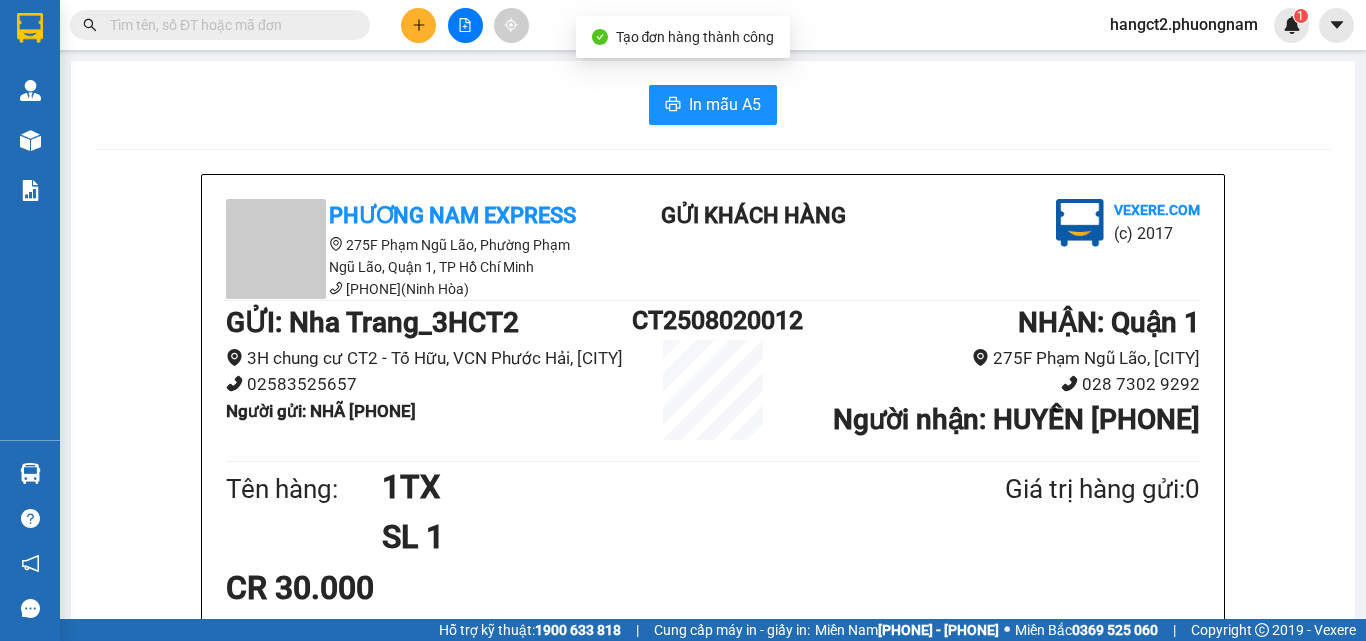 click on "In mẫu A5
Phương Nam Express   275F Phạm Ngũ Lão, Phường Phạm Ngũ Lão, Quận 1, TP Hồ Chí Minh   1900 6519 - 0911 729 292(Ninh Hòa) Gửi khách hàng Vexere.com (c) 2017 GỬI :   Nha Trang_3HCT2   3H chung cư CT2 - Tố Hữu,  VCN Phước Hải, Nha Trang   02583525657 Người gửi :   NHÃ  0372298573 CT2508020012 NHẬN :   Quận 1   275F Phạm Ngũ Lão   028 7302 9292 Người nhận :   HUYỀN  0938985937 Tên hàng: 1TX  SL 1 Giá trị hàng gửi:  0 CR   30.000 Tổng phải thu:   0 18:11, ngày 02 tháng 08 năm 2025 NV nhận hàng Hàng Nha Trang_3HCT2 Quy định nhận/gửi hàng : 1. Quý khách phải báo mã số “Phiếu Gửi Hàng” khi nhận hàng, phải trình CMND hoặc giấy giới thiệu đối với hàng gửi bảo đảm, hàng có giá trị. 2. Hàng gửi phải được nhận trong vòng 02 ngày kể từ ngày gửi. Quá thời hạn trên, Công ty không chịu trách nhiệm. Phương Nam Express vexere.com 02/08 18:11" at bounding box center [713, 898] 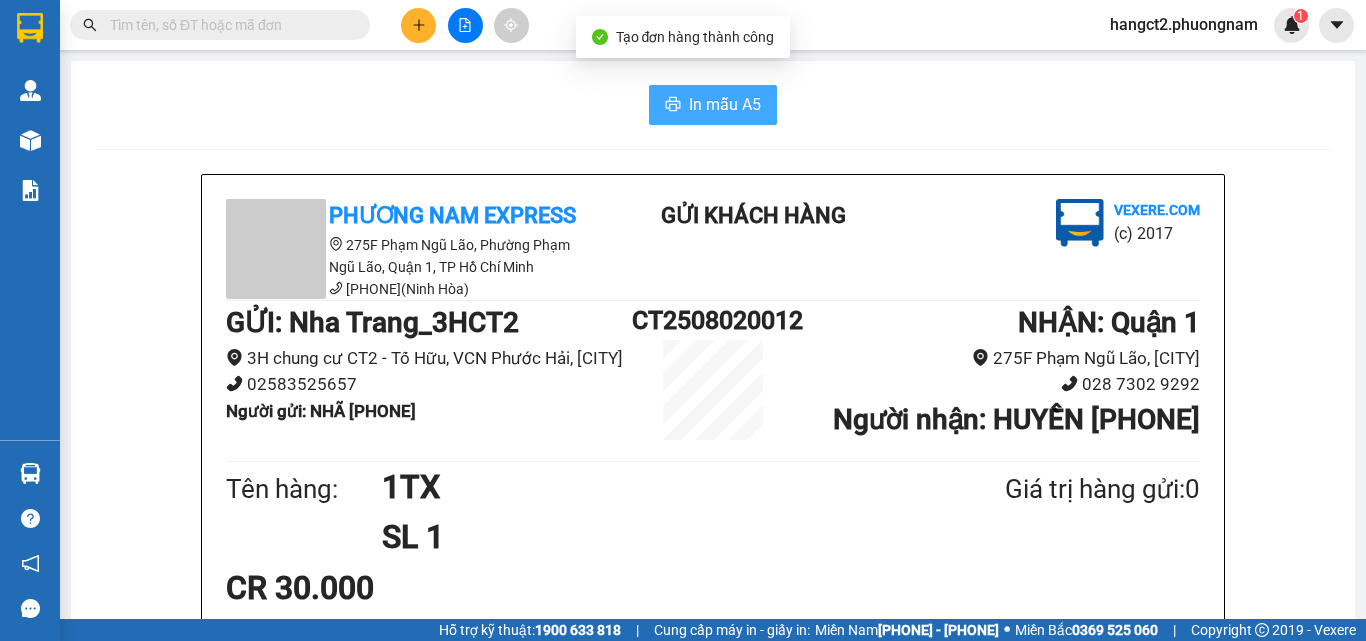 click on "In mẫu A5" at bounding box center [725, 104] 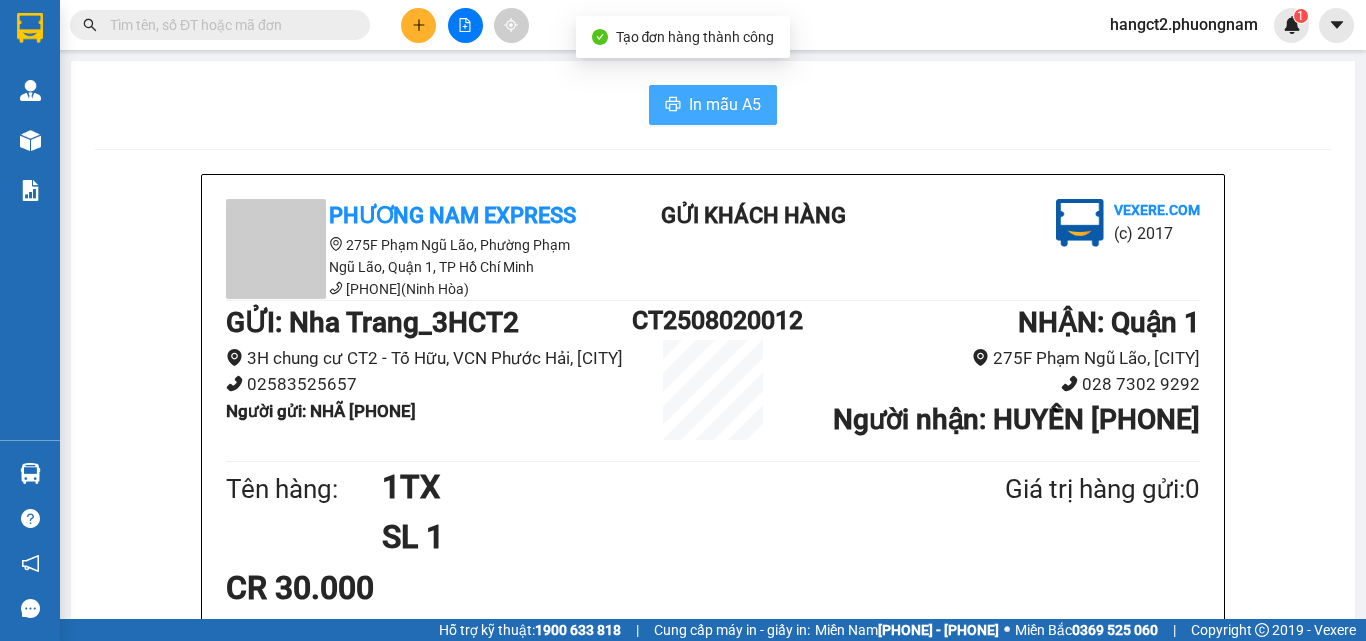 scroll, scrollTop: 0, scrollLeft: 0, axis: both 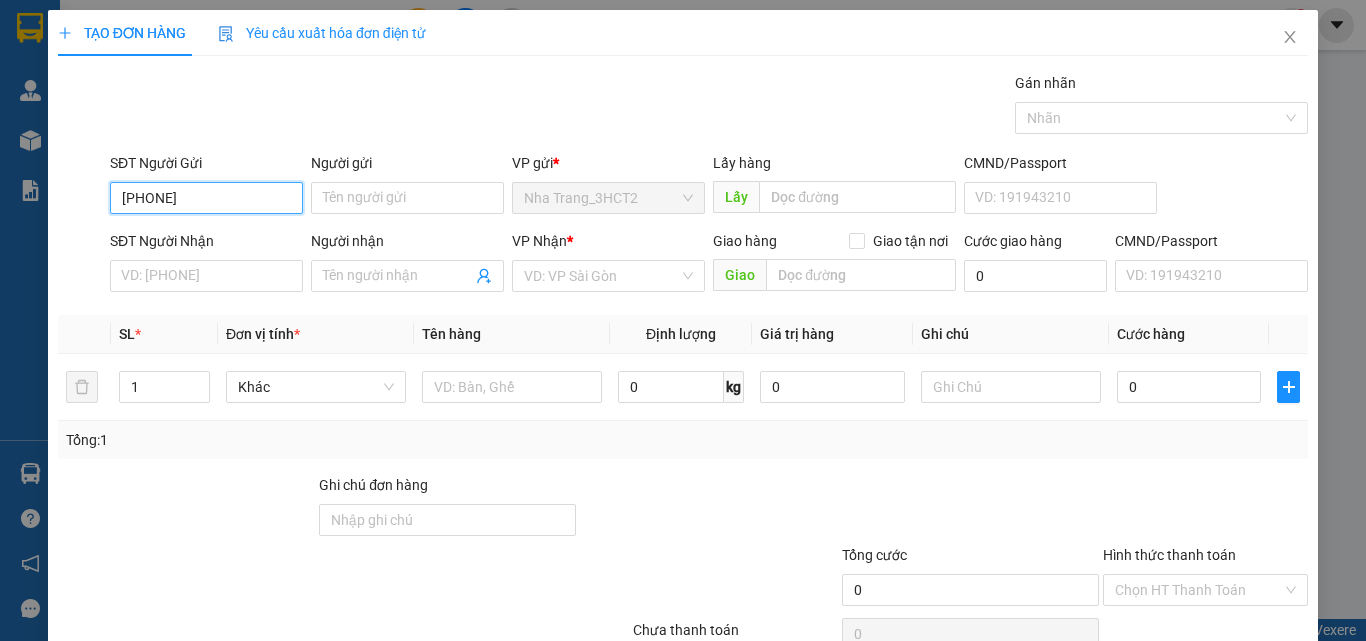 click on "[PHONE]" at bounding box center (206, 198) 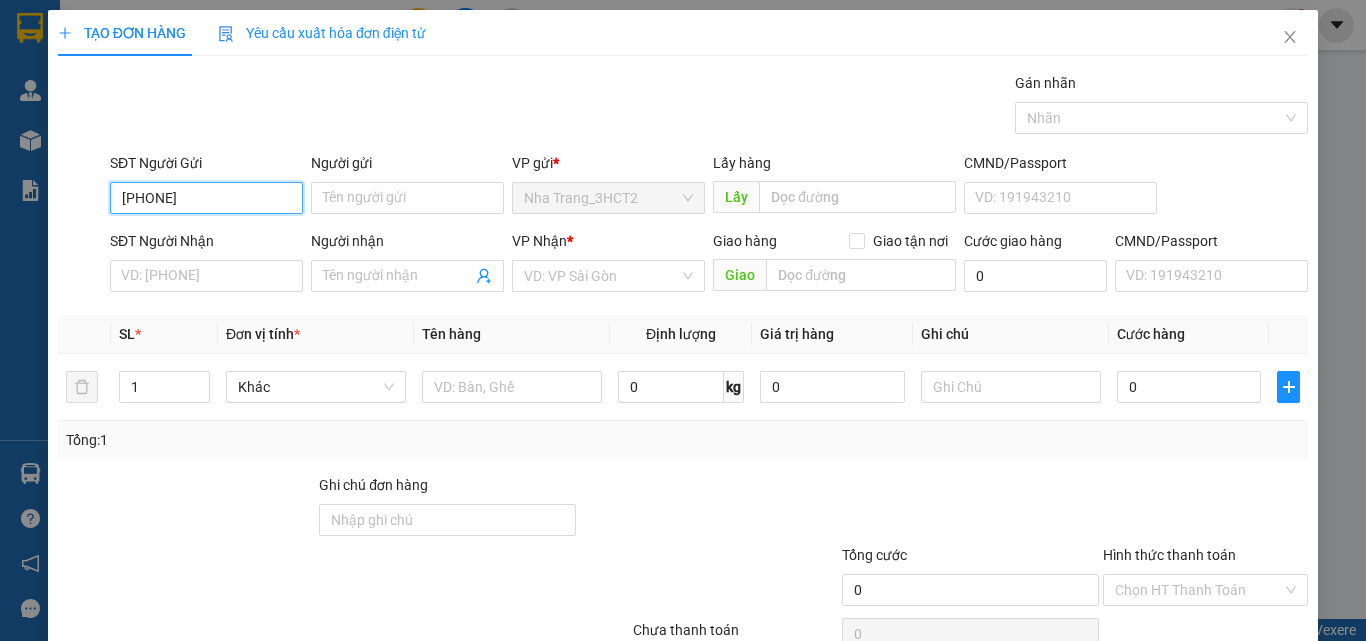 click on "[PHONE]" at bounding box center [206, 198] 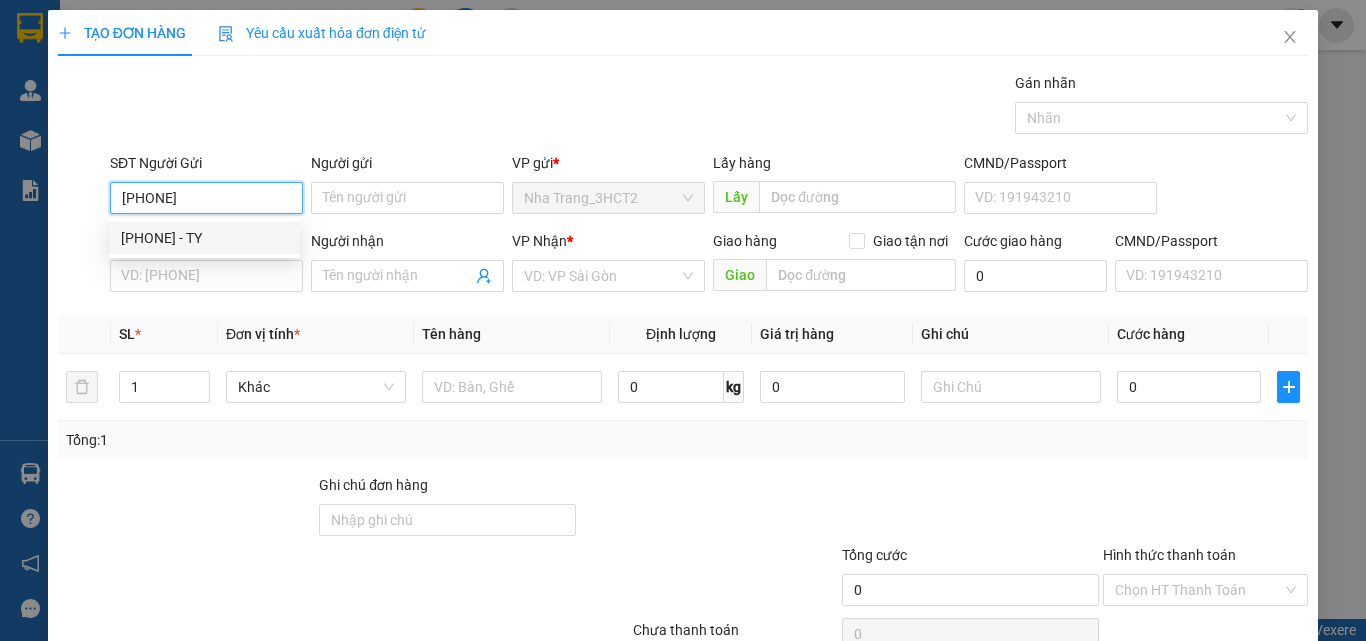 click on "[PHONE] - TY" at bounding box center (204, 238) 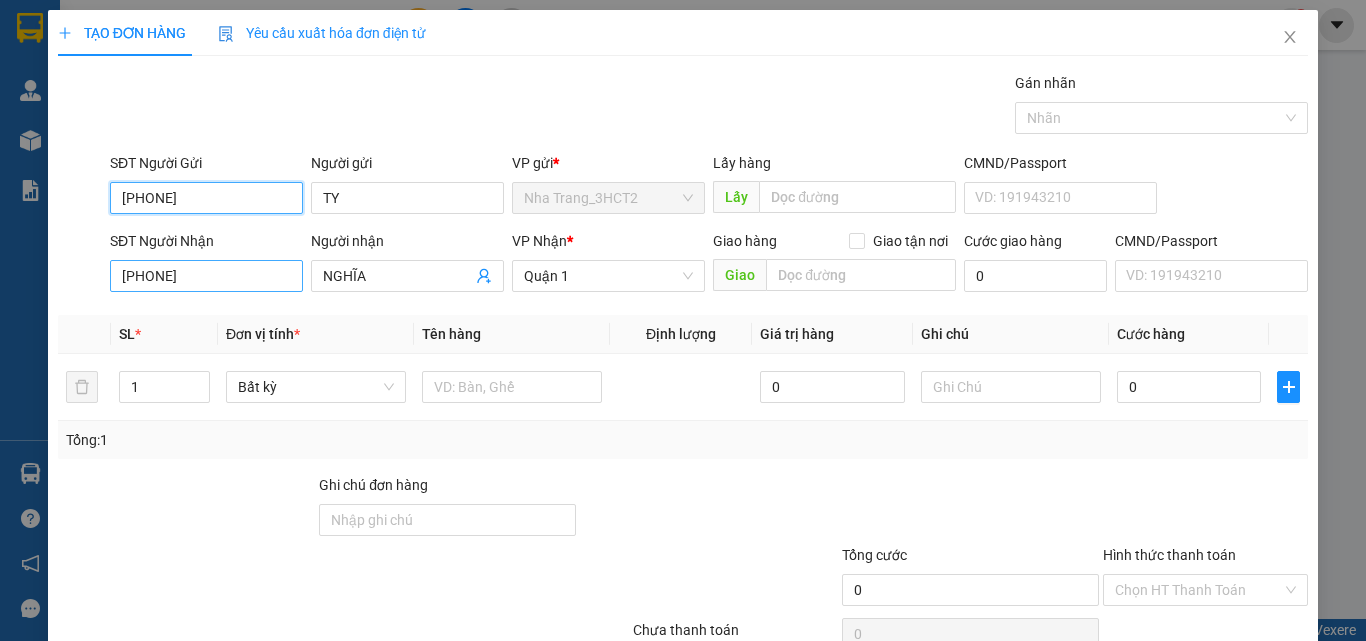 type on "[PHONE]" 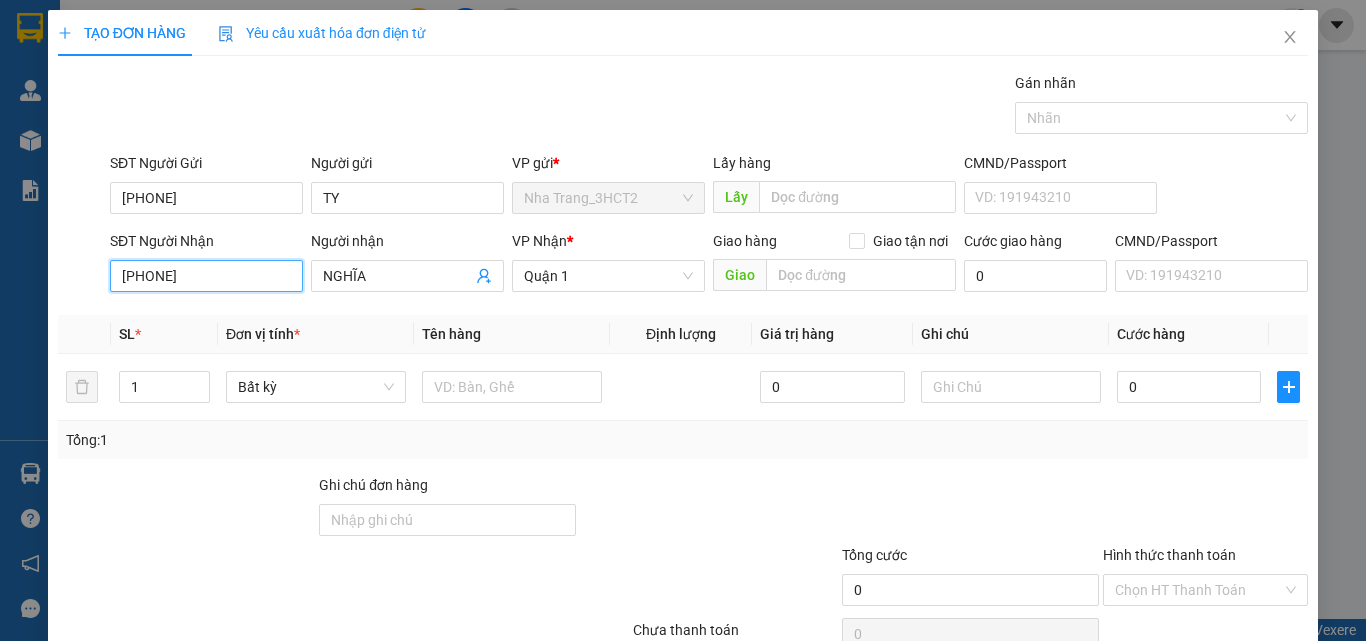 drag, startPoint x: 254, startPoint y: 286, endPoint x: 64, endPoint y: 331, distance: 195.25624 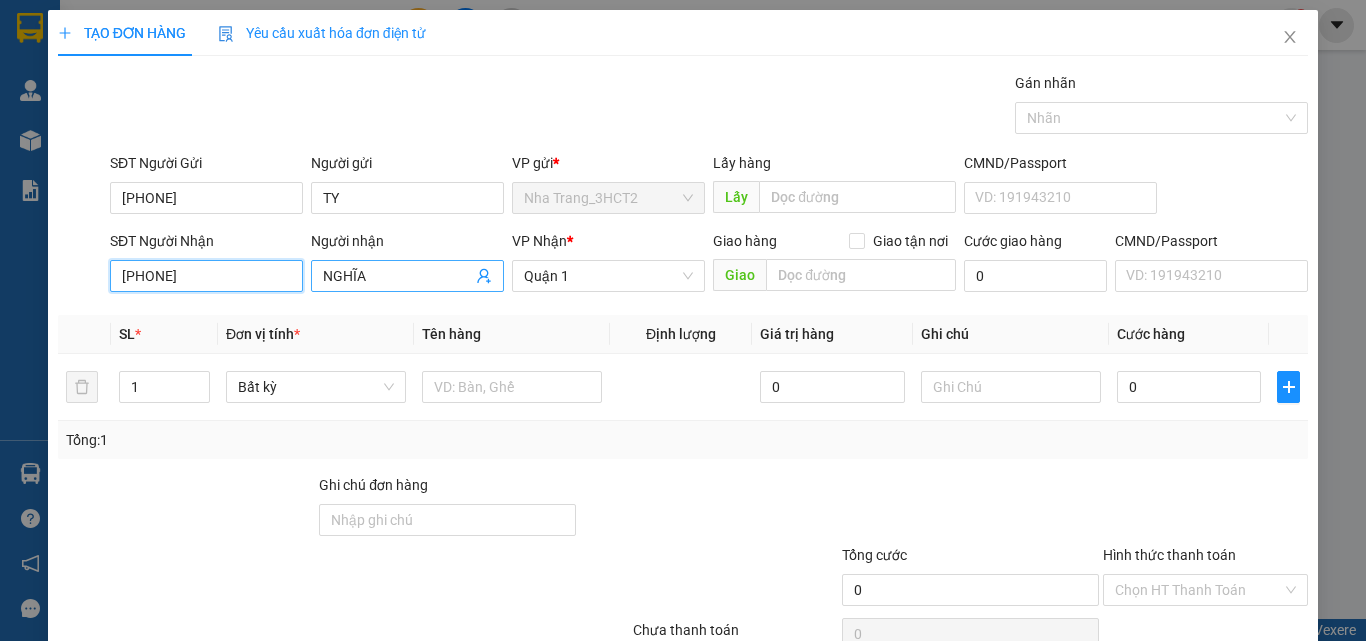type on "[PHONE]" 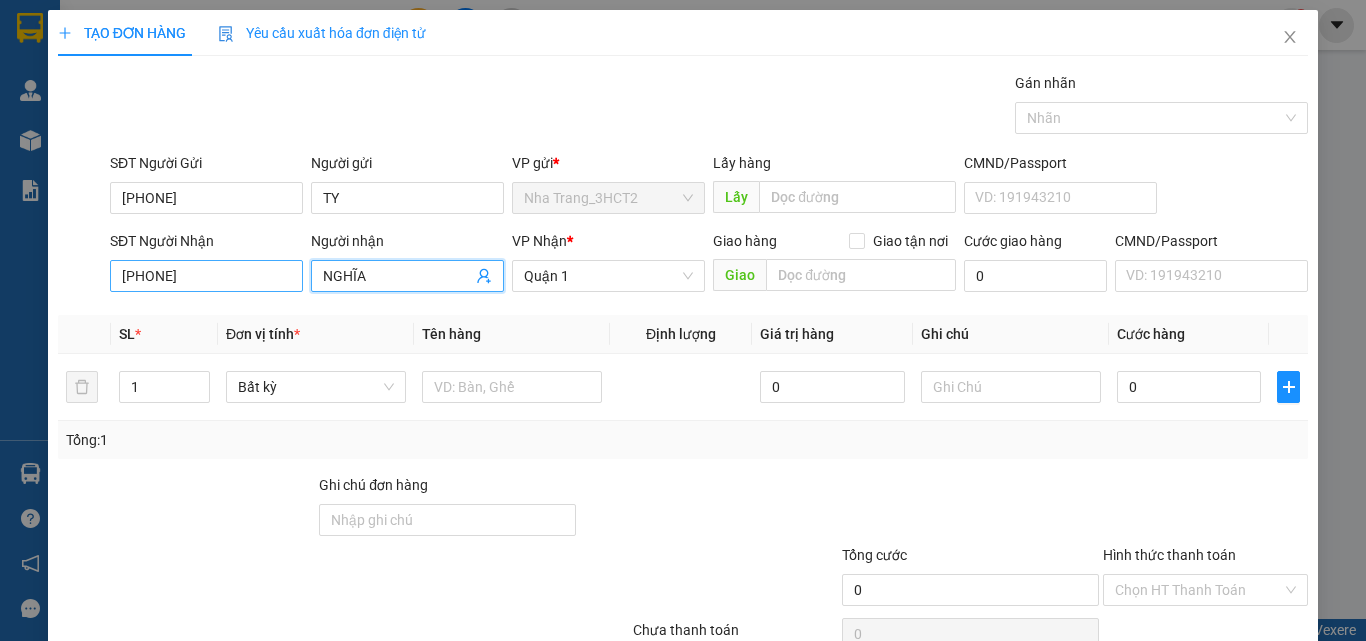 drag, startPoint x: 370, startPoint y: 278, endPoint x: 269, endPoint y: 287, distance: 101.4002 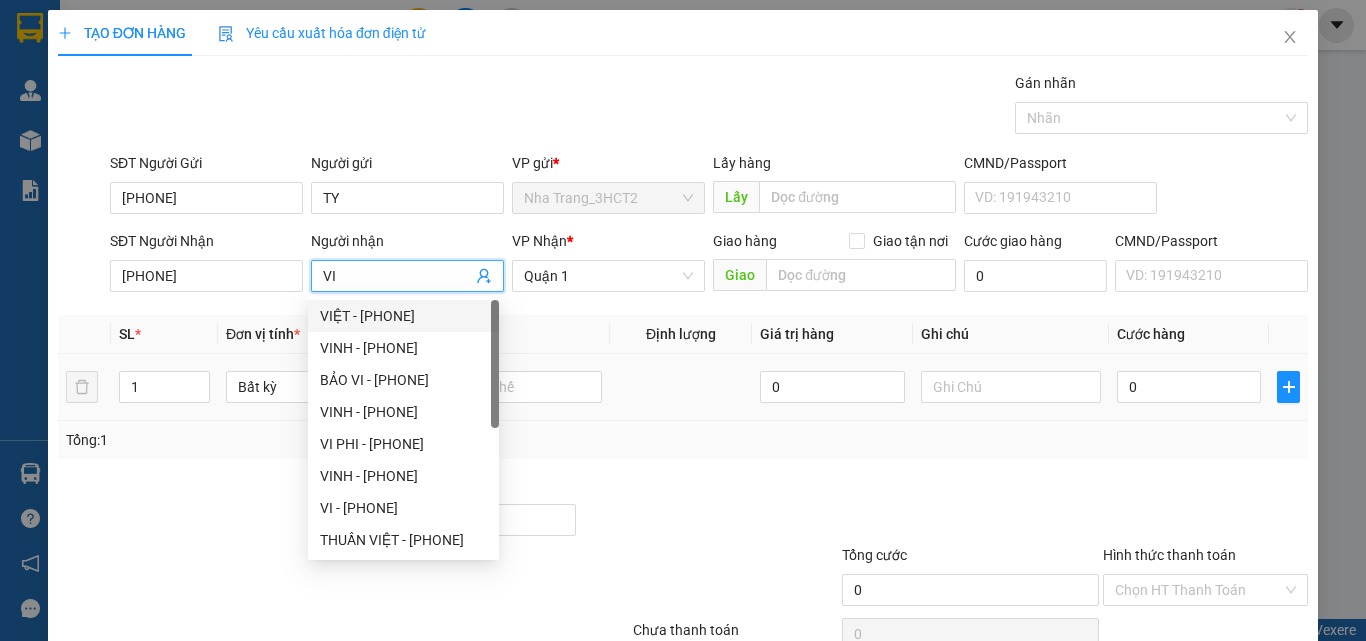 type on "VI" 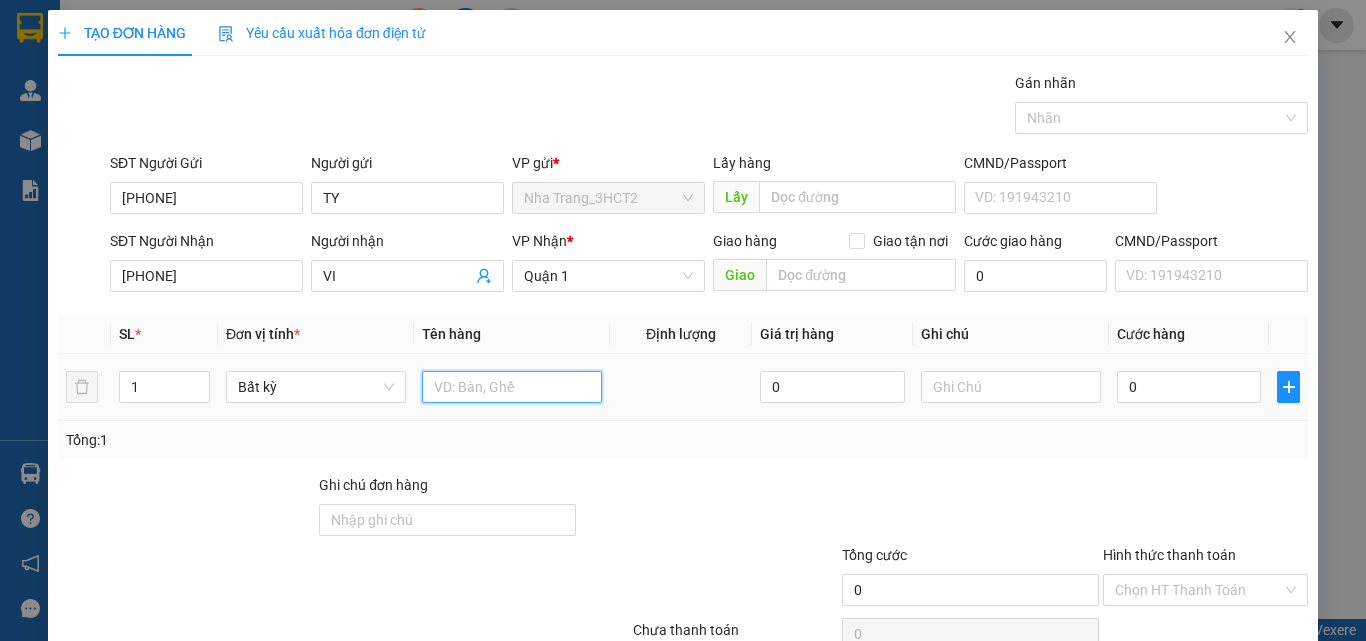 click at bounding box center (512, 387) 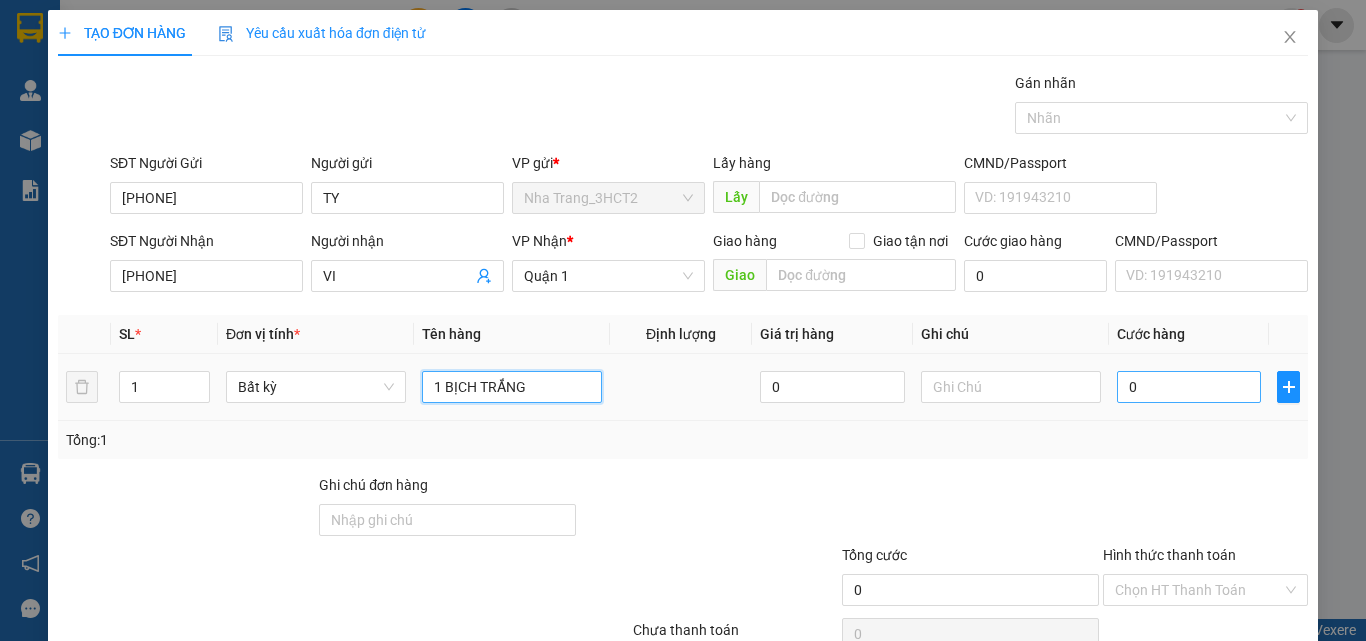 type on "1 BỊCH TRẮNG" 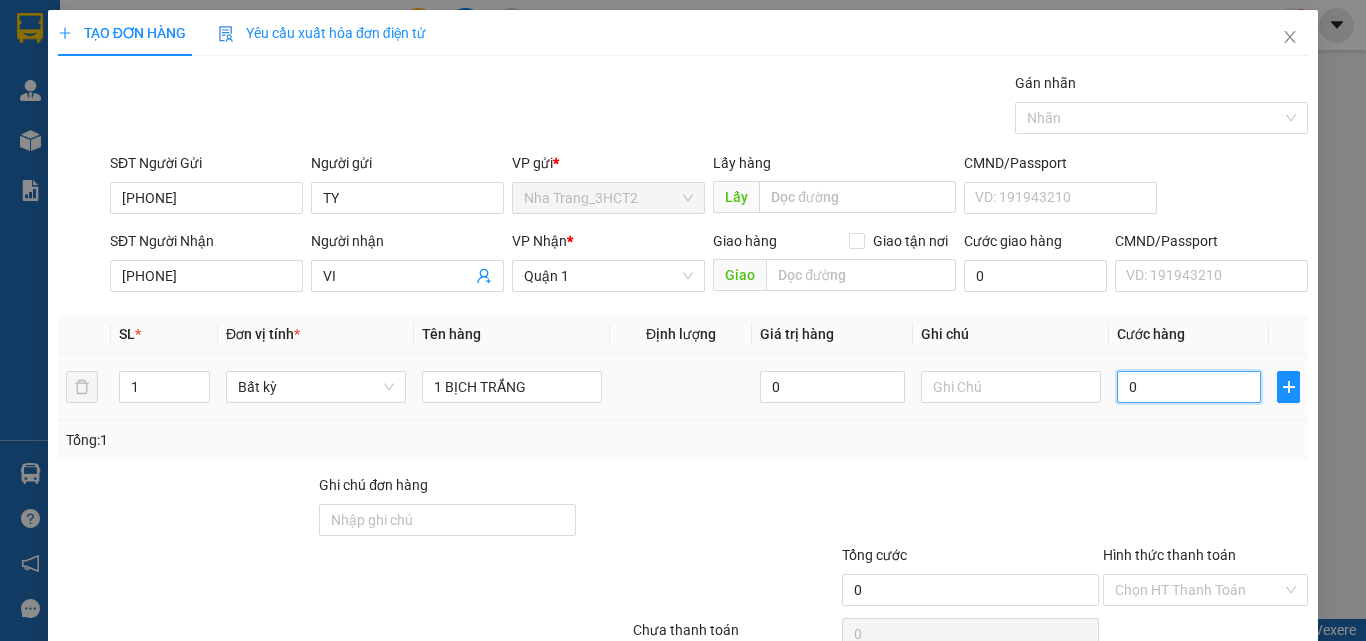click on "0" at bounding box center (1189, 387) 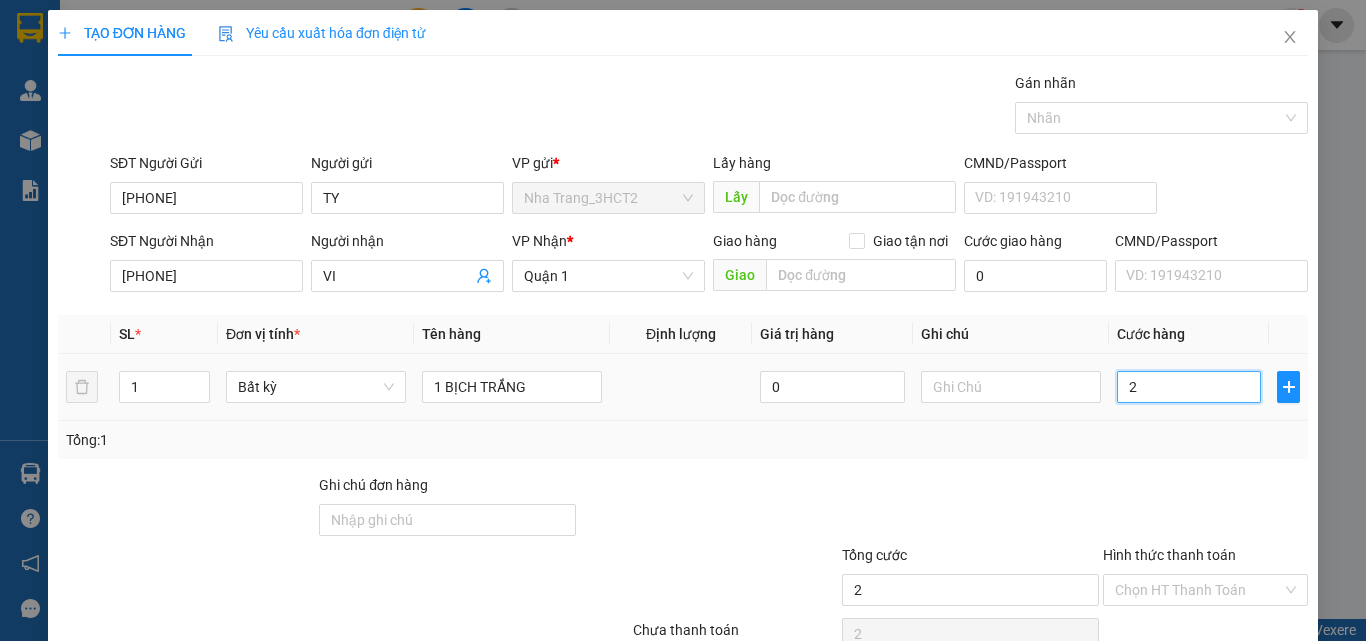 type on "2" 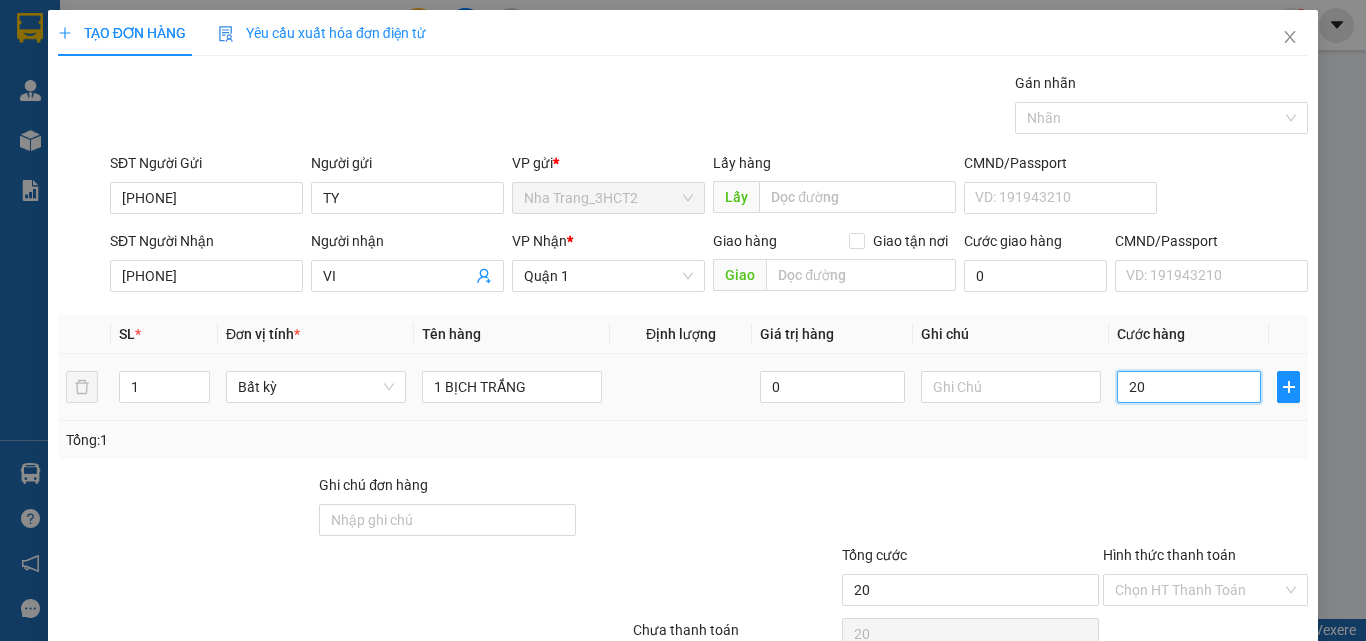 type on "200" 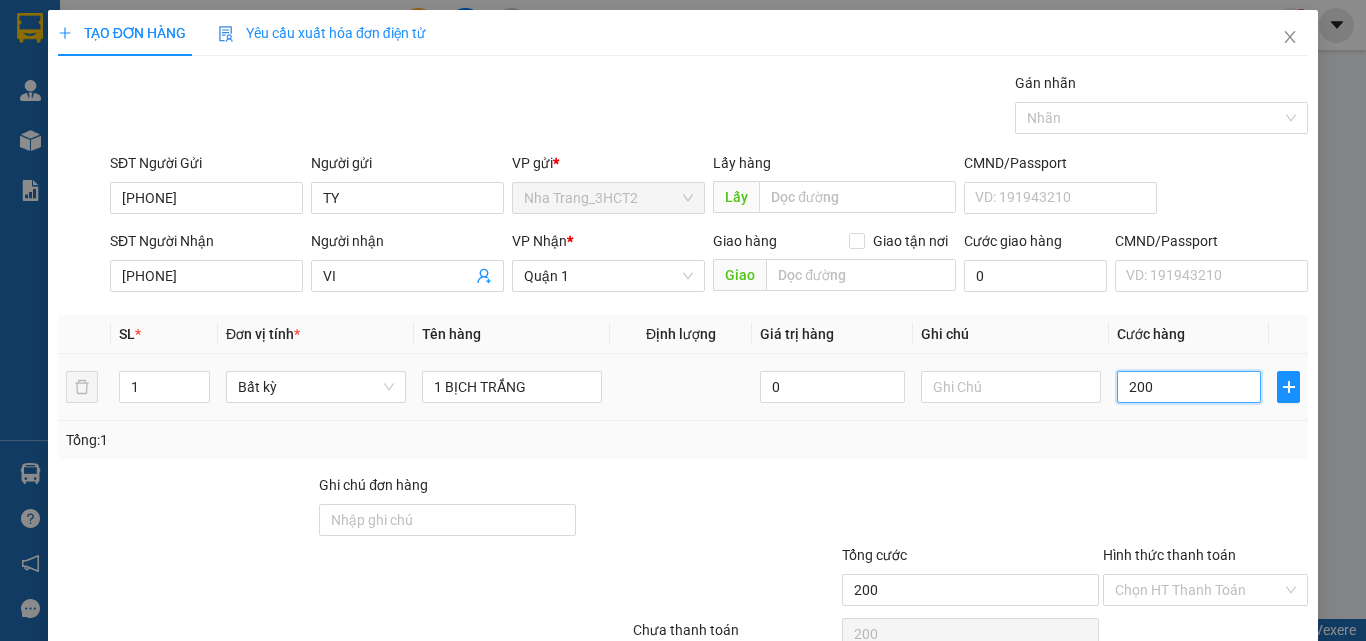 type on "2.000" 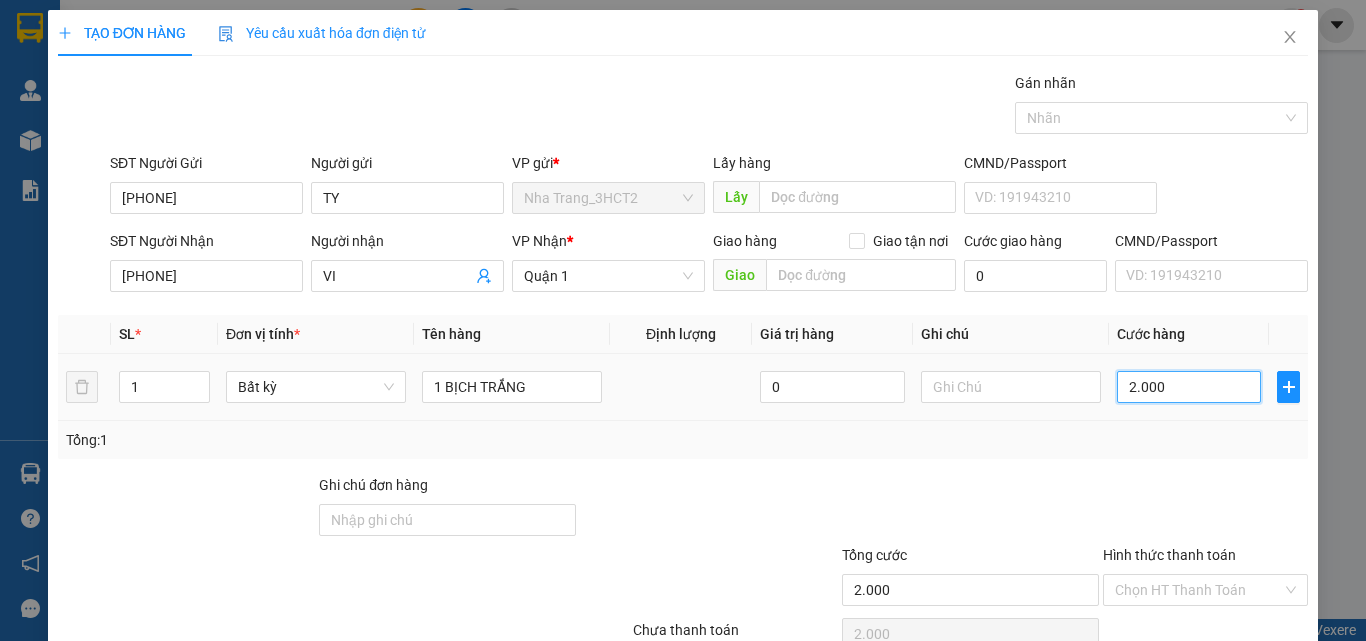 type on "20.000" 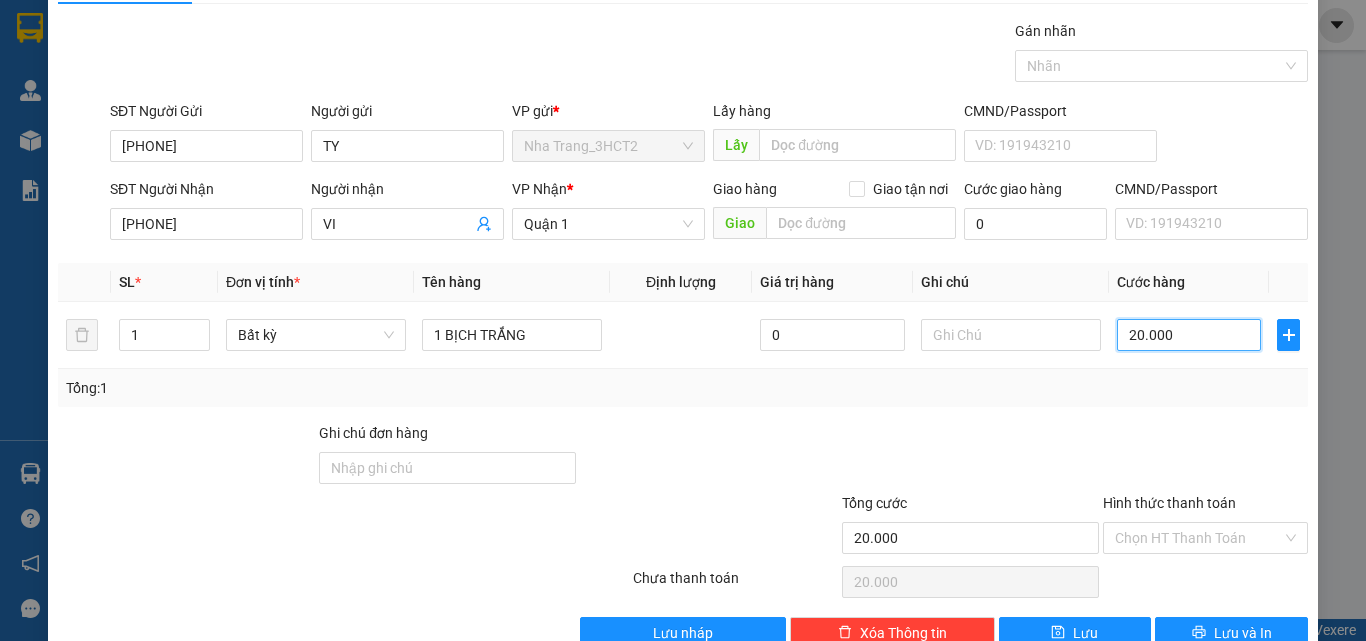 scroll, scrollTop: 99, scrollLeft: 0, axis: vertical 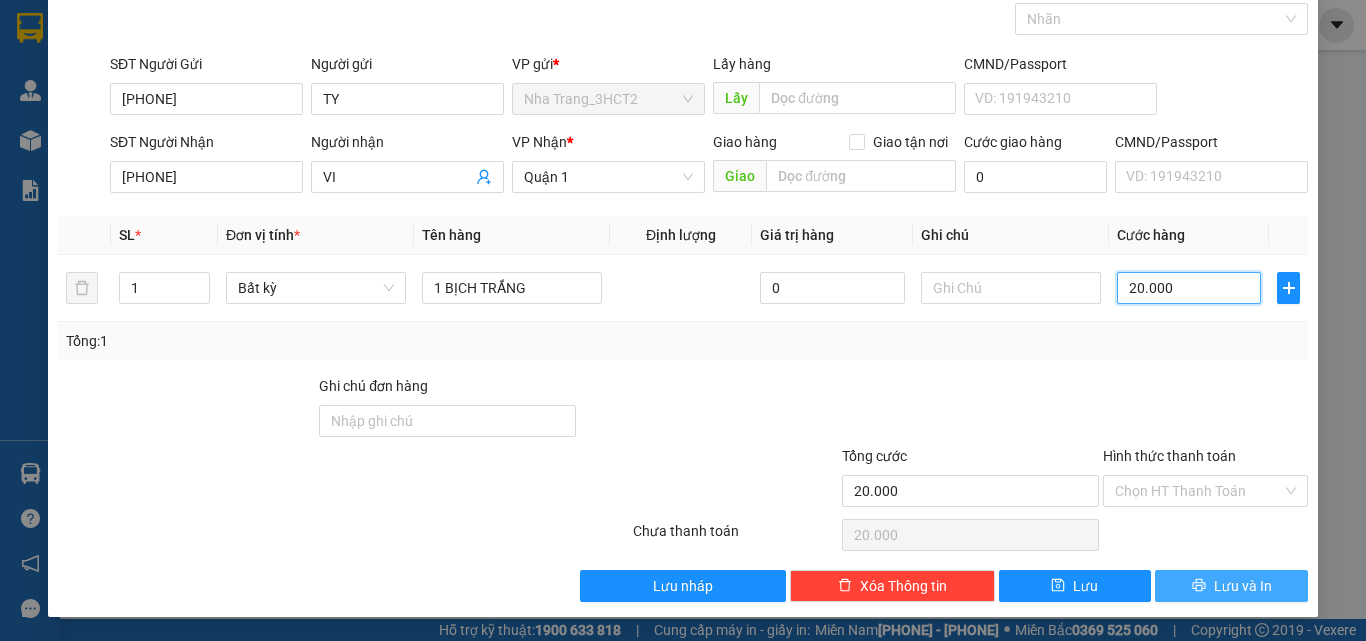 type on "20.000" 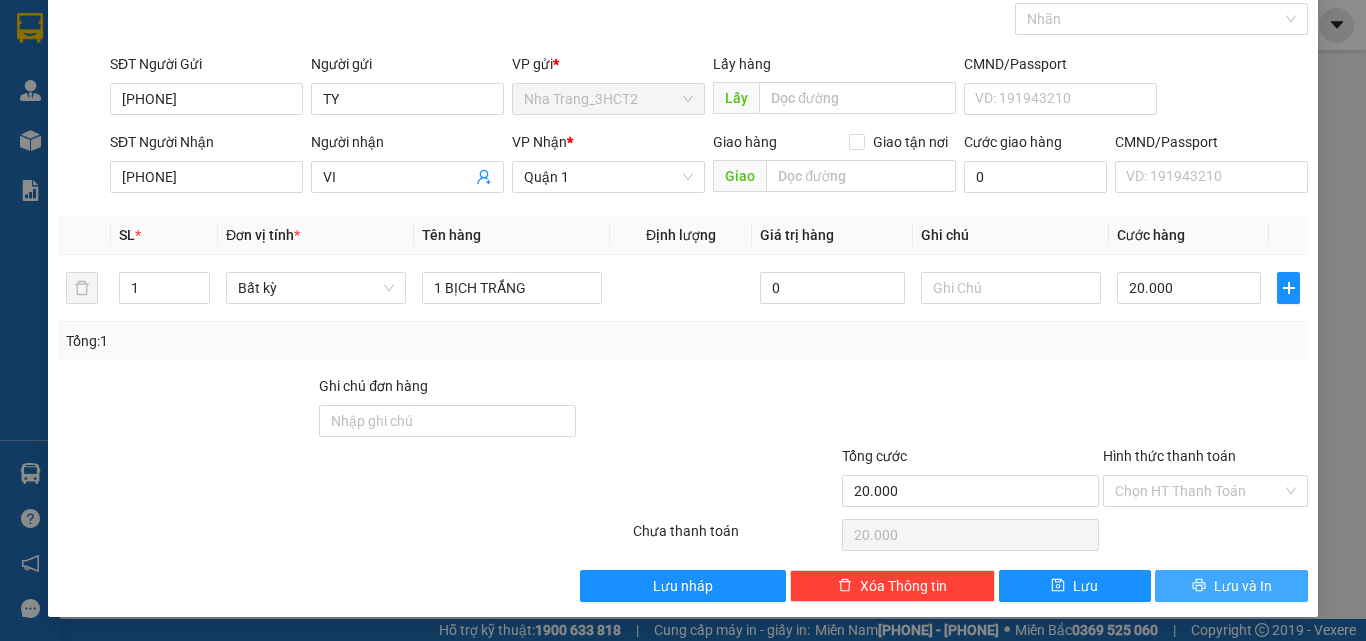 click on "Lưu và In" at bounding box center (1231, 586) 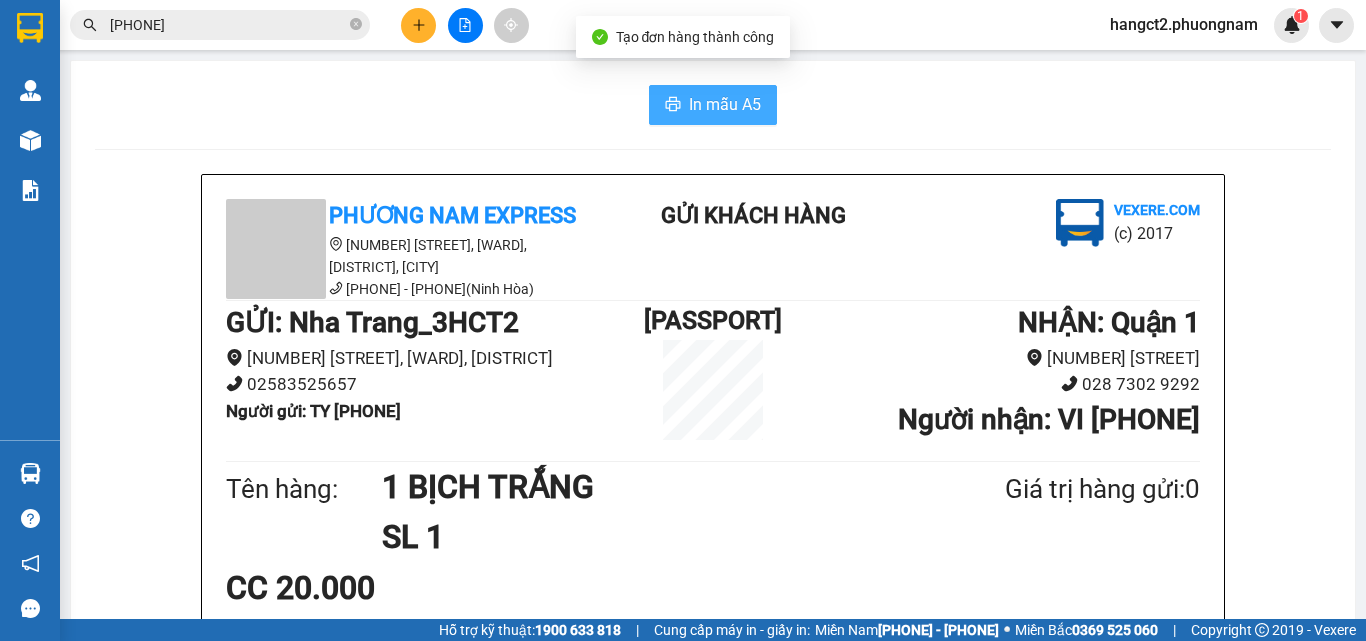 click on "In mẫu A5" at bounding box center [713, 105] 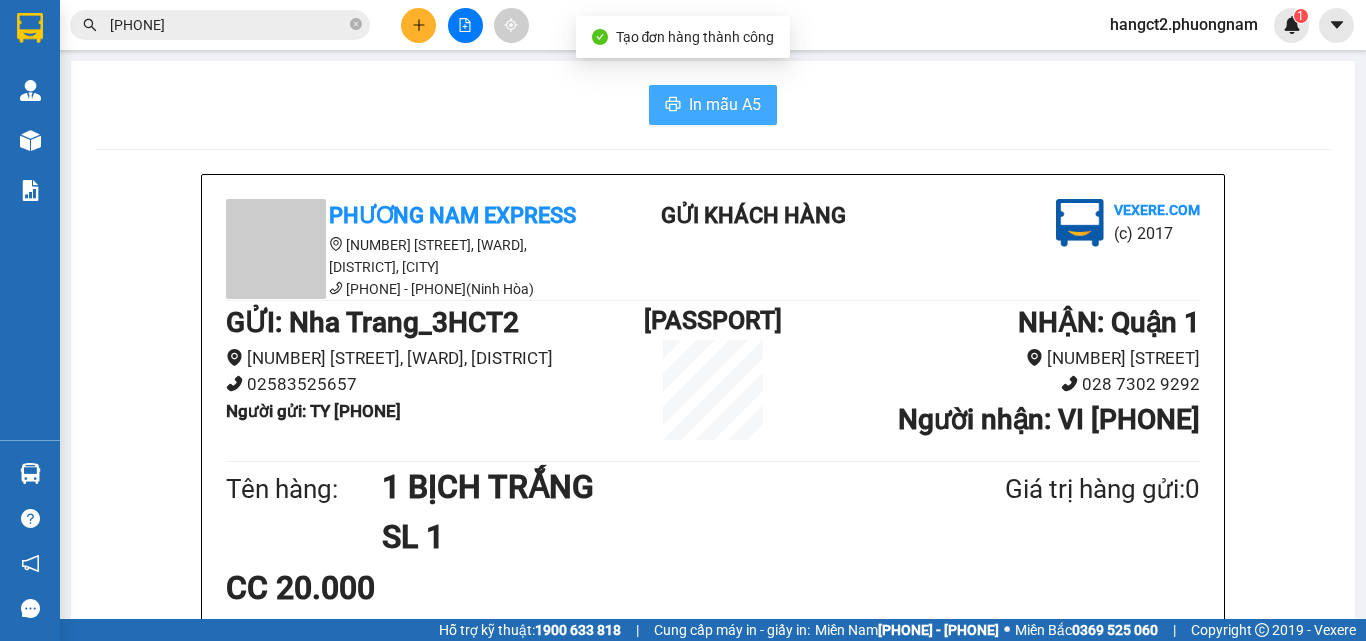 scroll, scrollTop: 0, scrollLeft: 0, axis: both 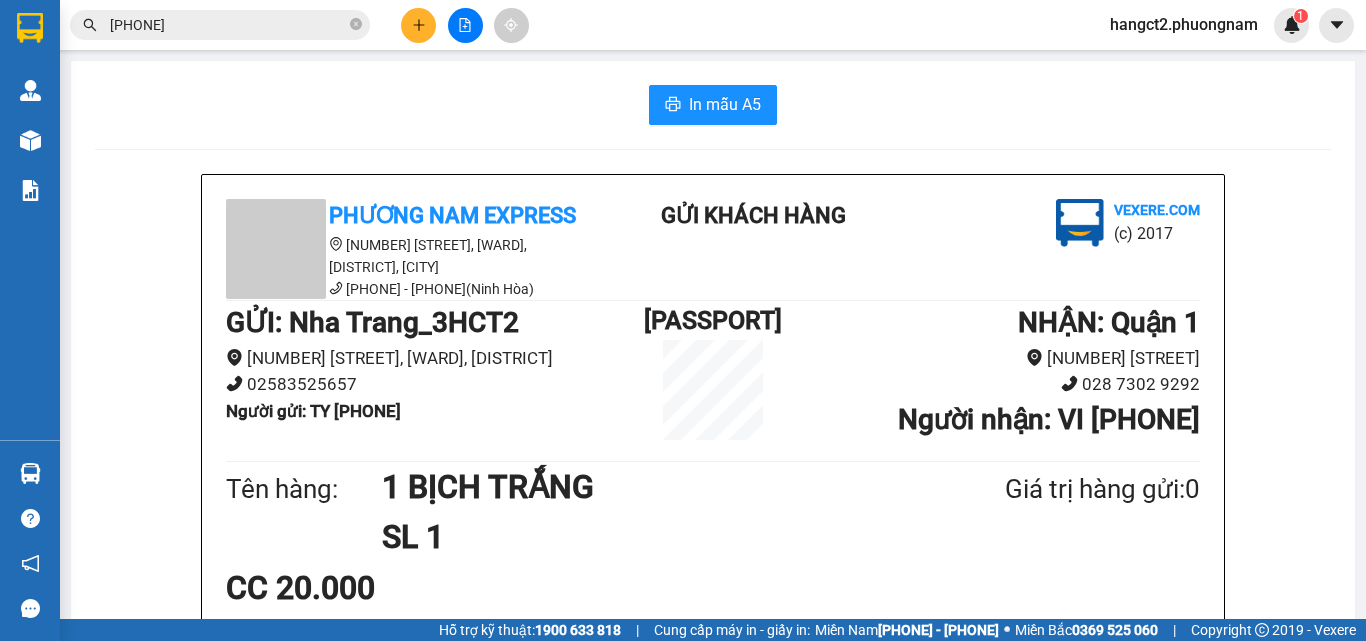 click 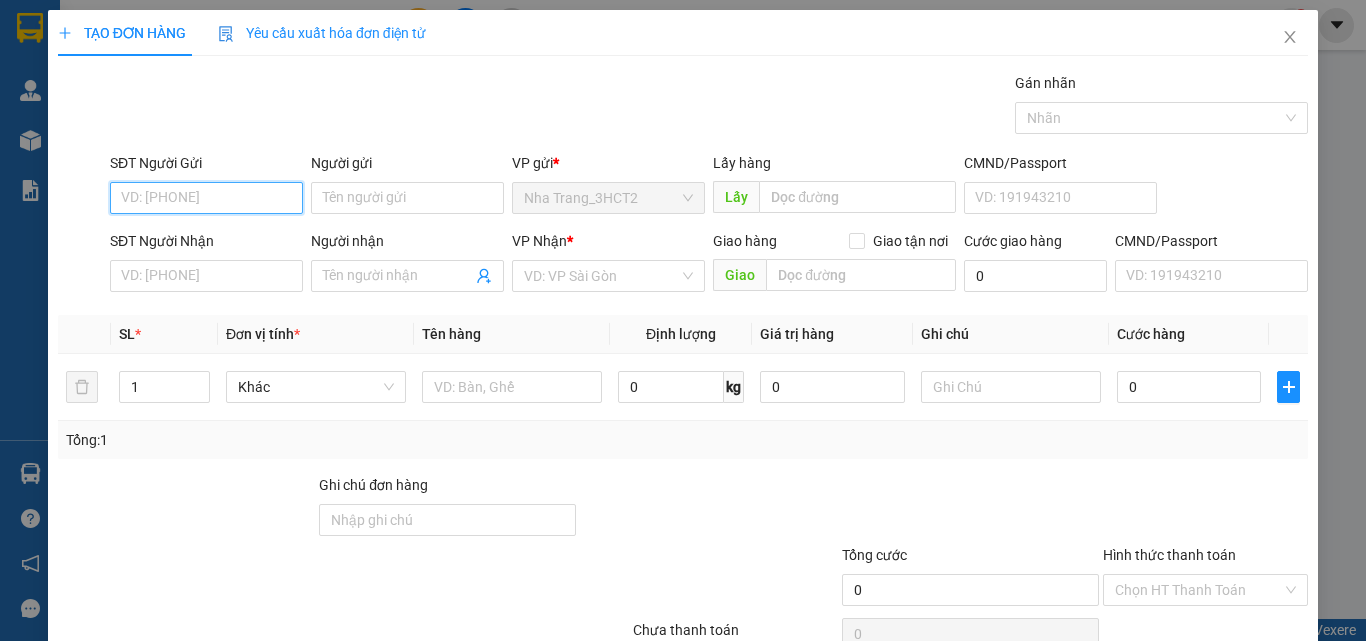 drag, startPoint x: 247, startPoint y: 182, endPoint x: 260, endPoint y: 180, distance: 13.152946 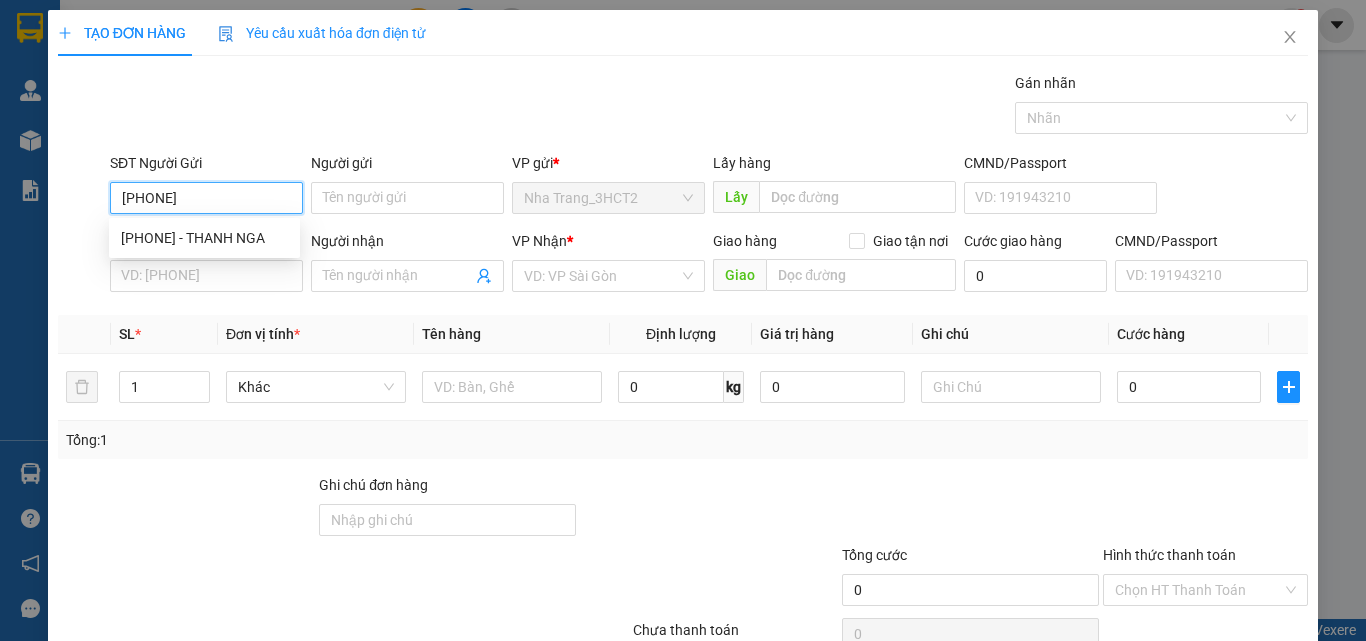 type on "0707787898" 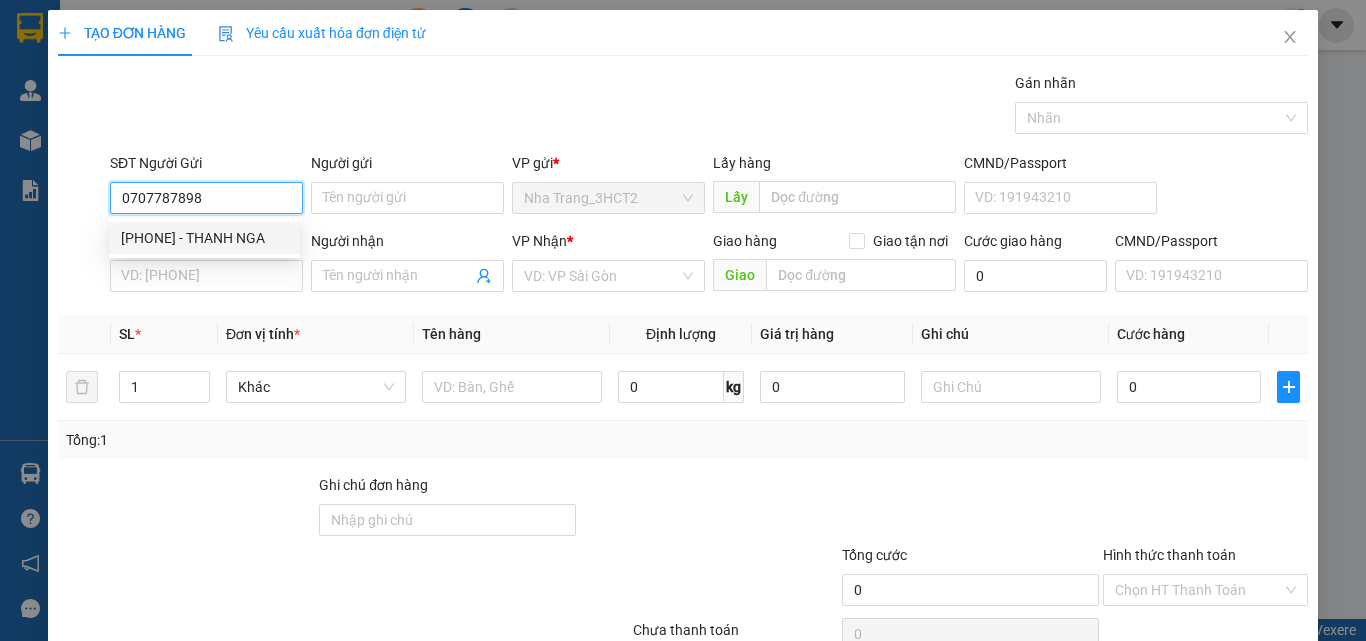 click on "[PHONE] - THANH NGA" at bounding box center (204, 238) 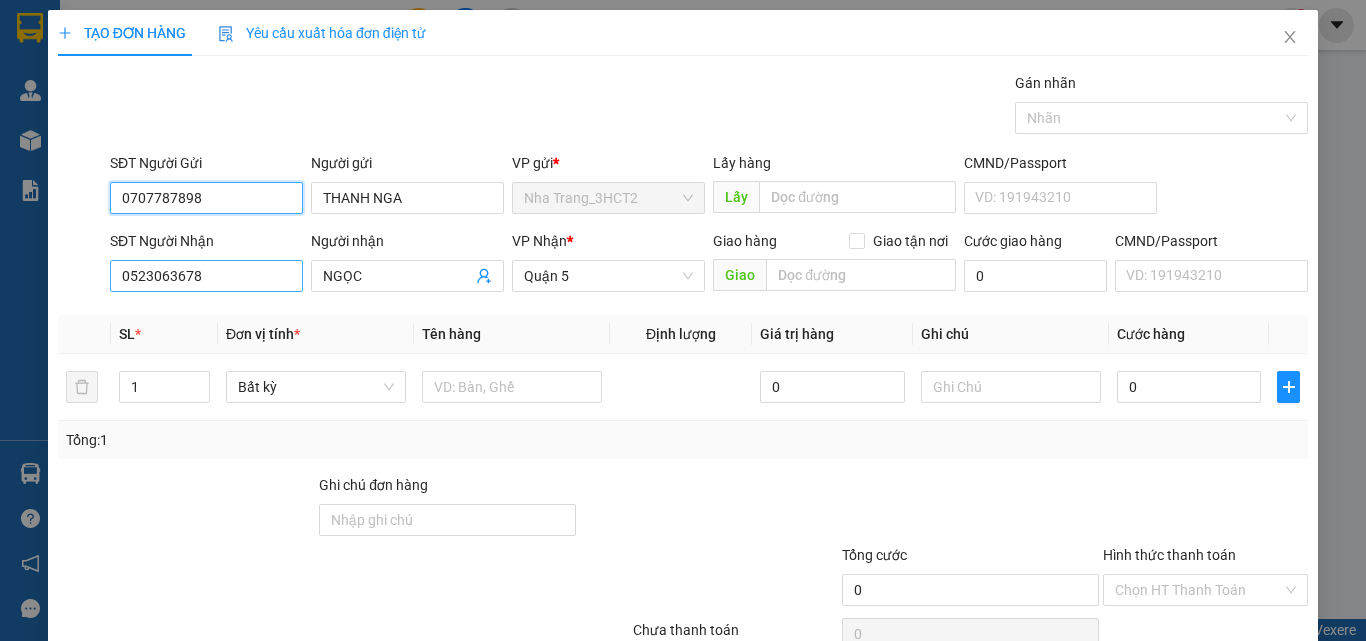 type on "0707787898" 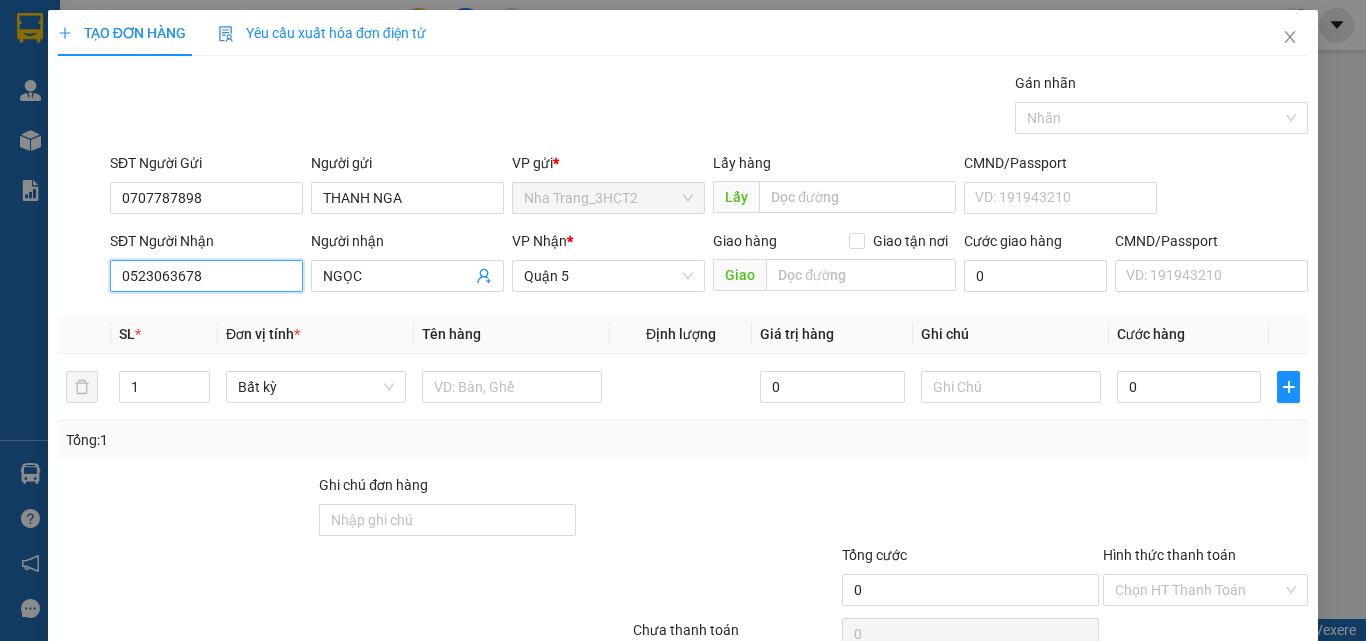 click on "0523063678" at bounding box center (206, 276) 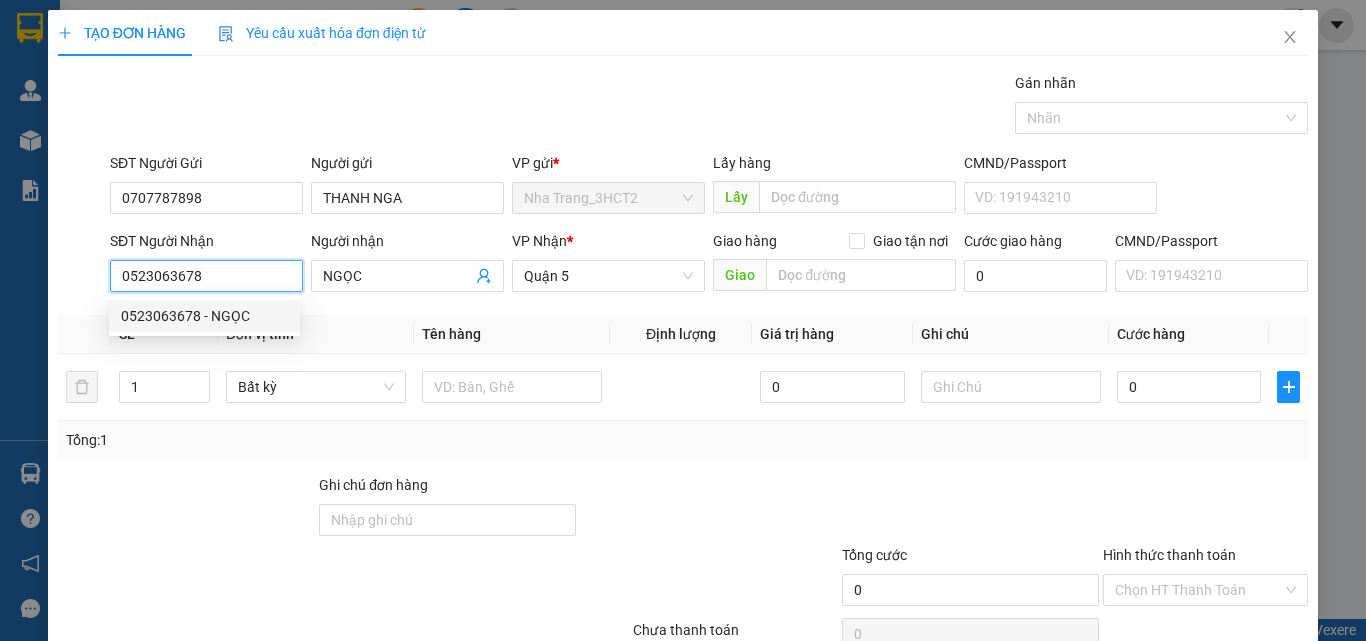 drag, startPoint x: 269, startPoint y: 275, endPoint x: 98, endPoint y: 300, distance: 172.81783 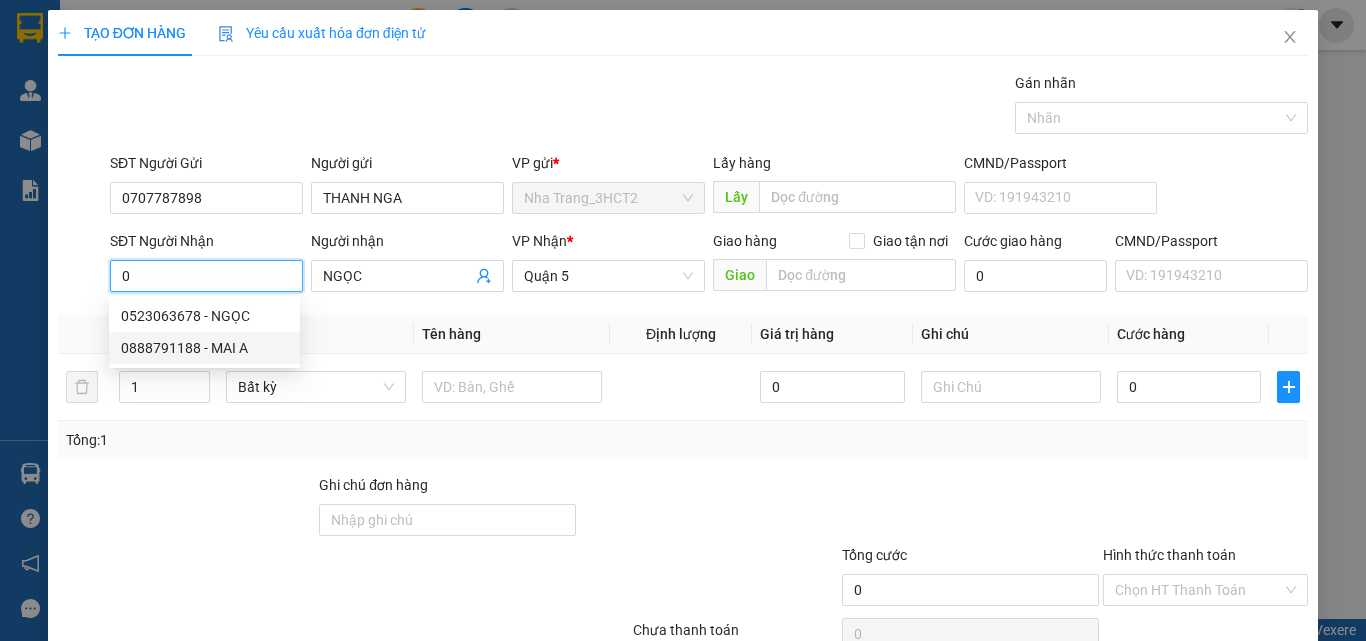 click on "0888791188 - MAI A" at bounding box center [204, 348] 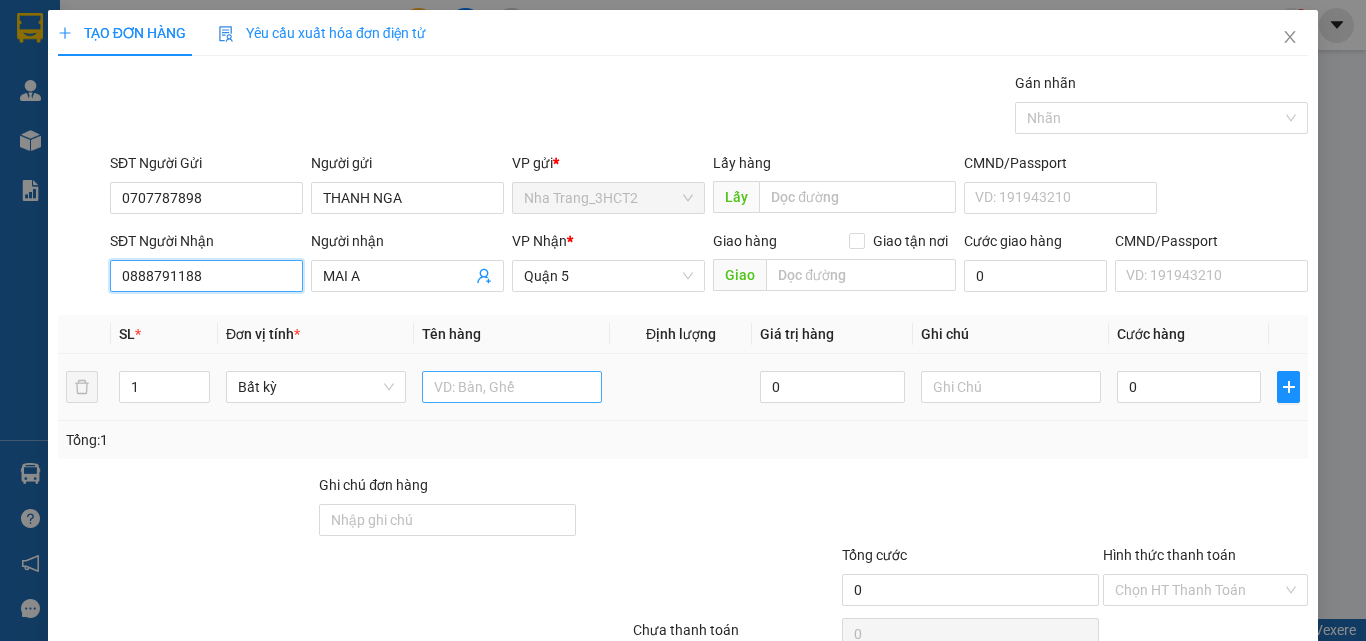 type on "0888791188" 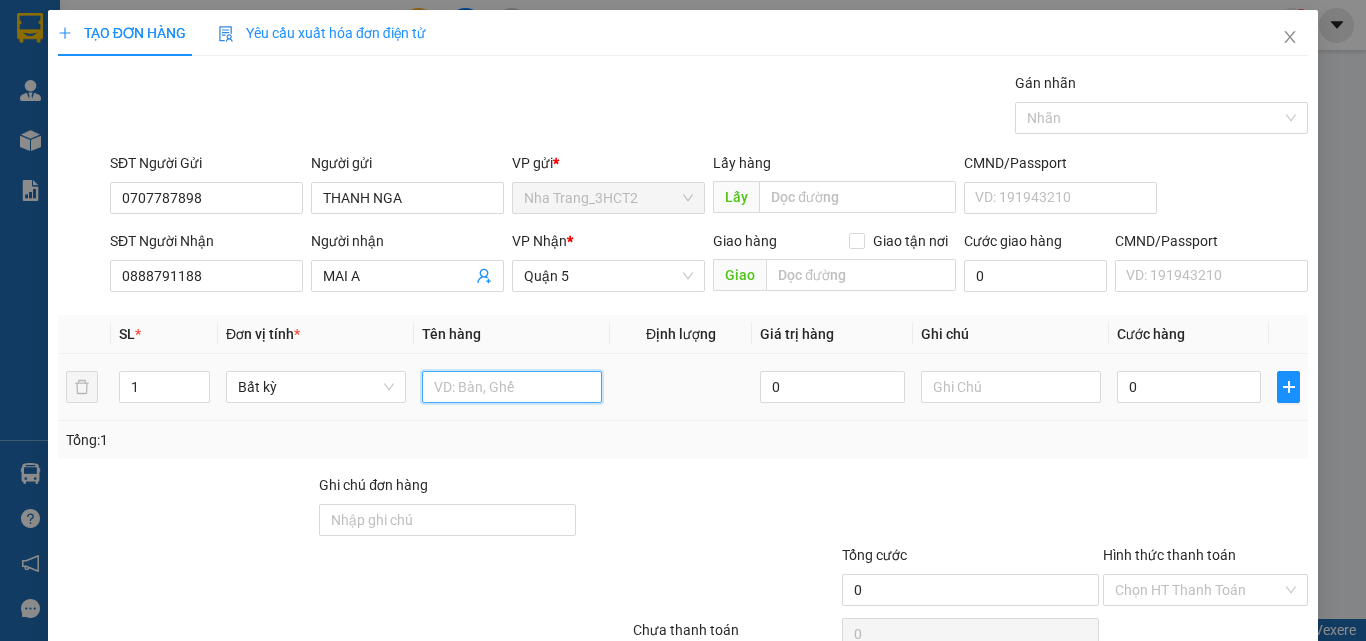 click at bounding box center (512, 387) 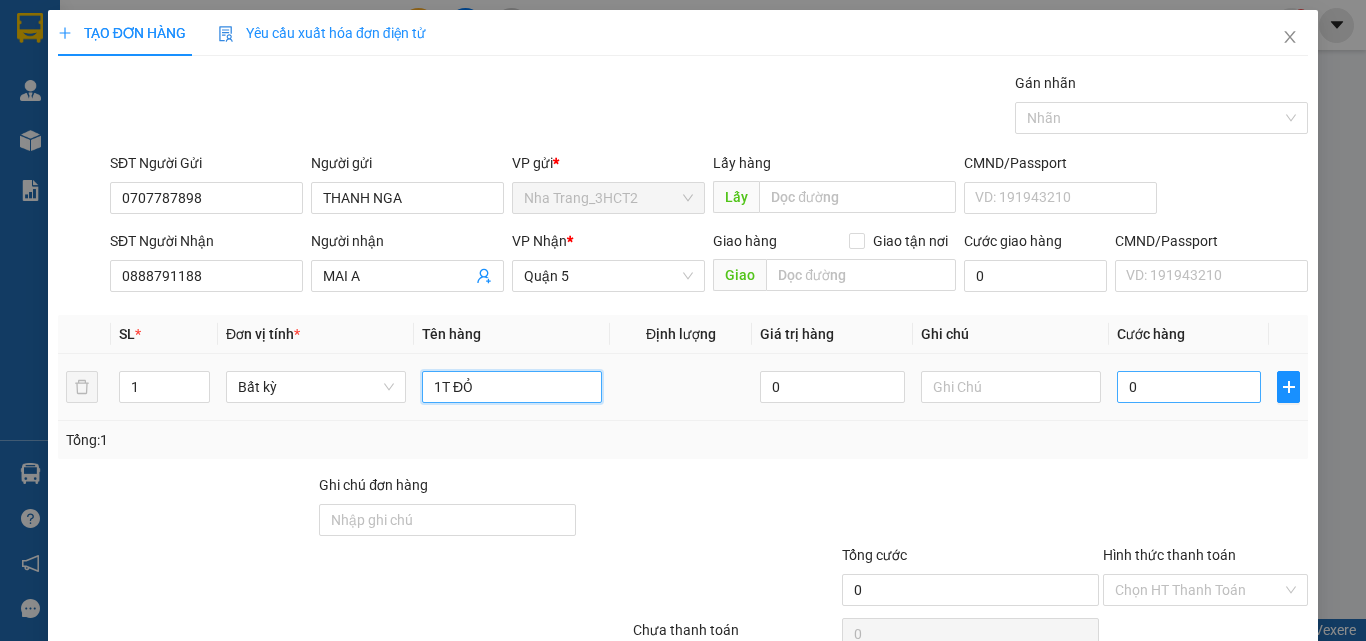type on "1T ĐỎ" 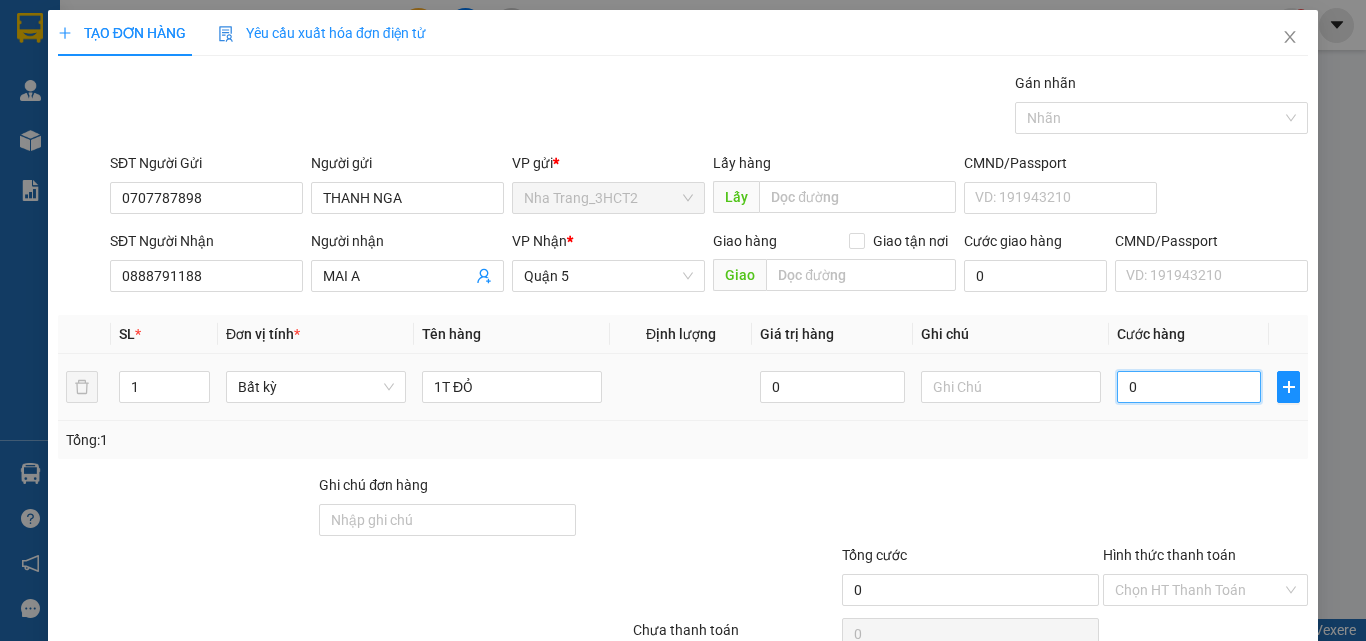 click on "0" at bounding box center (1189, 387) 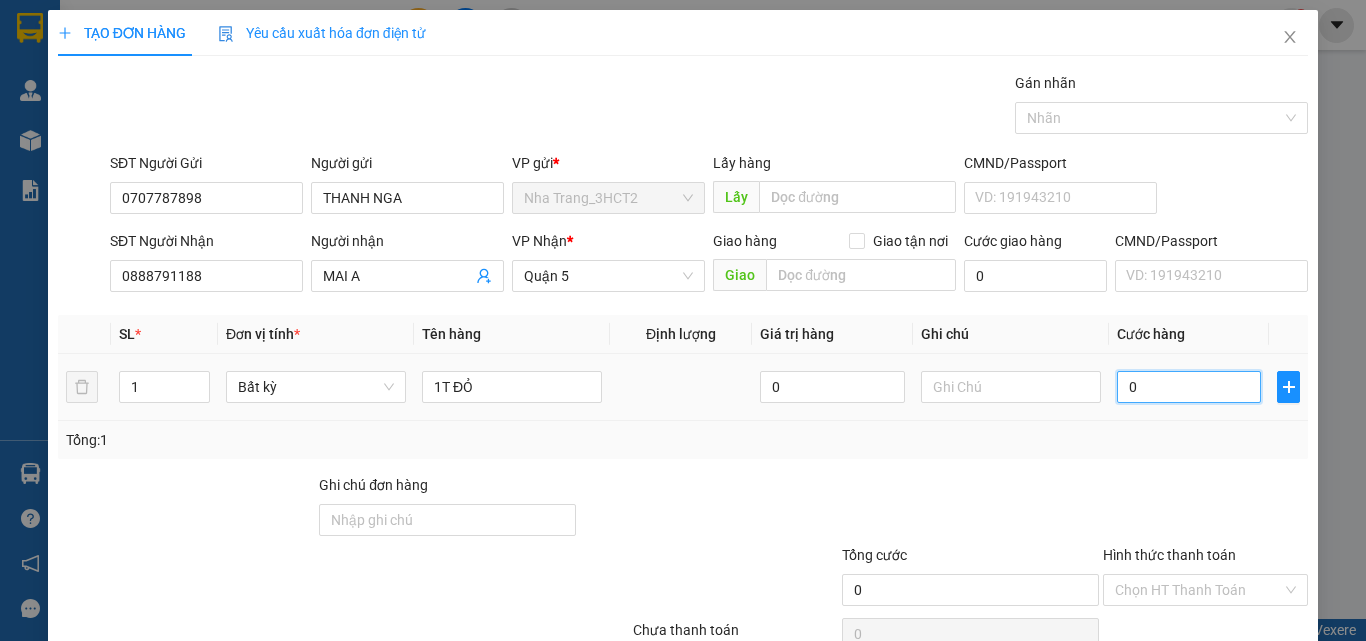 type on "2" 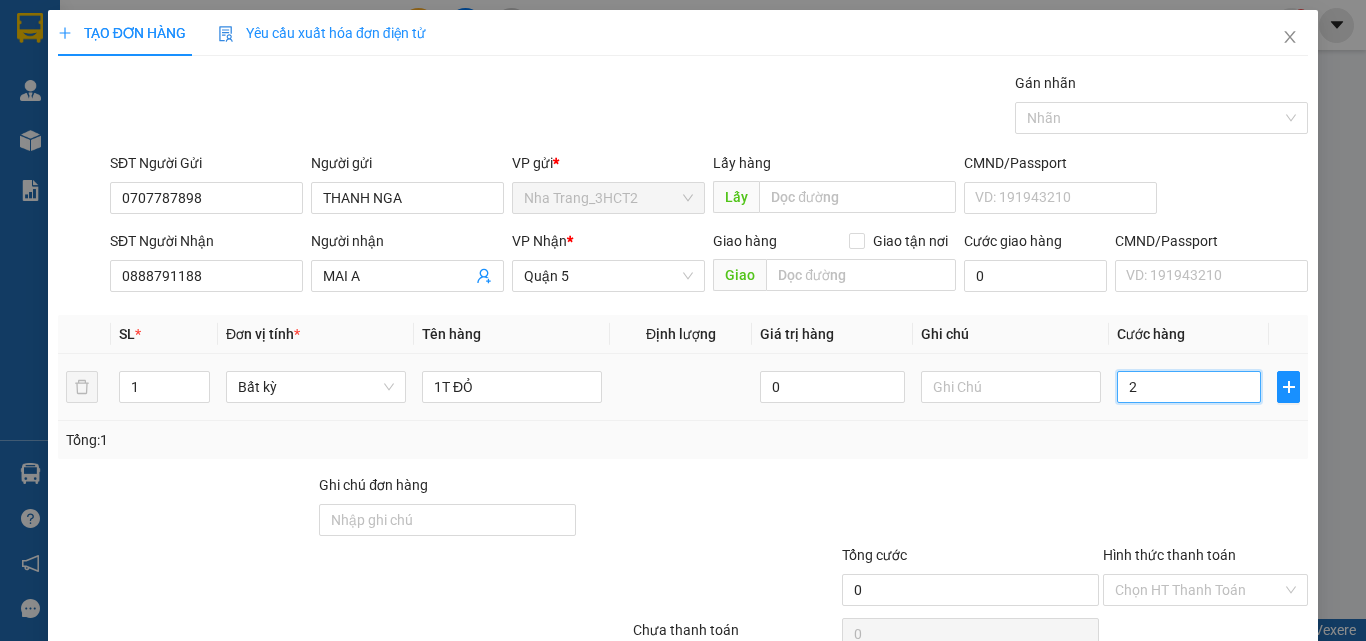 type on "2" 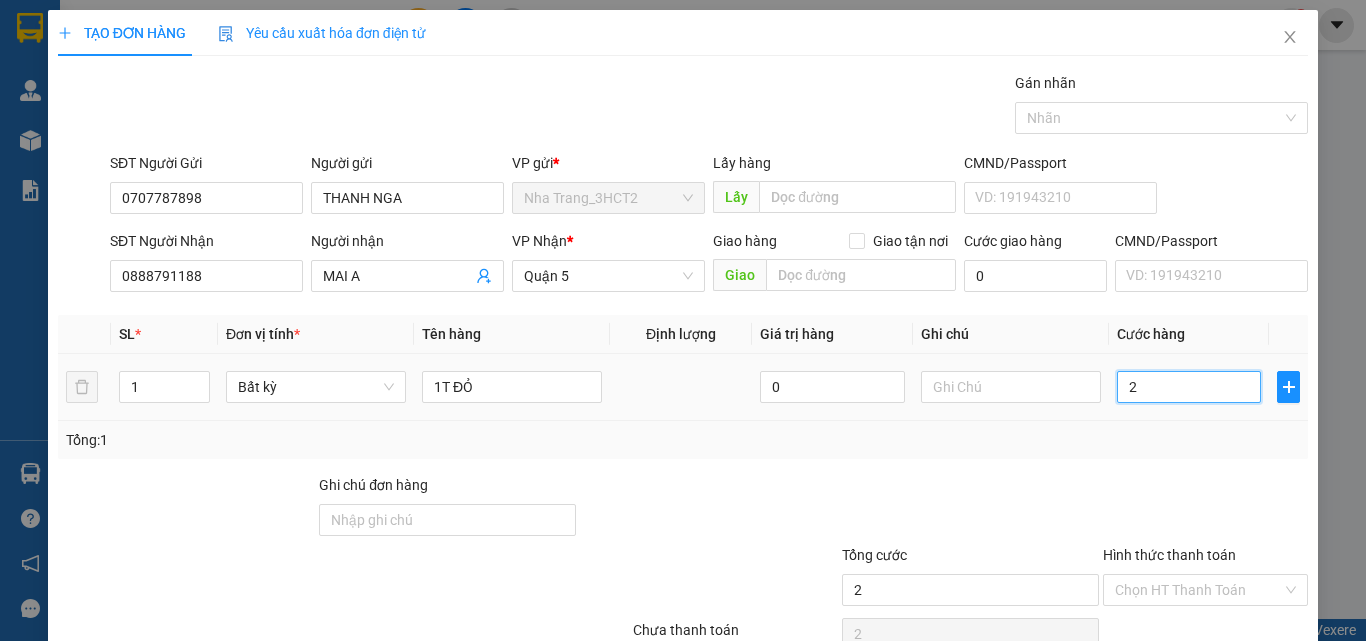 type on "20" 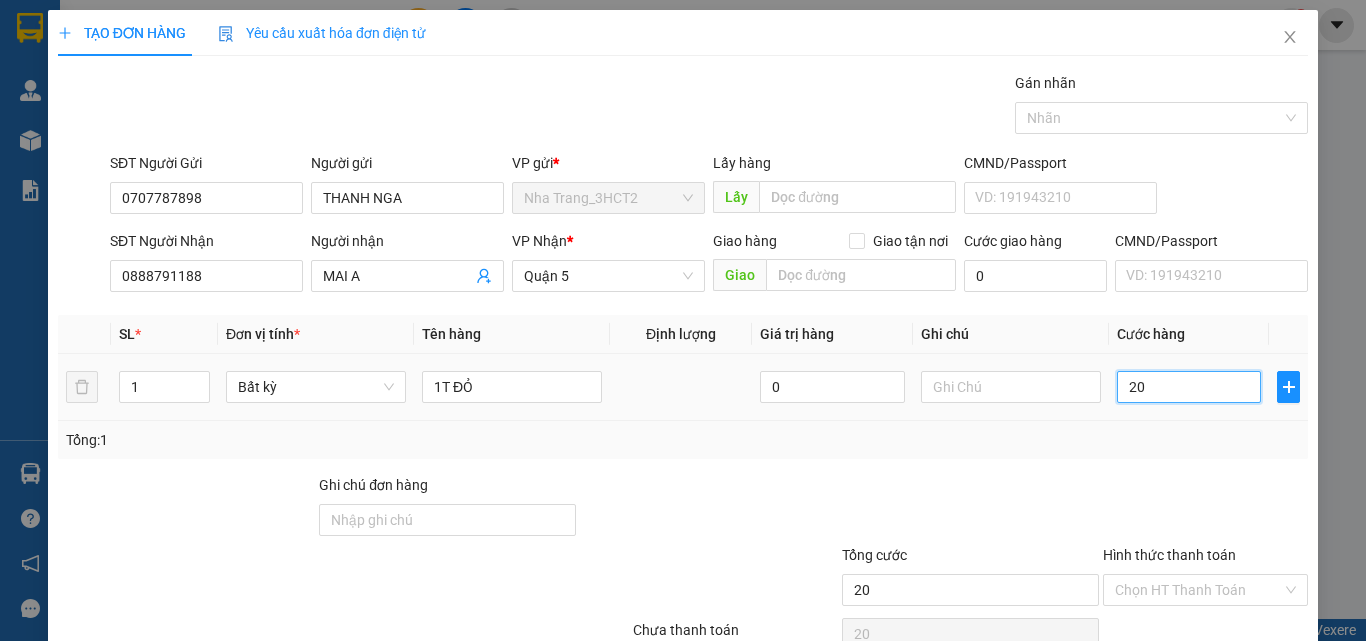 type on "200" 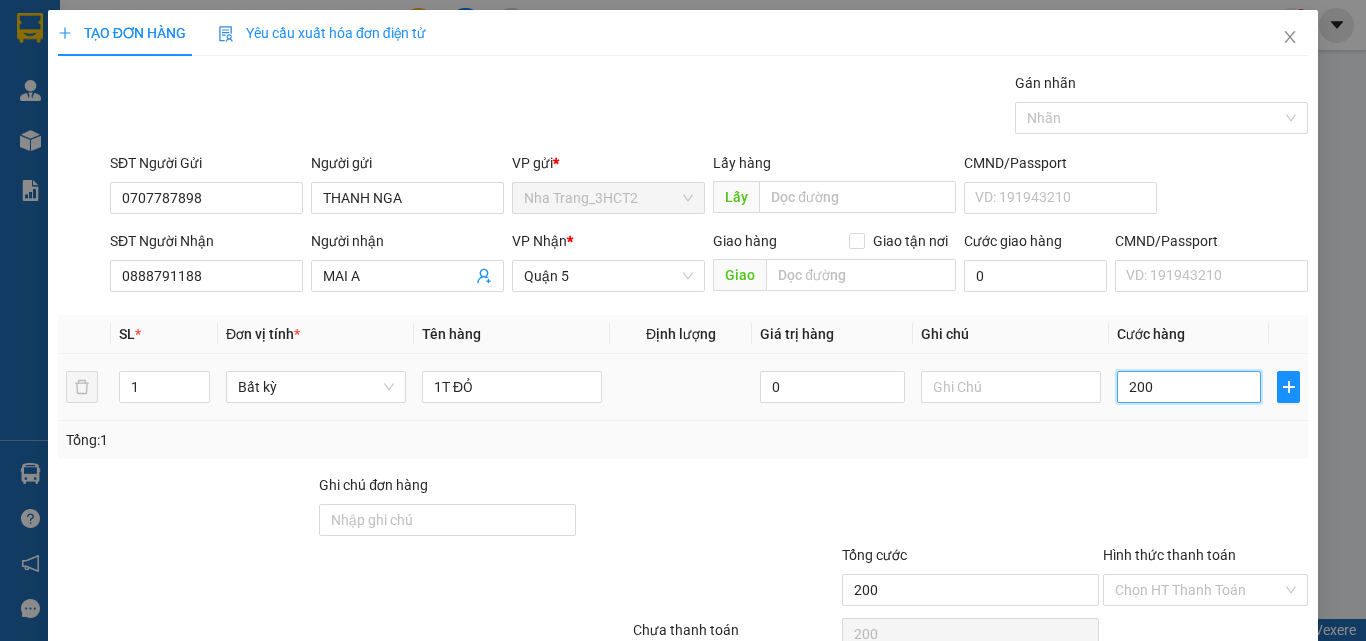 type on "2.000" 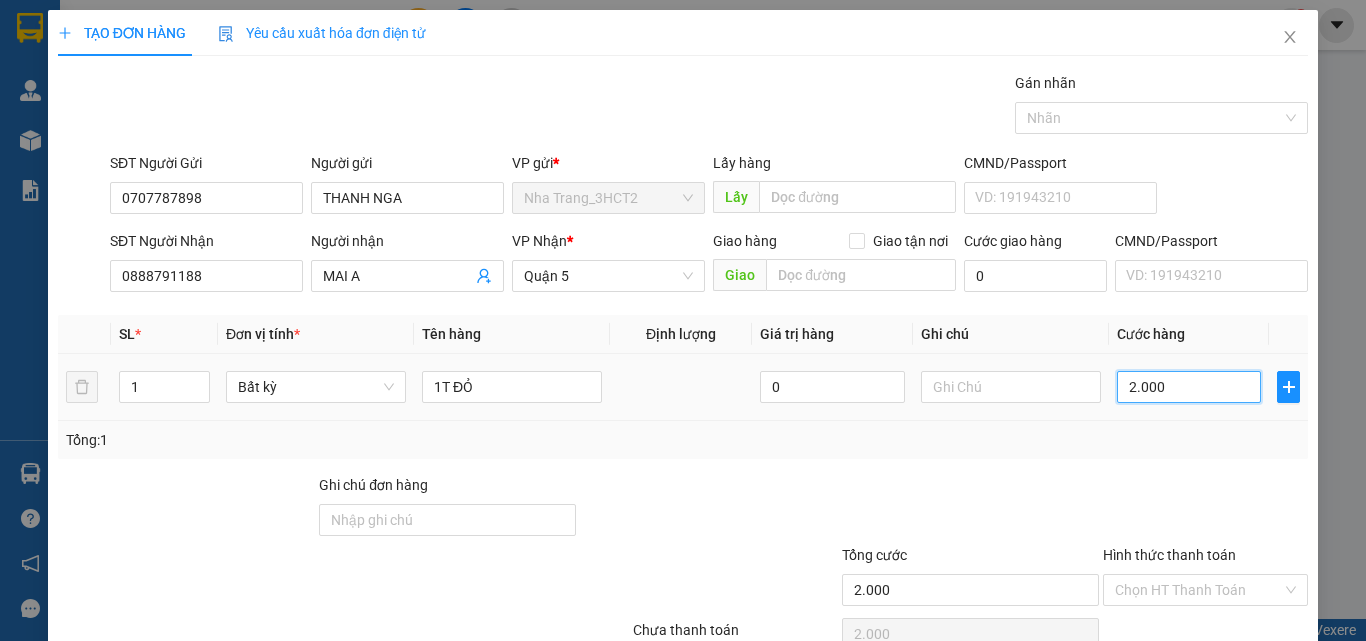 type on "20.000" 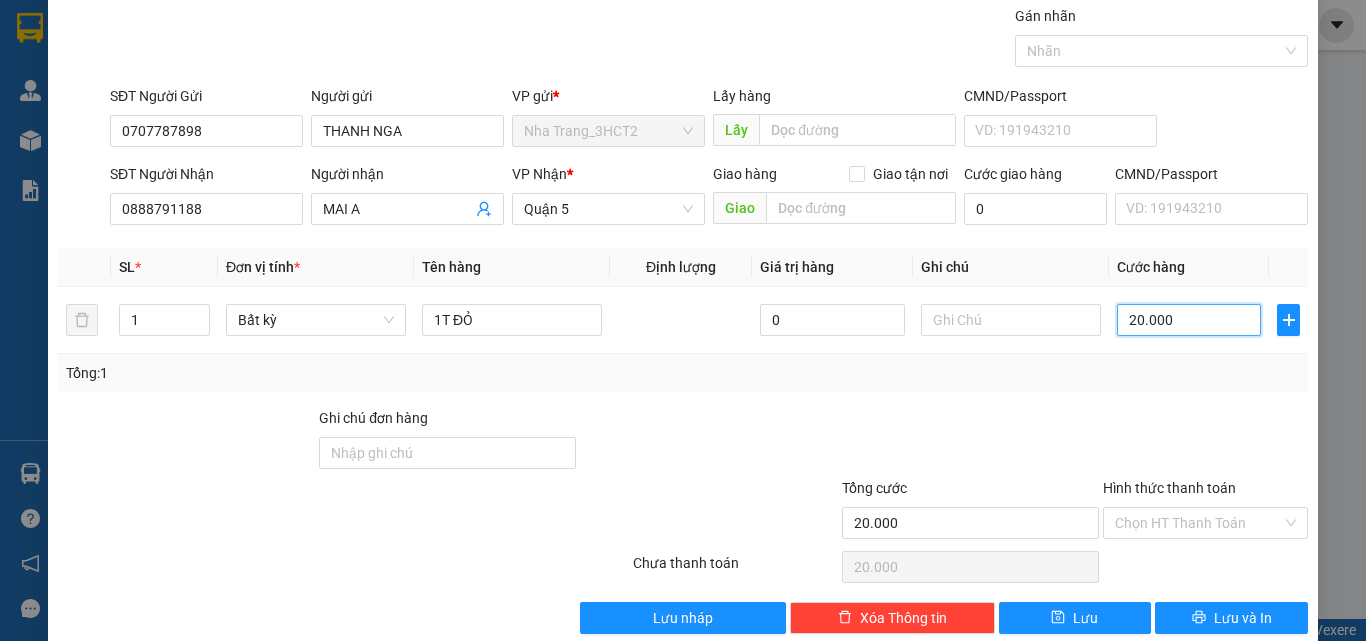 scroll, scrollTop: 99, scrollLeft: 0, axis: vertical 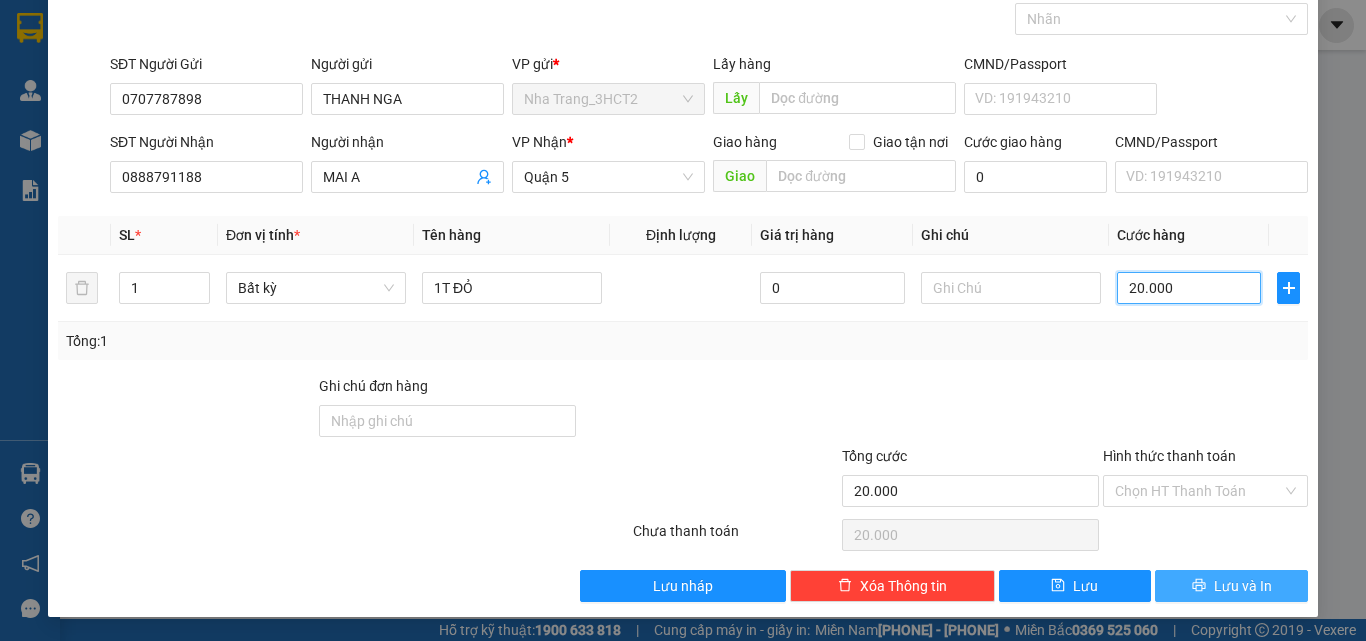 type on "20.000" 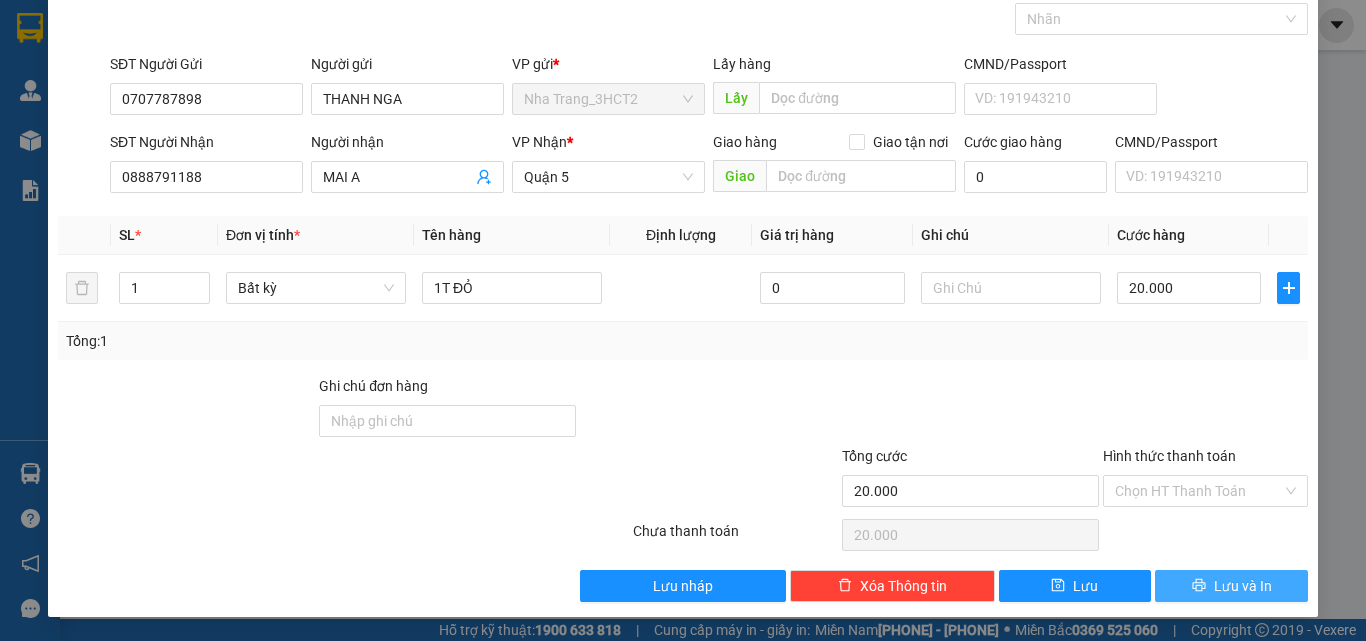 click on "Lưu và In" at bounding box center [1243, 586] 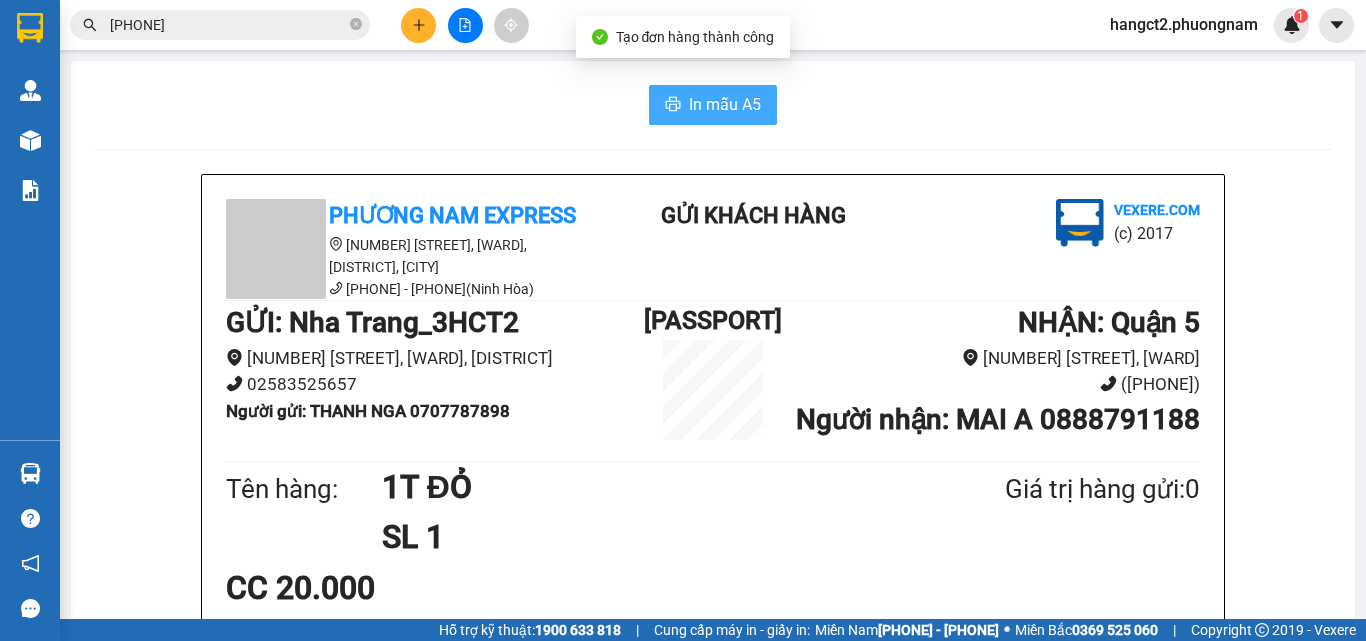 click on "In mẫu A5" at bounding box center (725, 104) 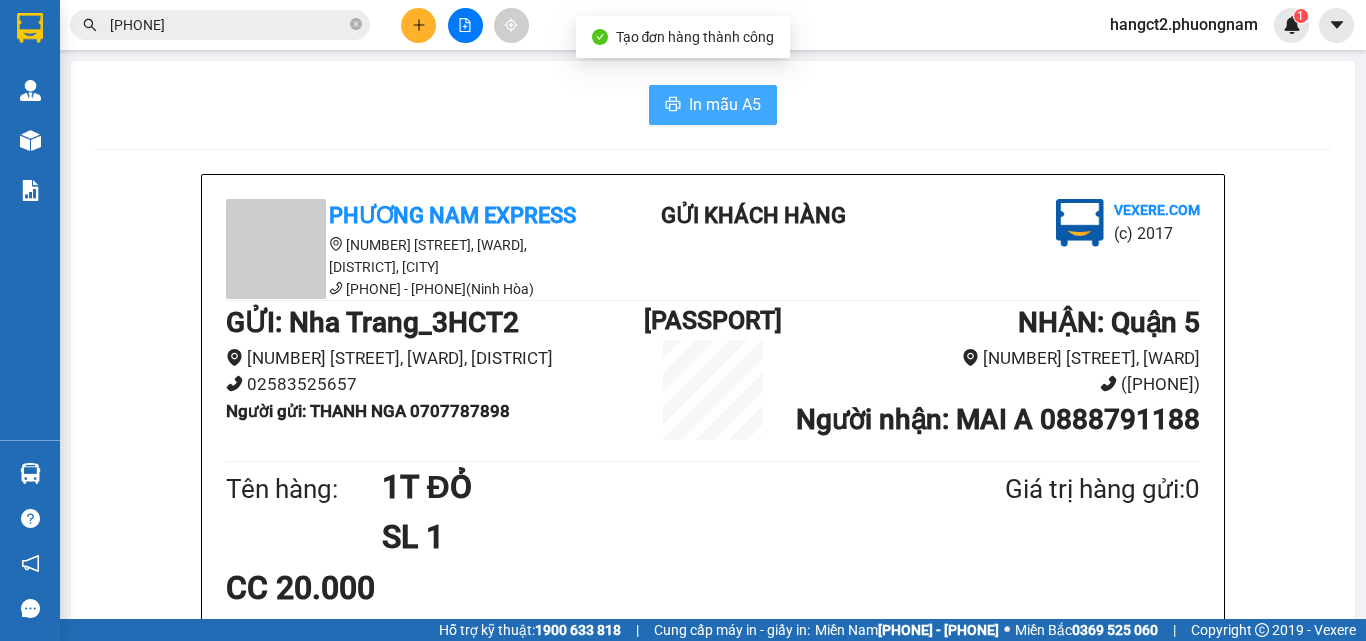 scroll, scrollTop: 0, scrollLeft: 0, axis: both 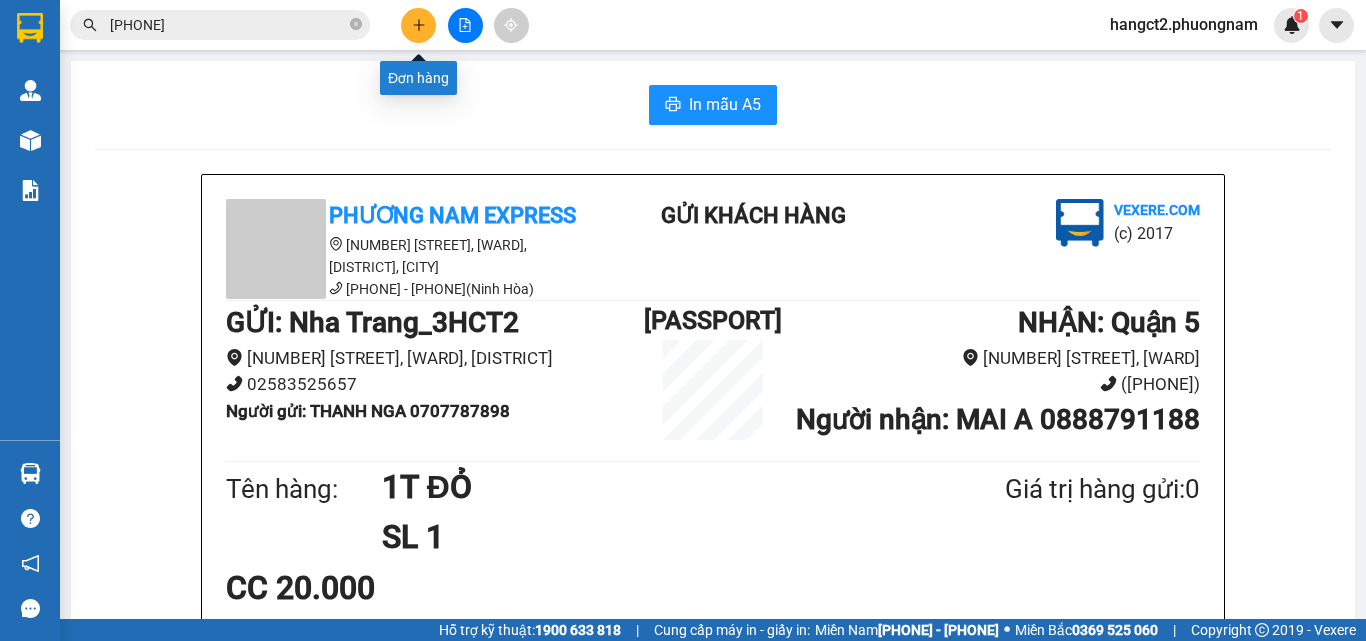 click at bounding box center (418, 25) 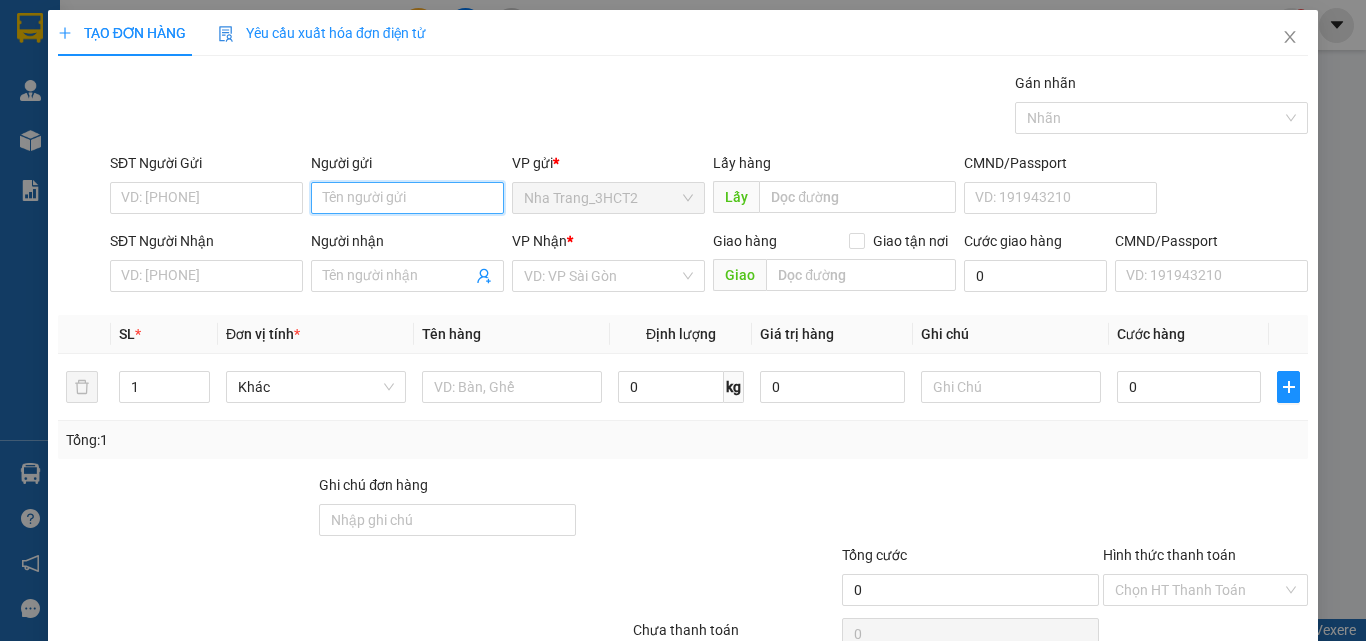 click on "Người gửi" at bounding box center (407, 198) 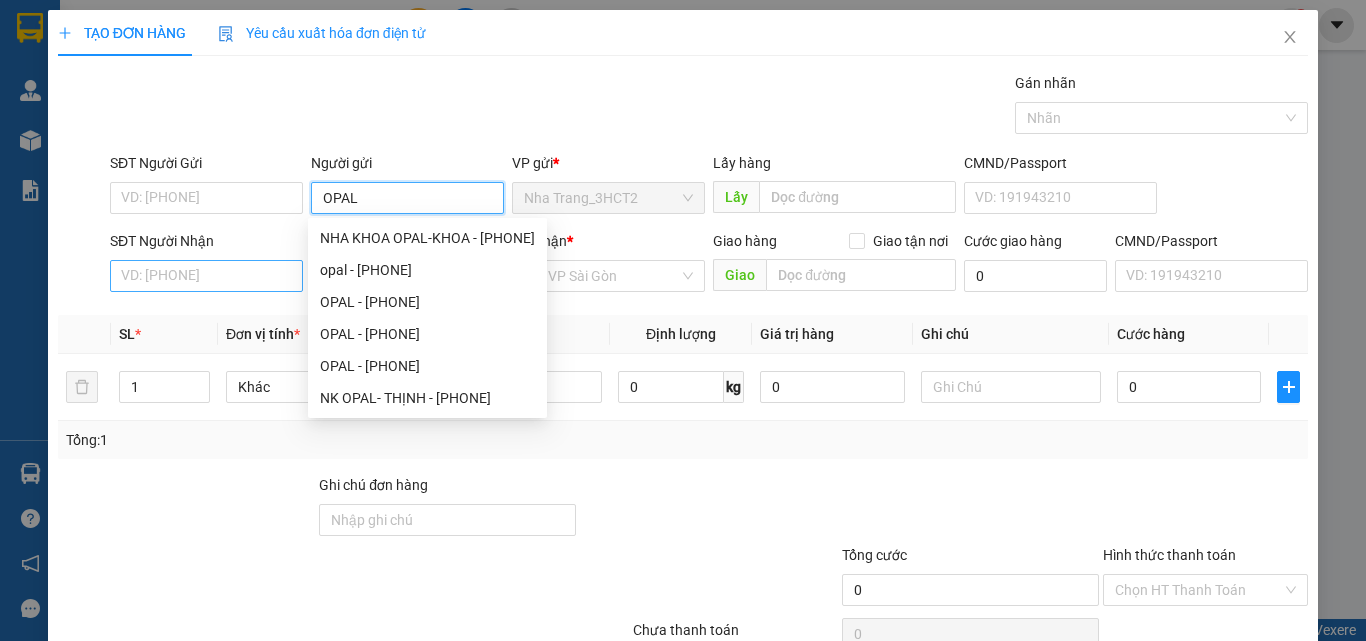 type on "OPAL" 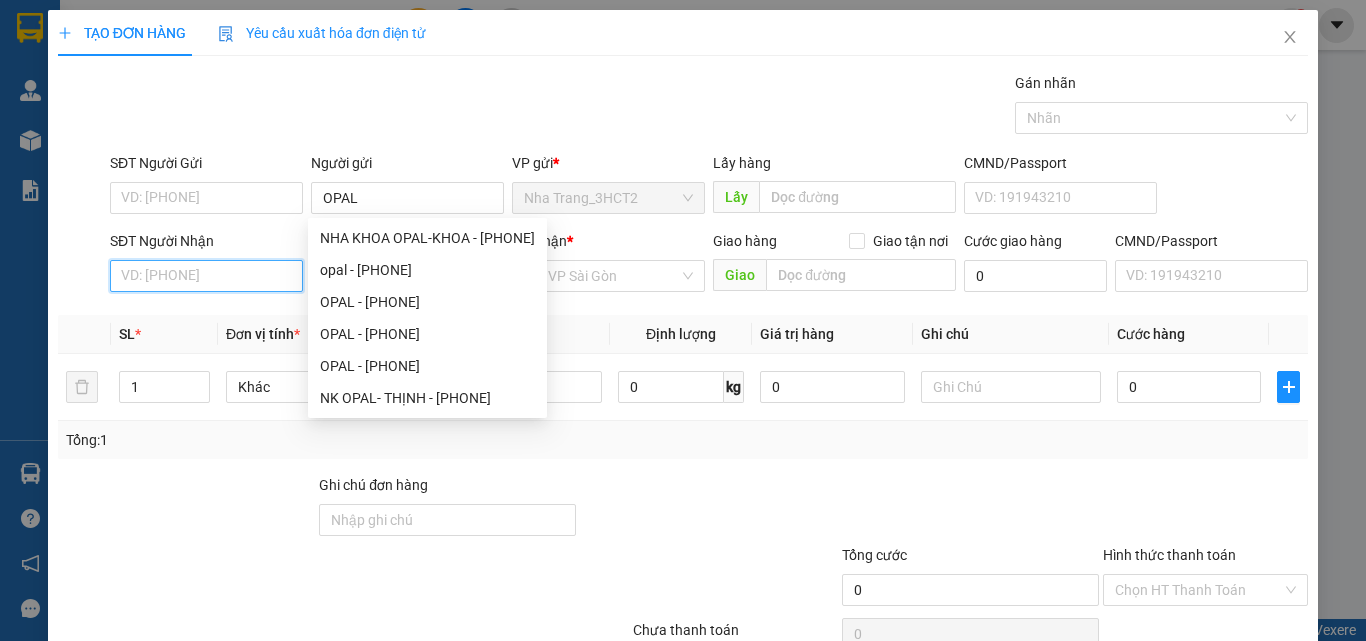 click on "SĐT Người Nhận" at bounding box center [206, 276] 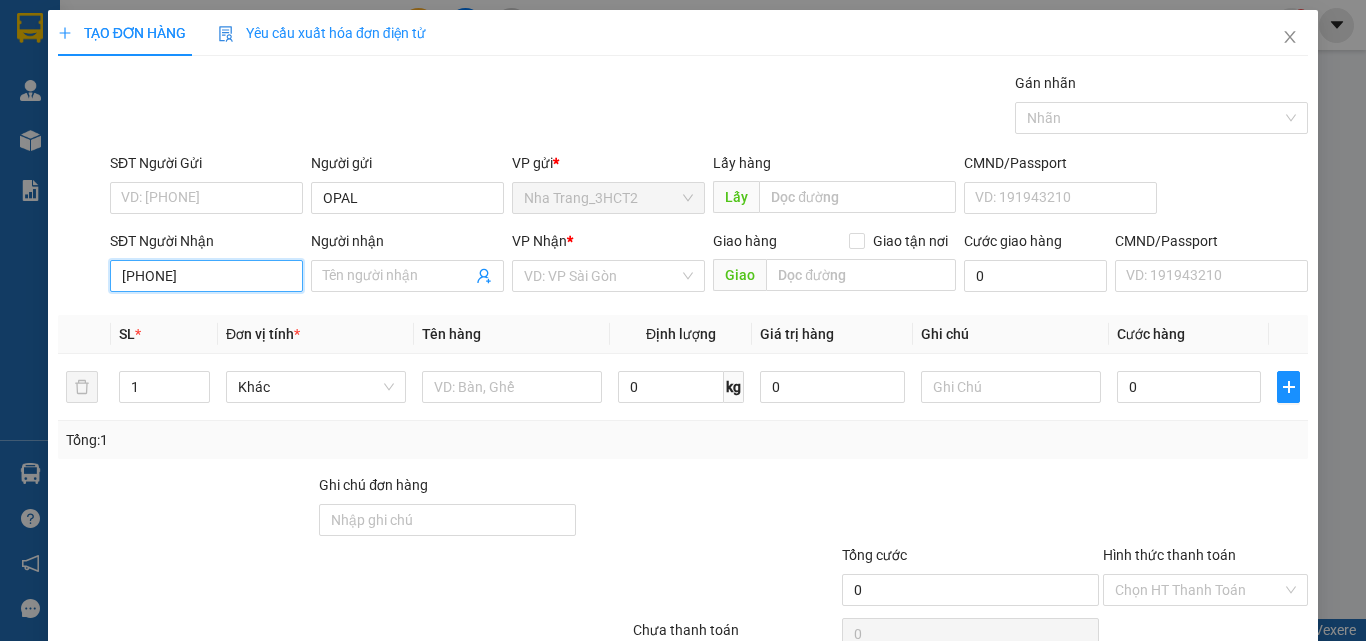 type on "0853006677" 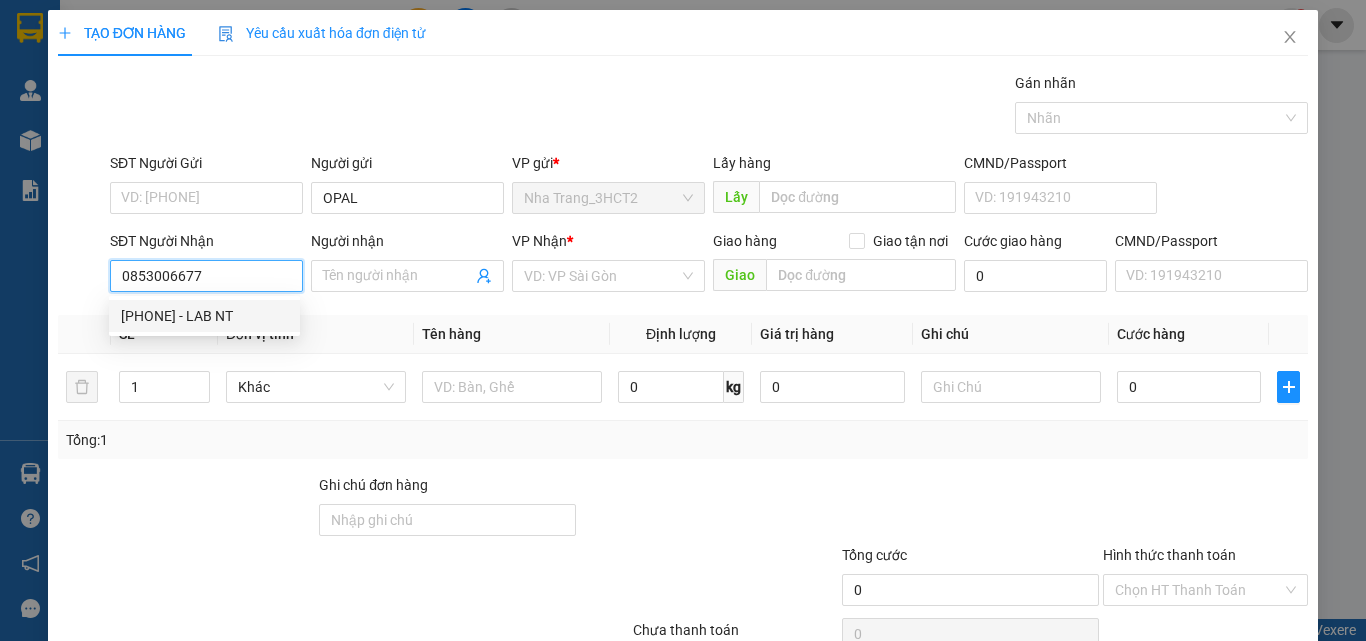 click on "[PHONE] -  LAB NT" at bounding box center (204, 316) 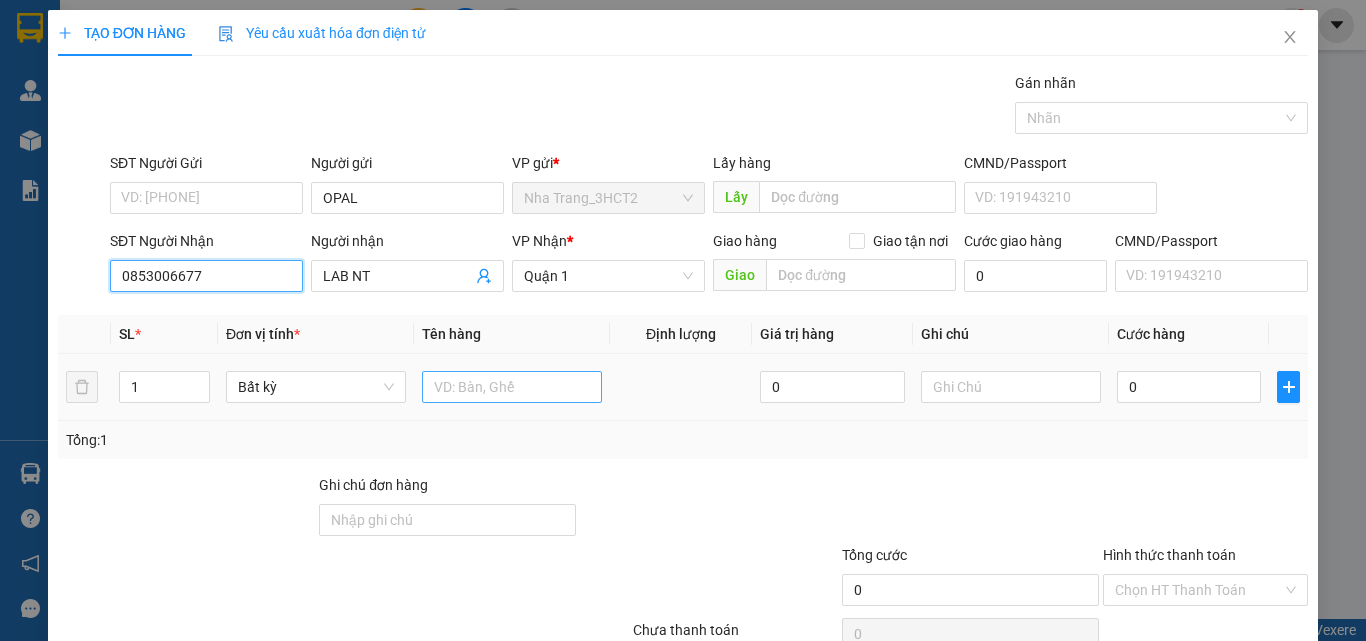 type on "0853006677" 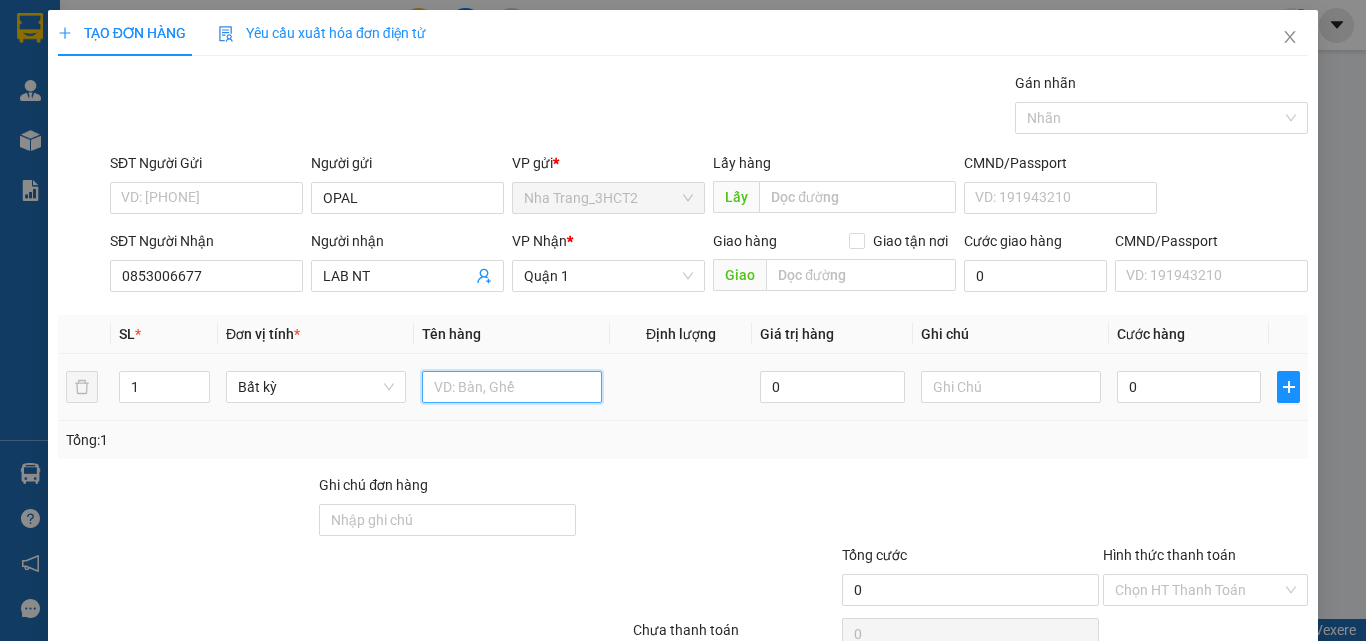 click at bounding box center (512, 387) 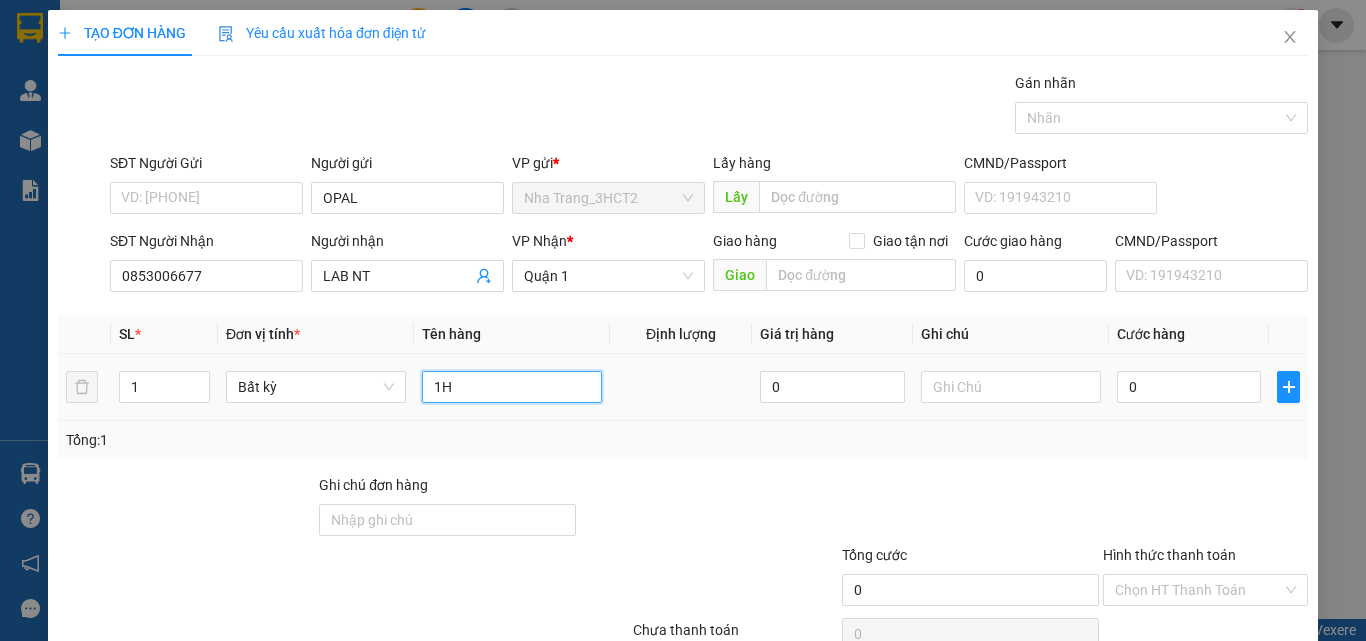 type on "1H" 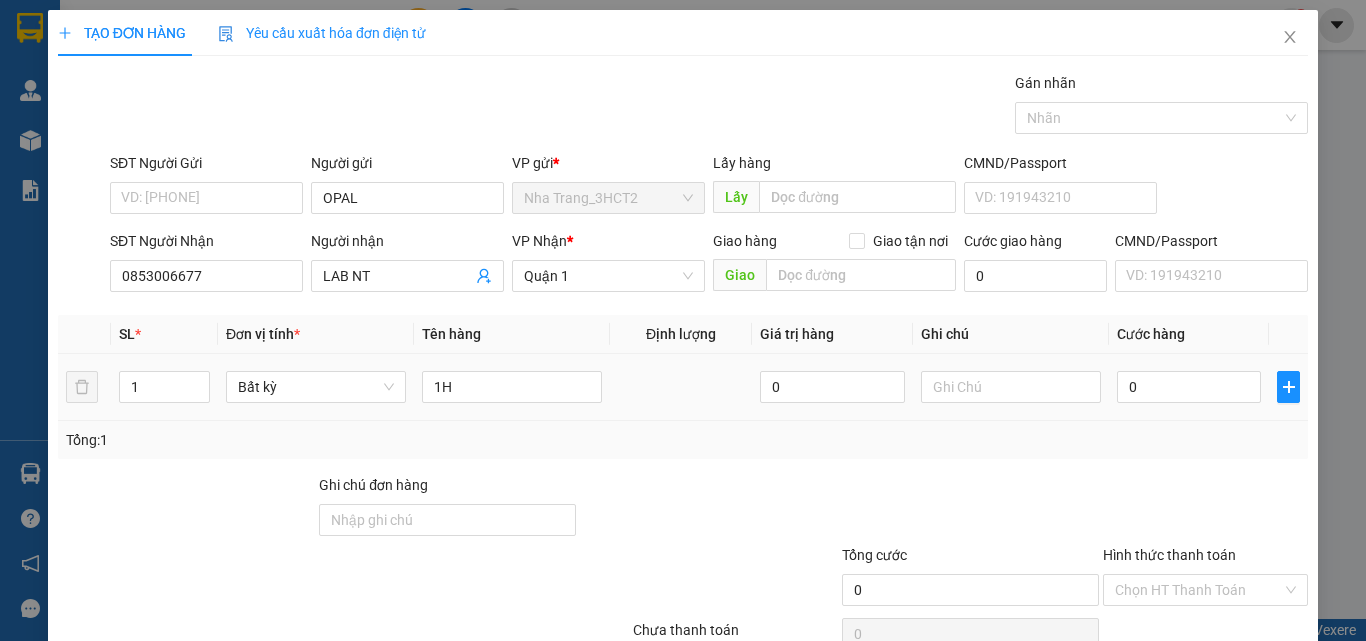 click on "0" at bounding box center (1189, 387) 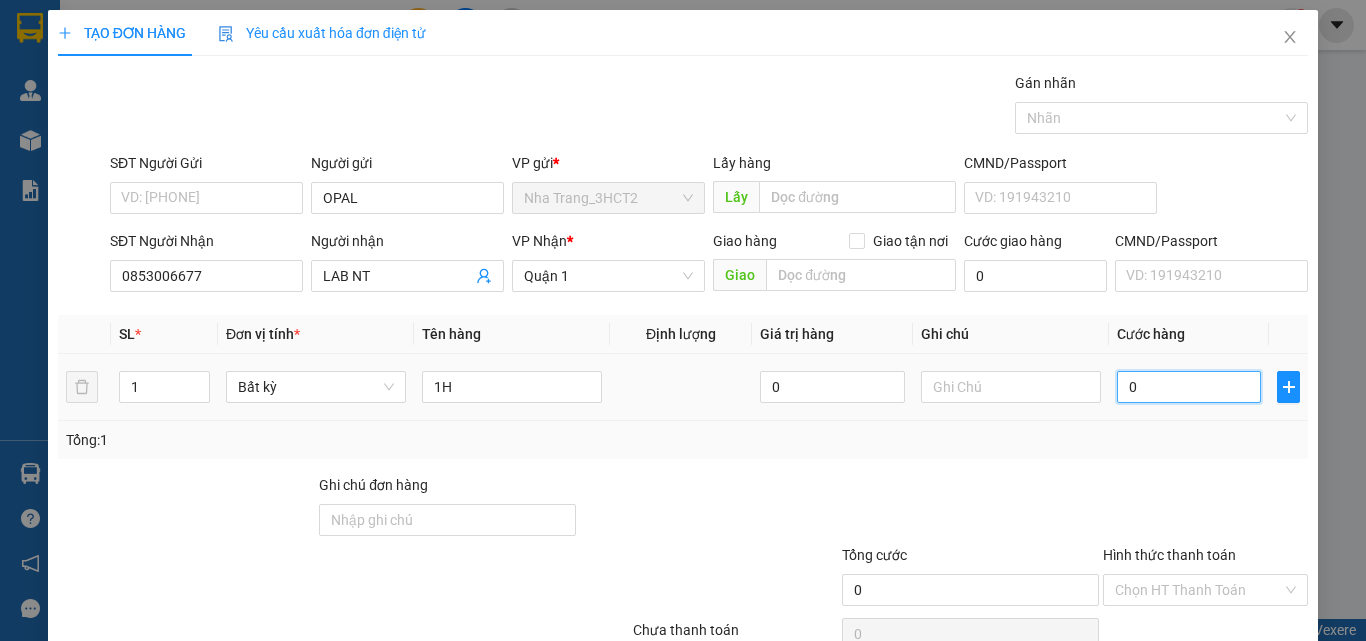 click on "0" at bounding box center (1189, 387) 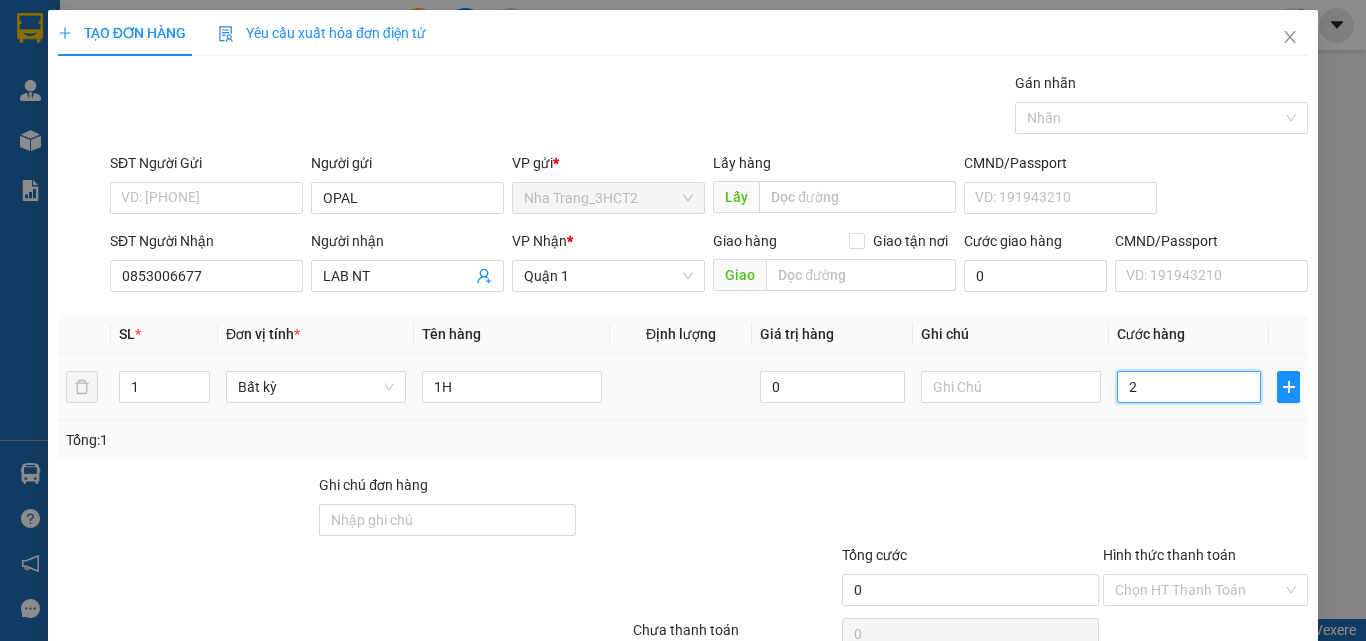 type on "2" 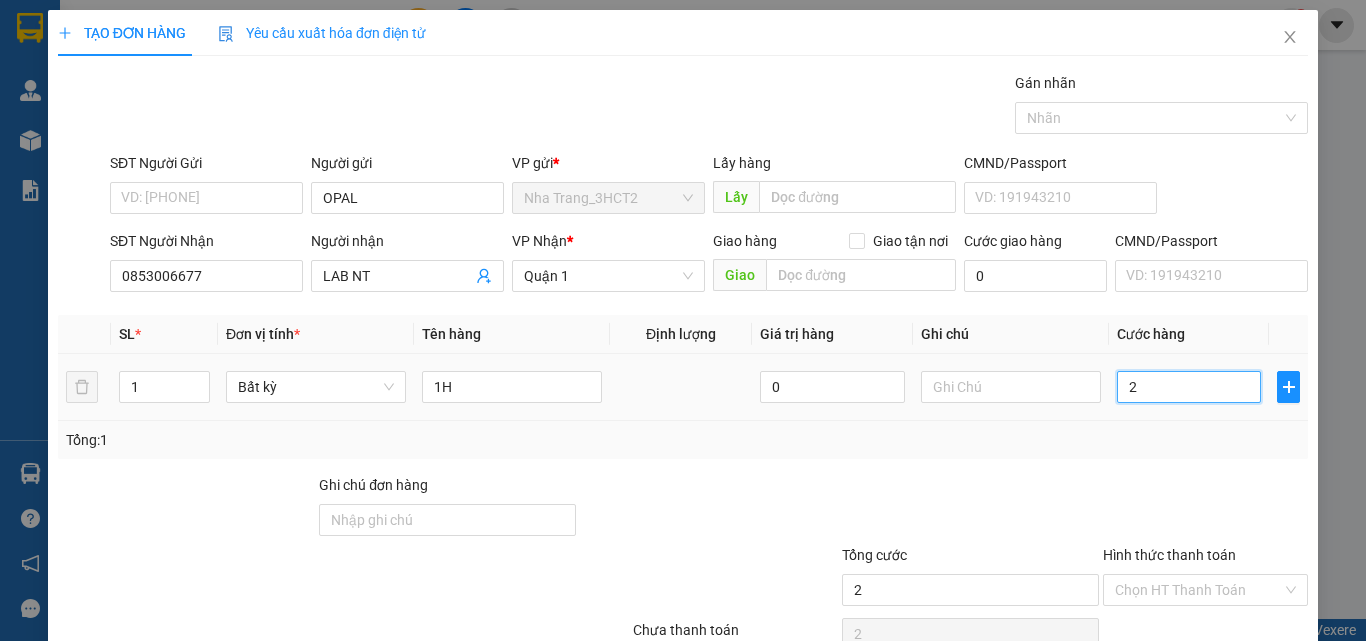type on "20" 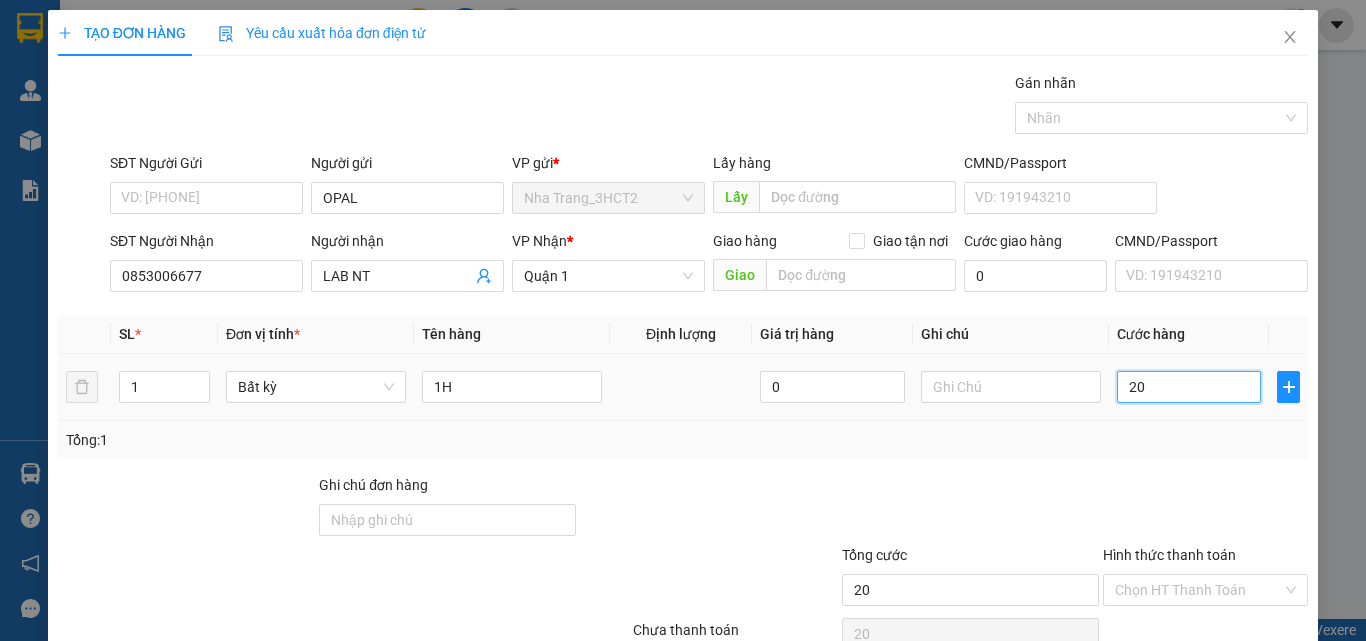 type on "200" 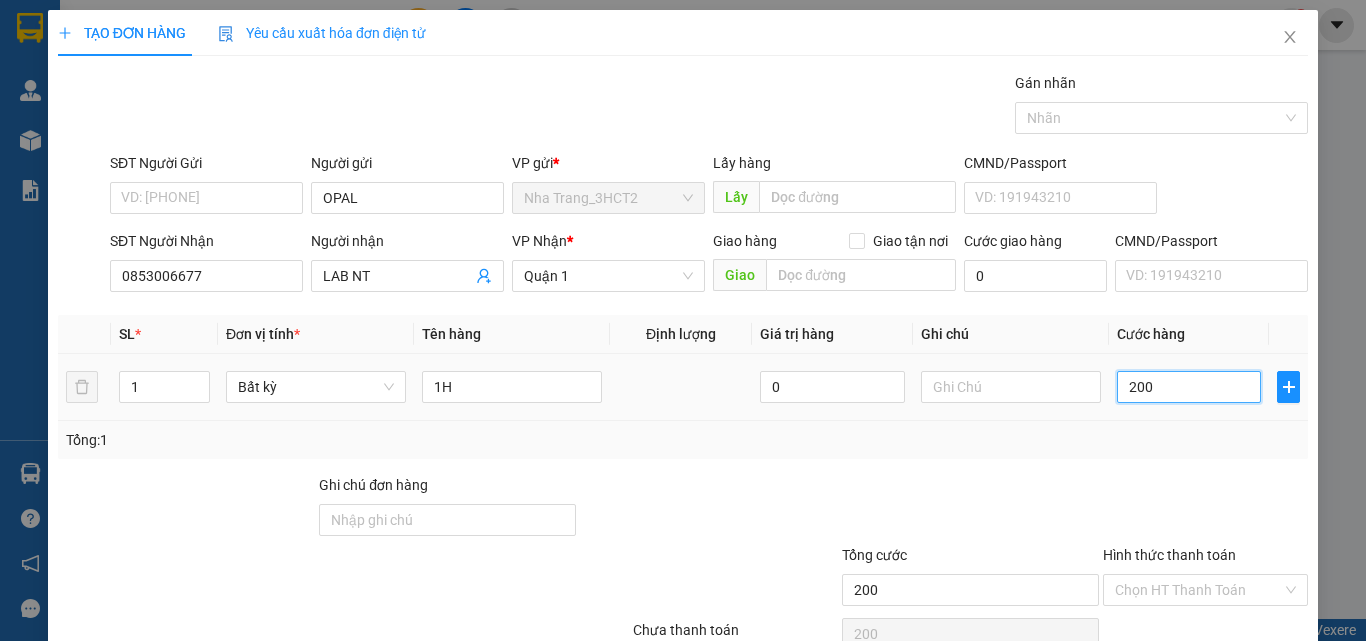 type on "2.000" 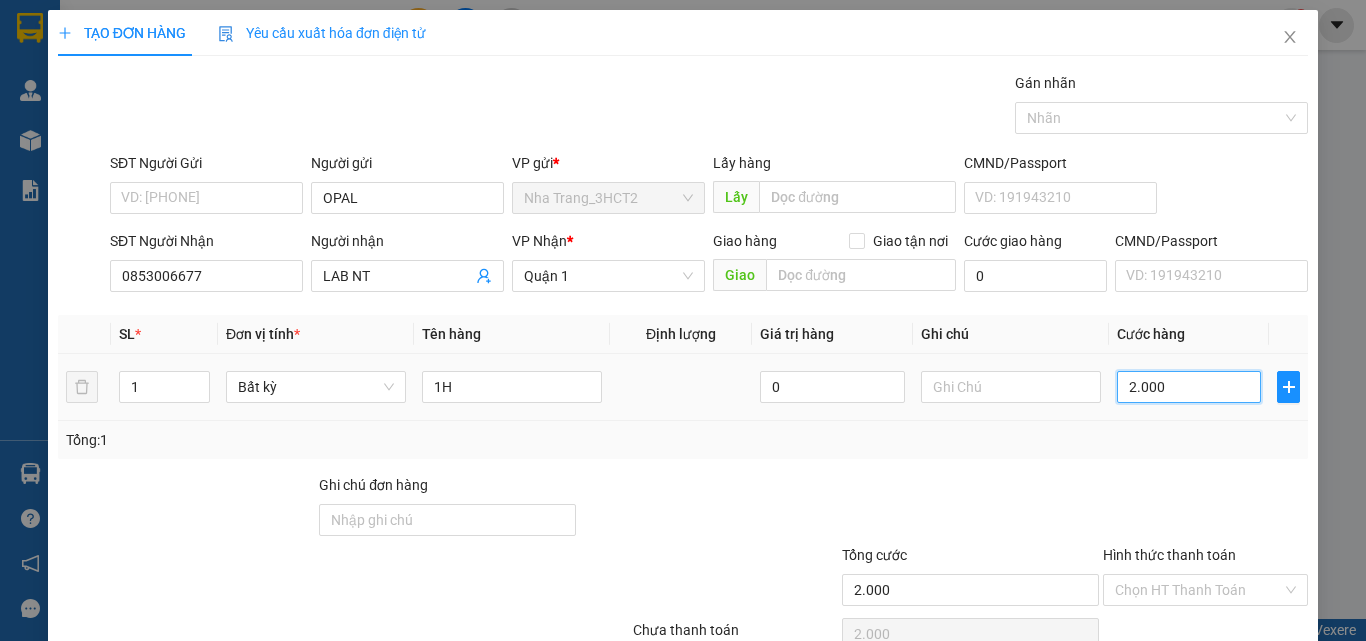 type on "20.000" 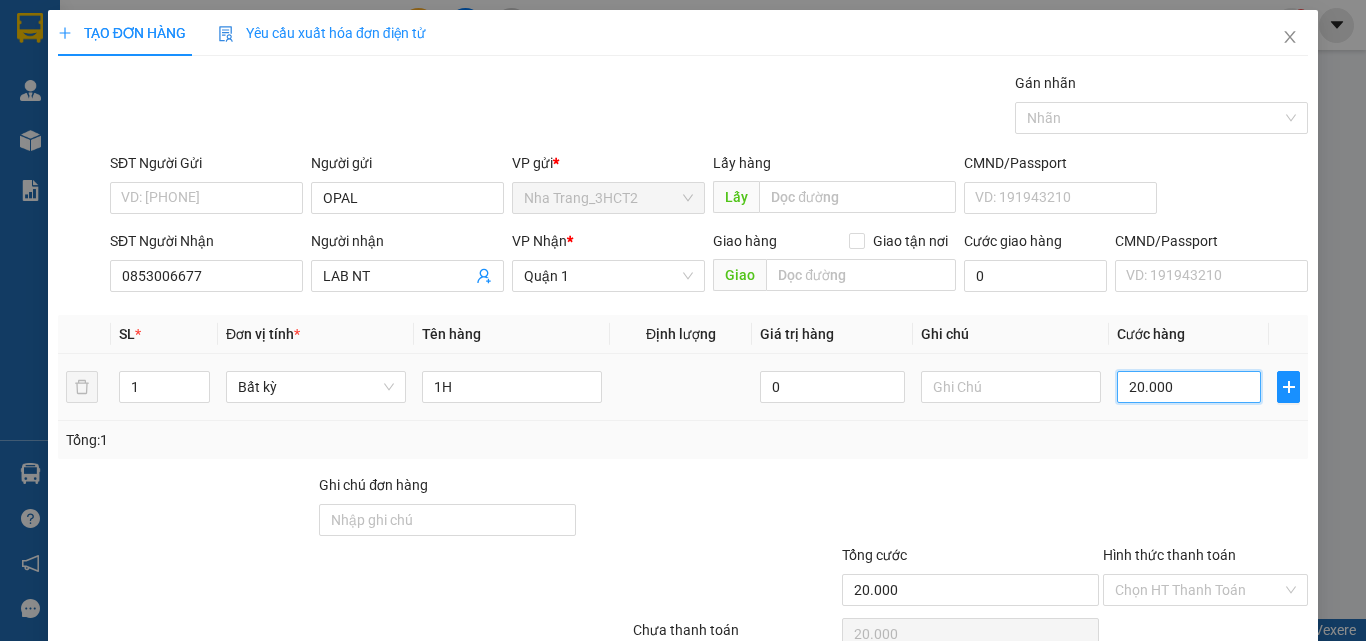 scroll, scrollTop: 99, scrollLeft: 0, axis: vertical 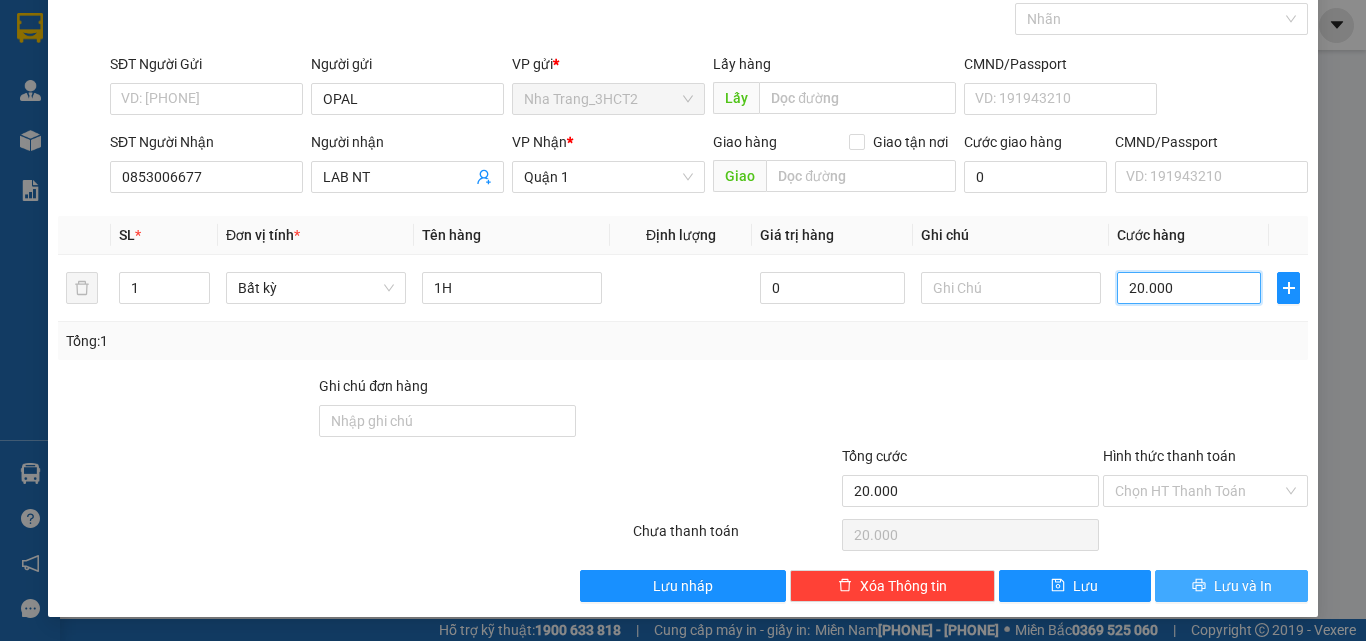 type on "20.000" 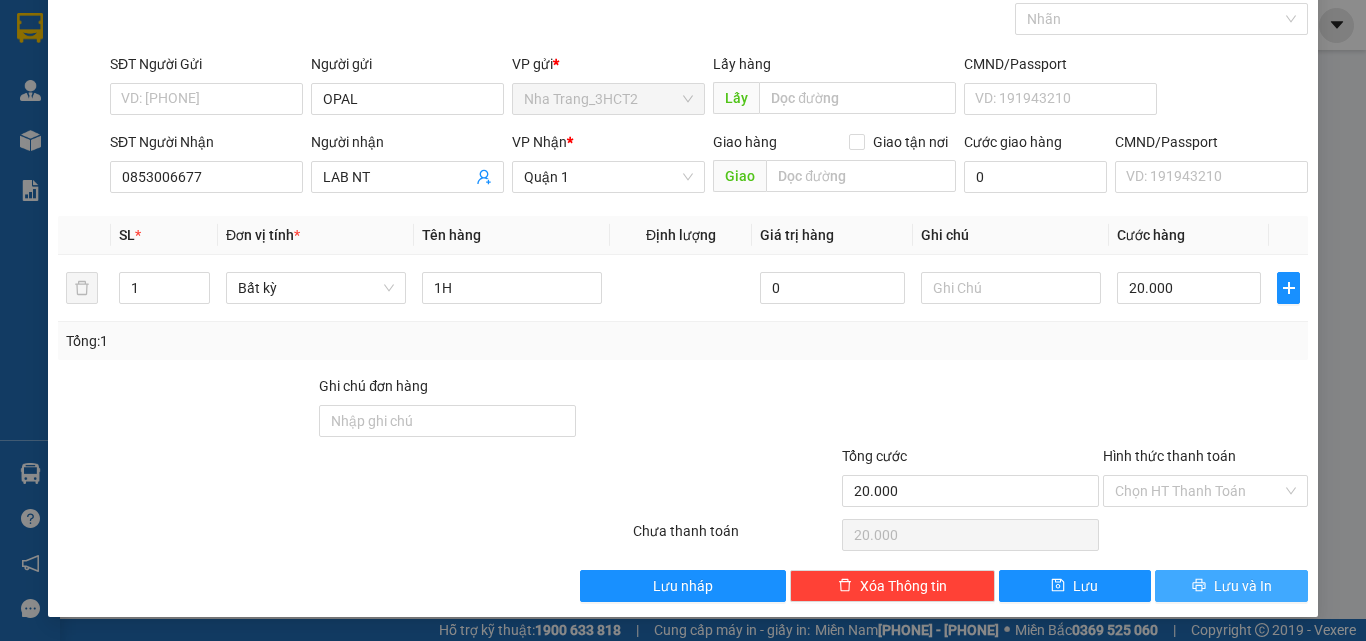 click on "Lưu và In" at bounding box center (1243, 586) 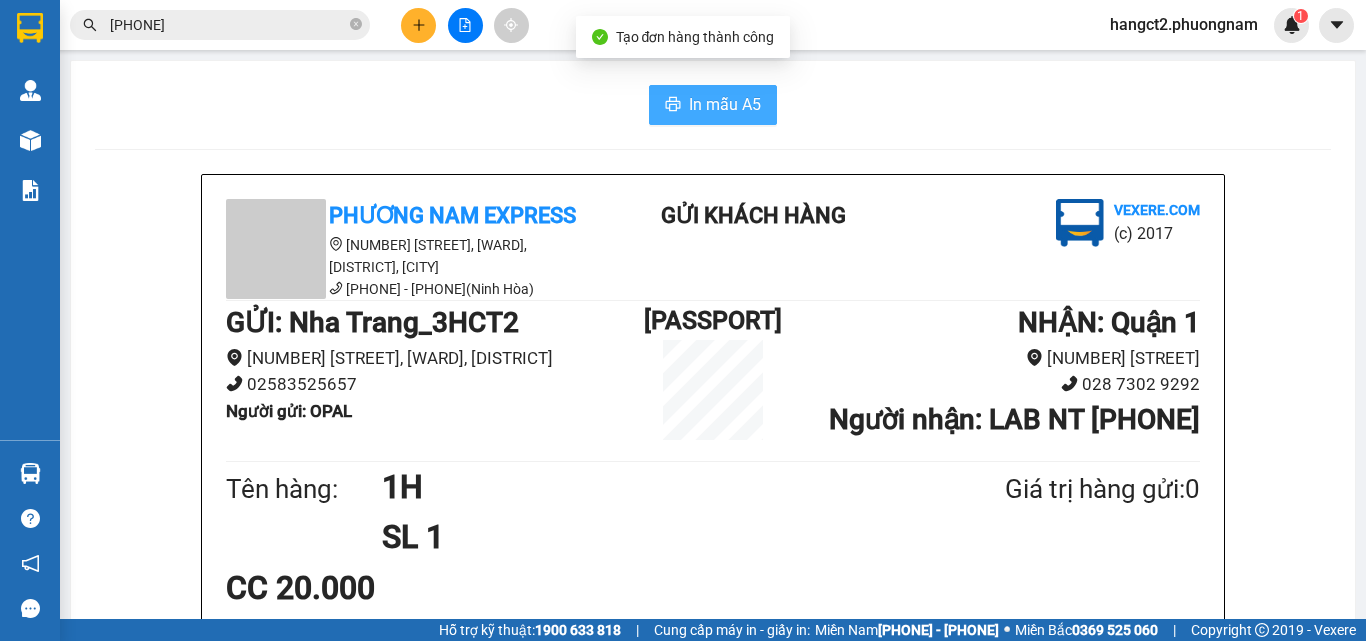 click on "In mẫu A5" at bounding box center [725, 104] 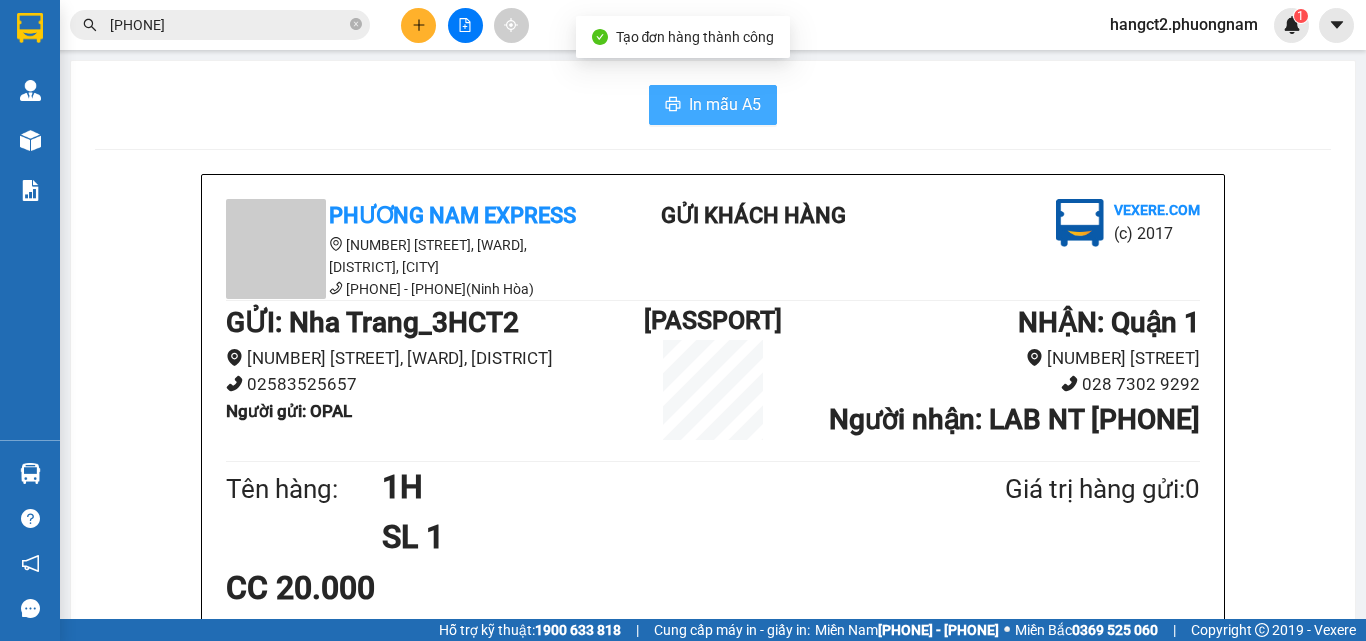 scroll, scrollTop: 0, scrollLeft: 0, axis: both 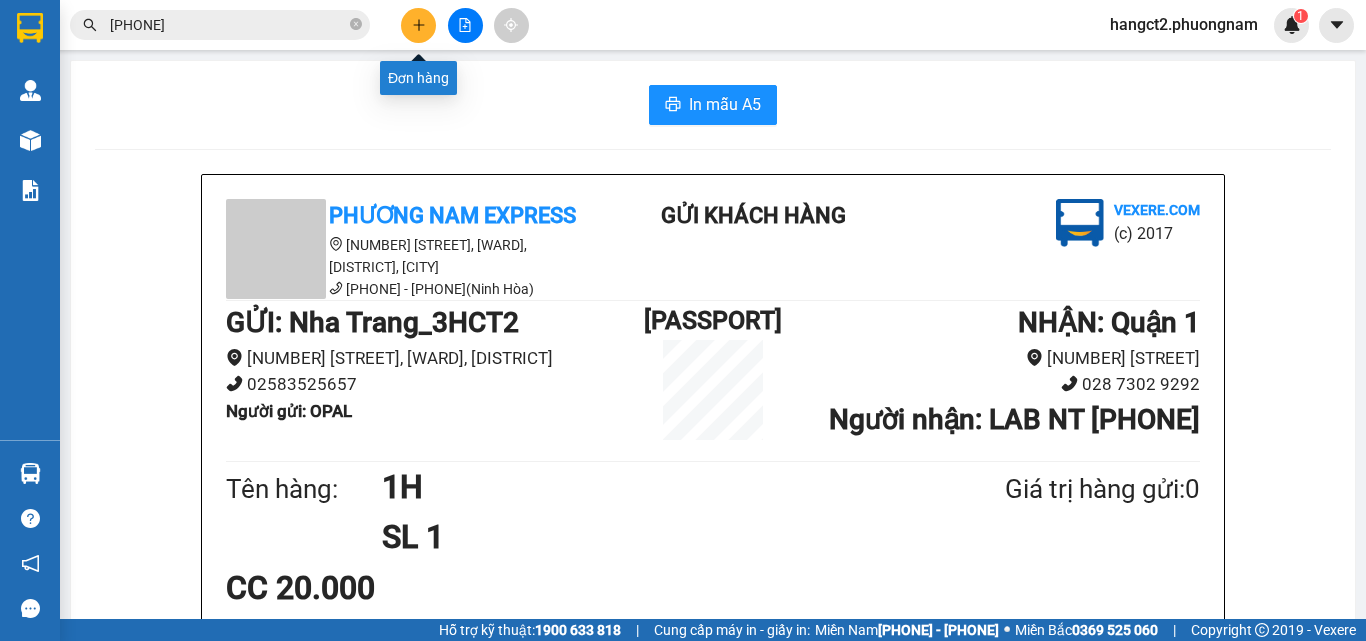 click at bounding box center (418, 25) 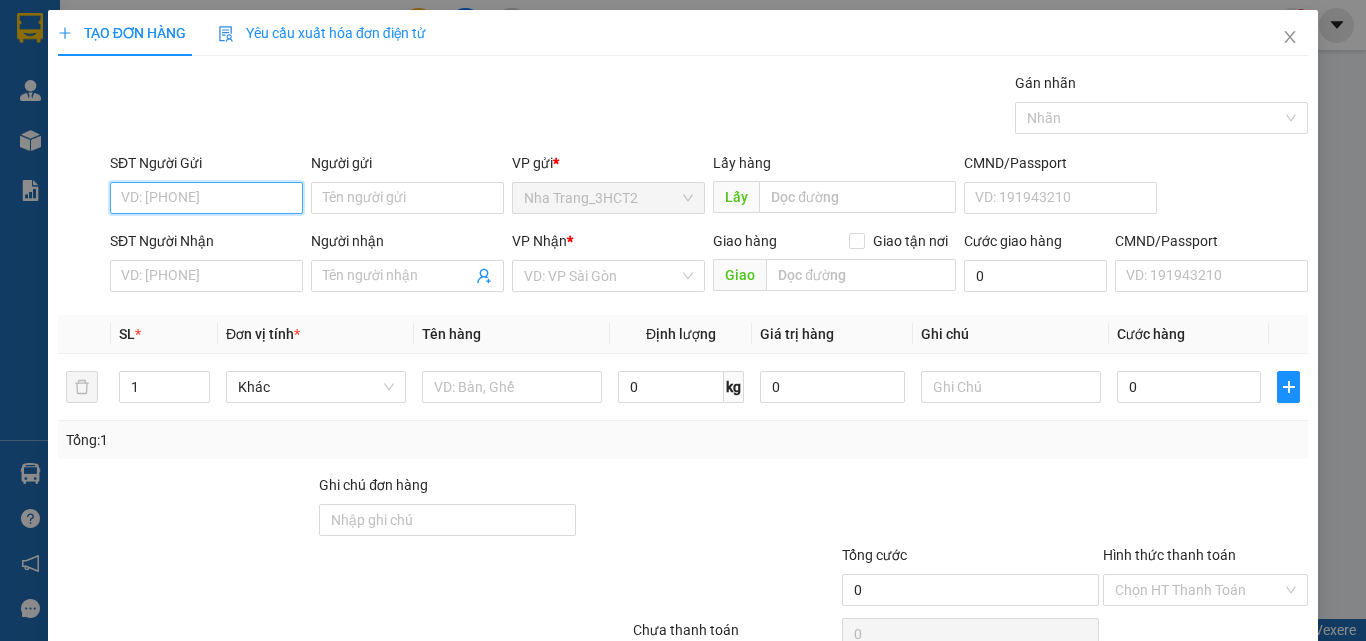 click on "SĐT Người Gửi" at bounding box center [206, 198] 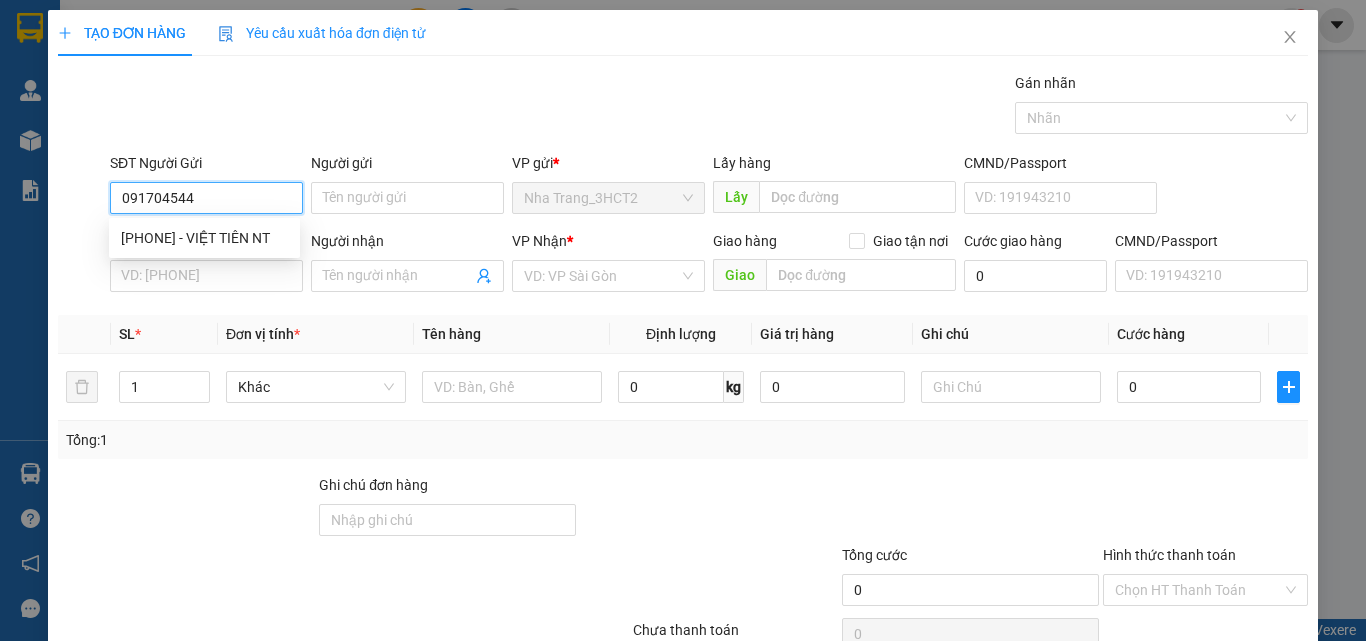 type on "0917045445" 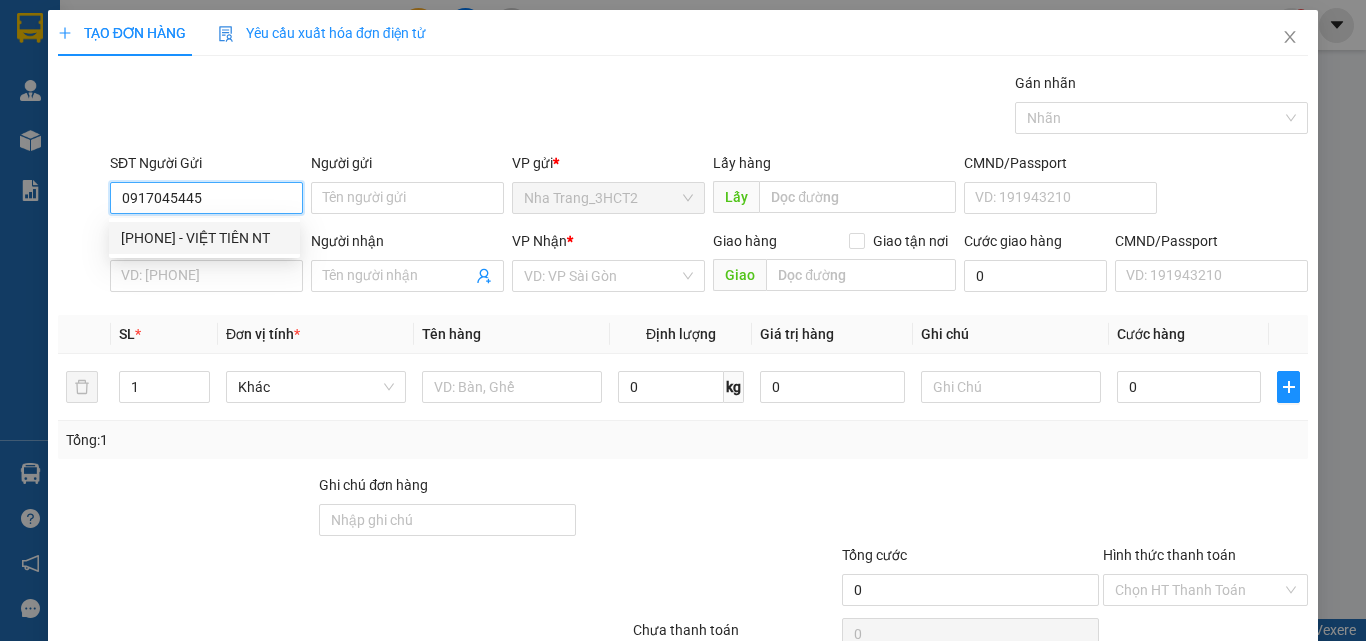 click on "[PHONE] - VIỆT TIÊN NT" at bounding box center [204, 238] 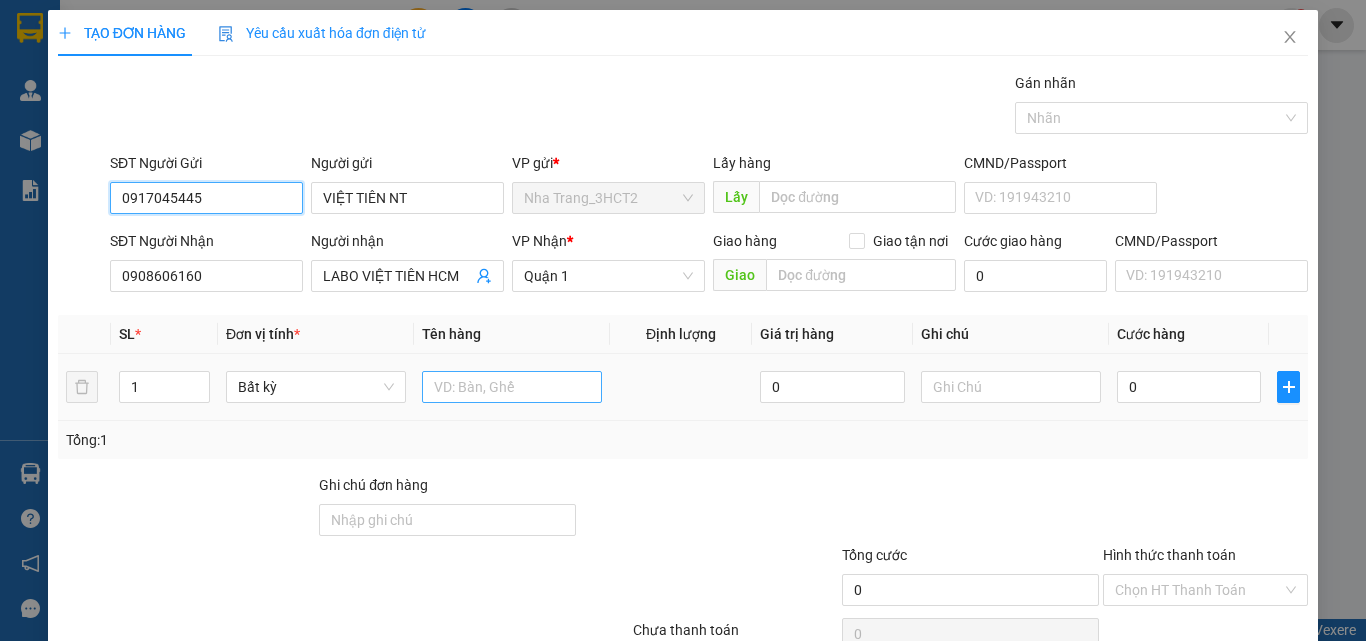 type on "0917045445" 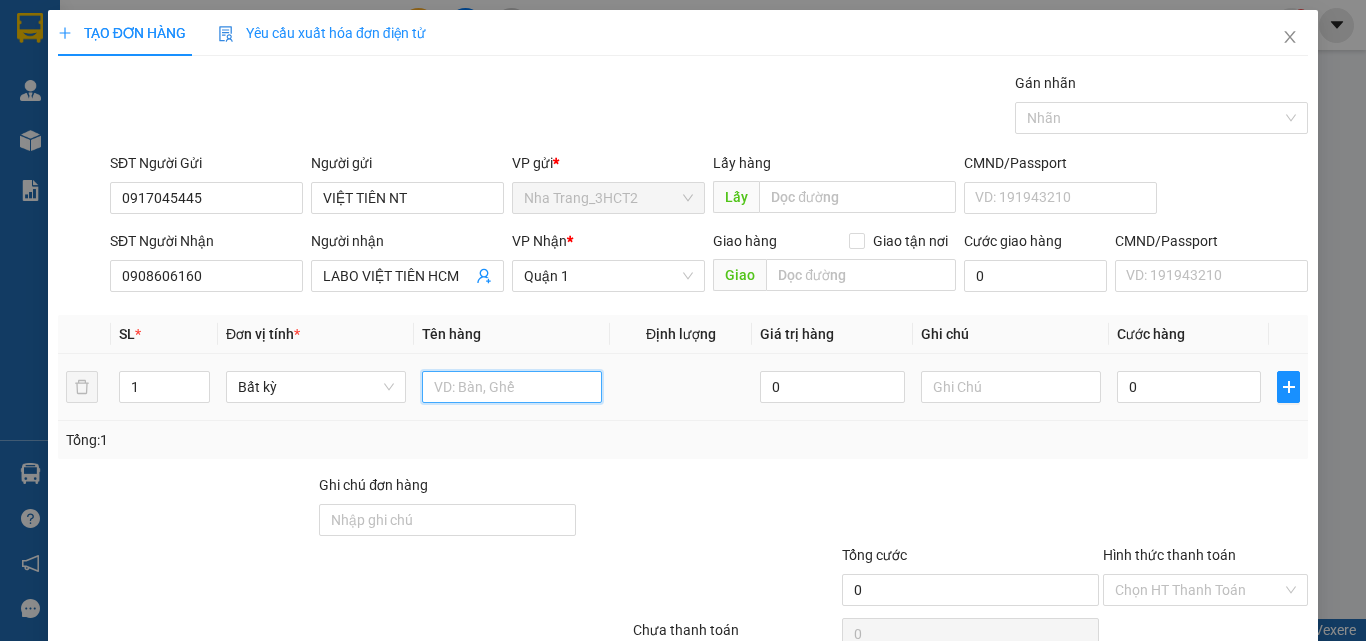 click at bounding box center [512, 387] 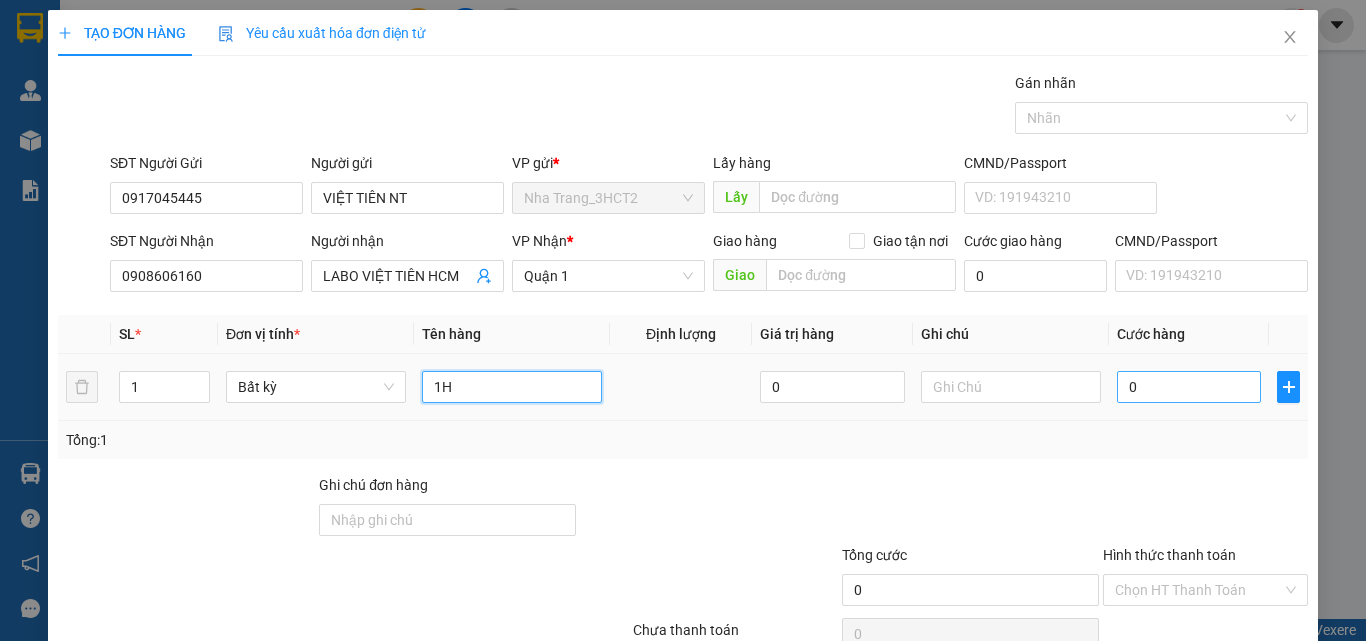 type on "1H" 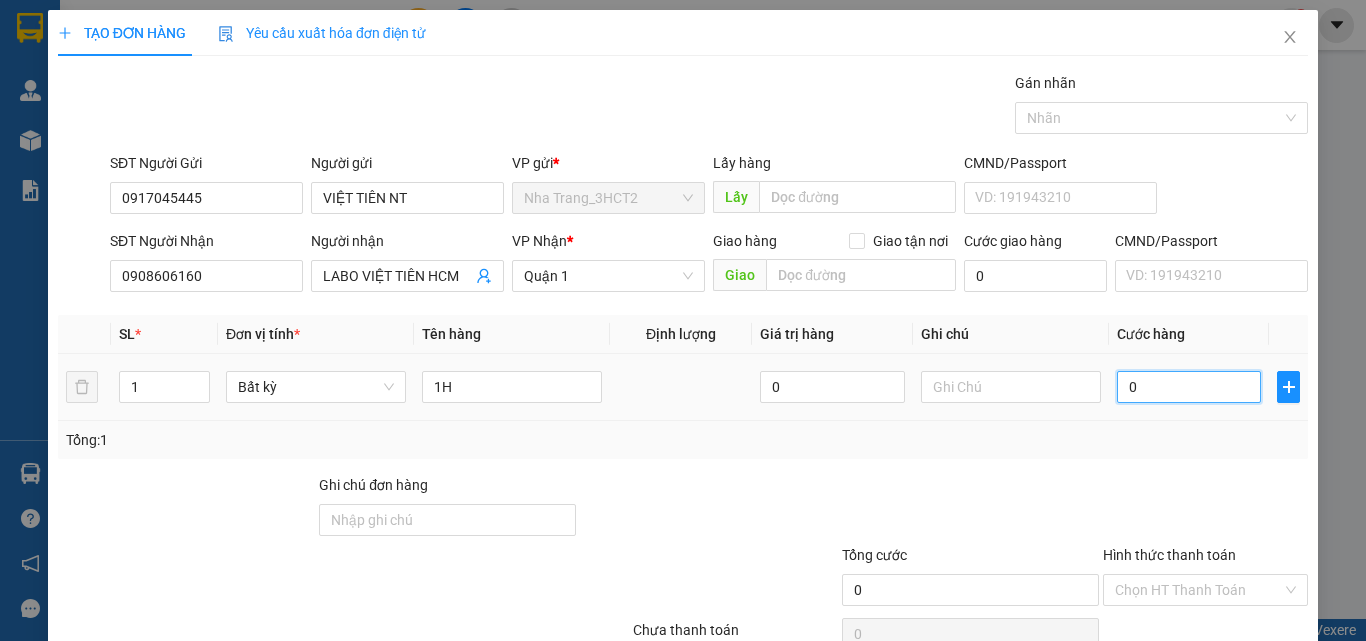 click on "0" at bounding box center [1189, 387] 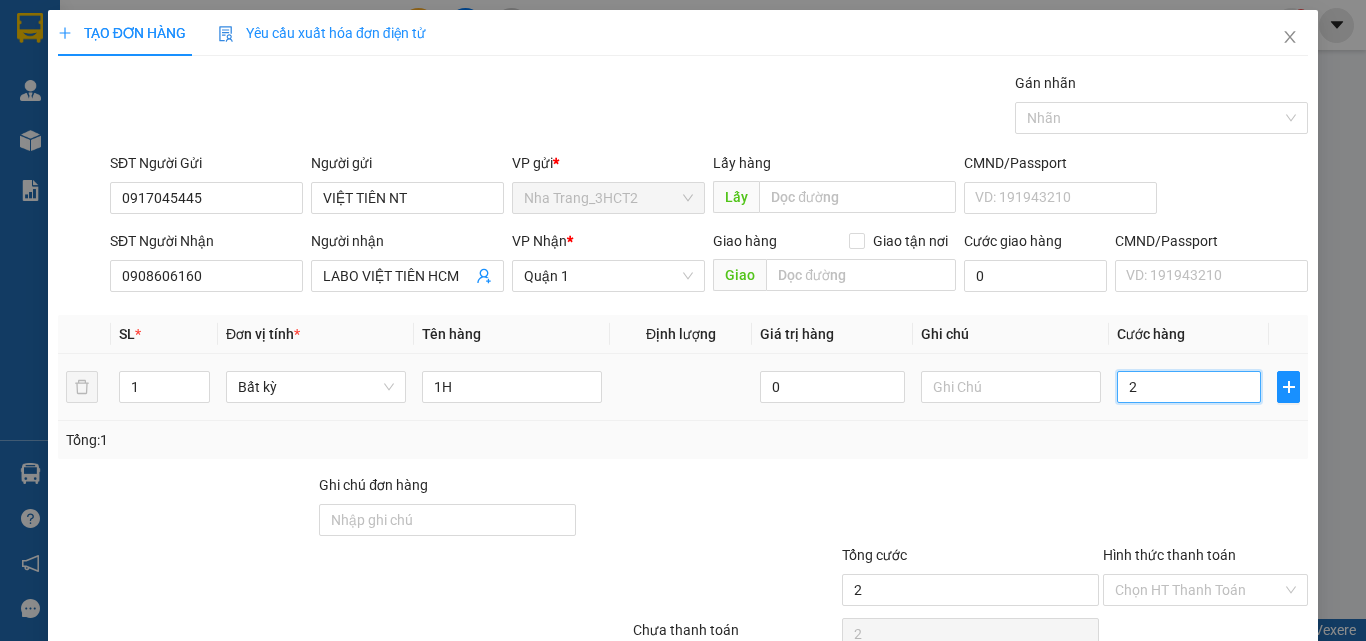 type on "20" 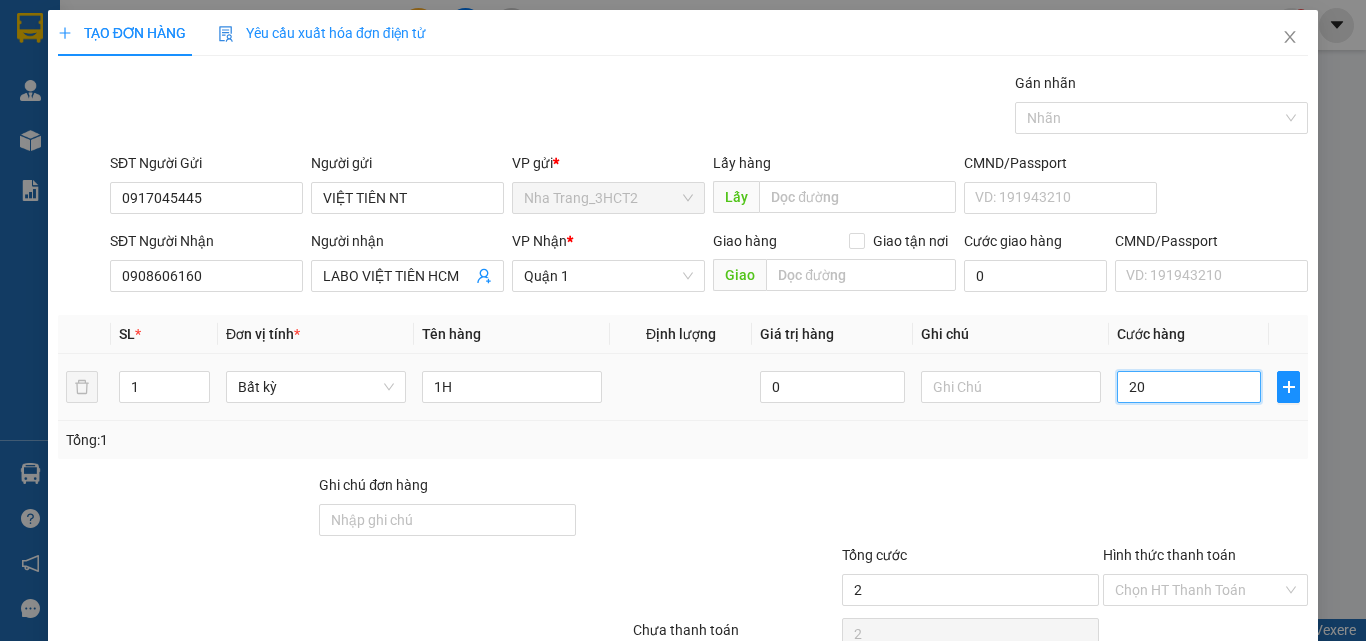 type on "20" 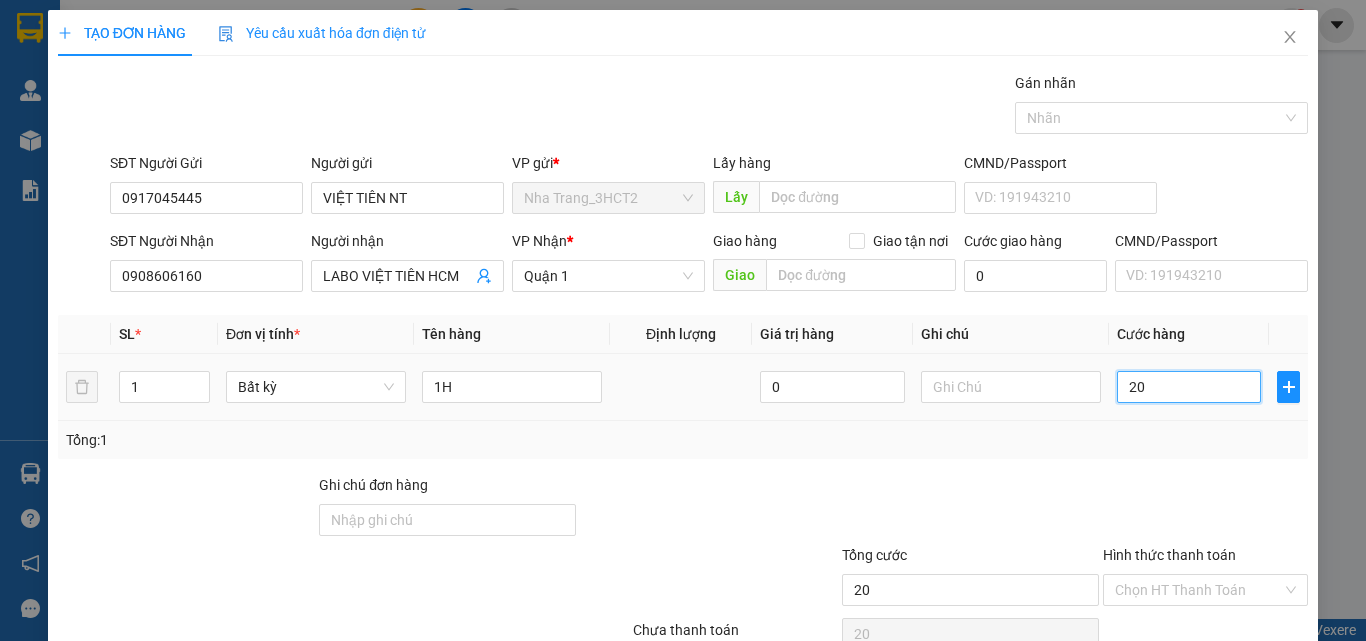 type on "200" 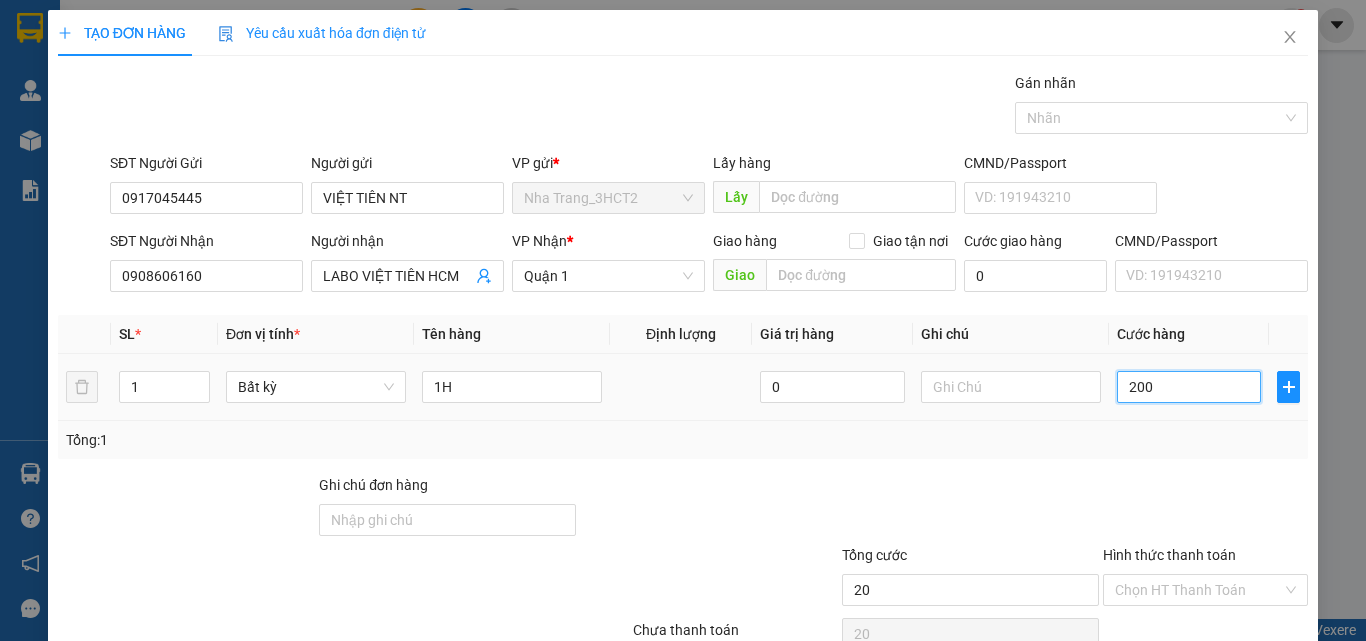 type on "200" 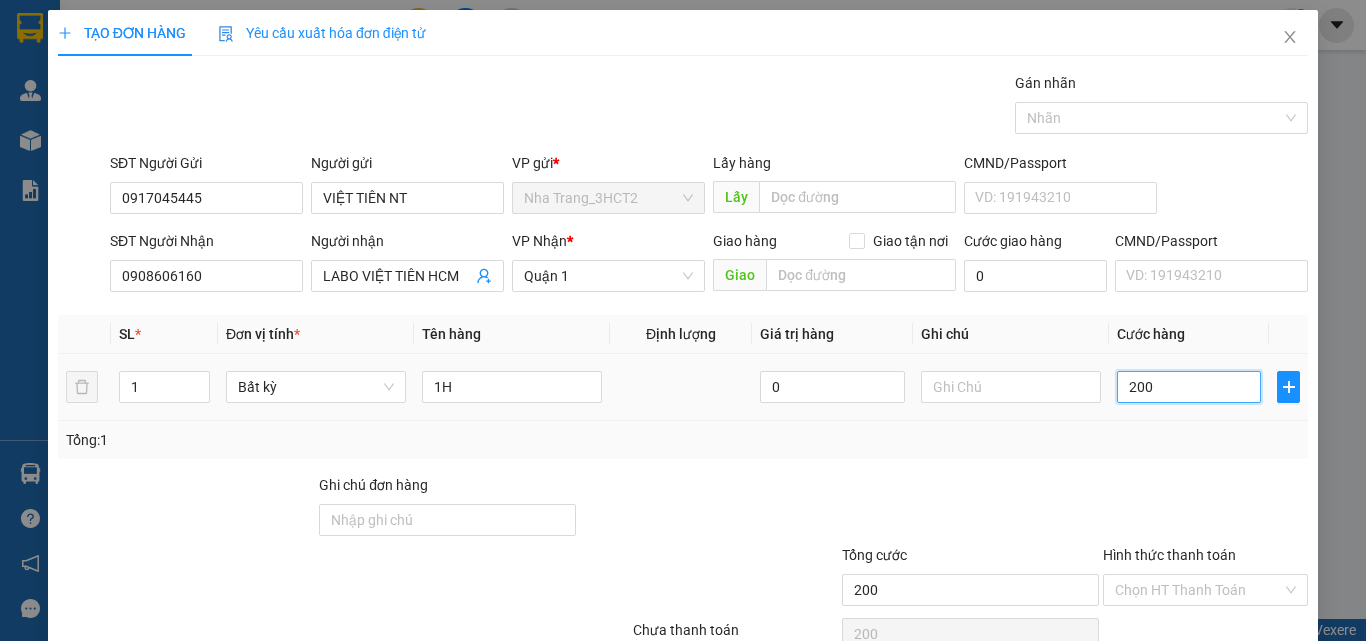 type on "2.000" 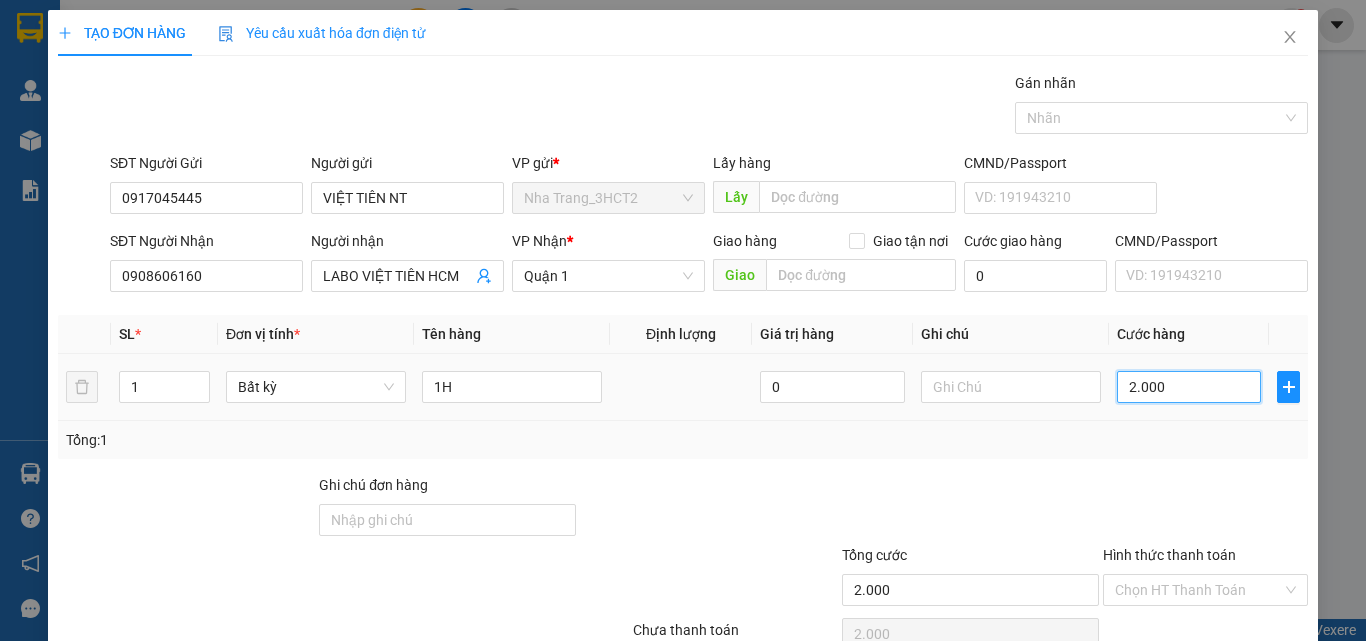 type on "20.000" 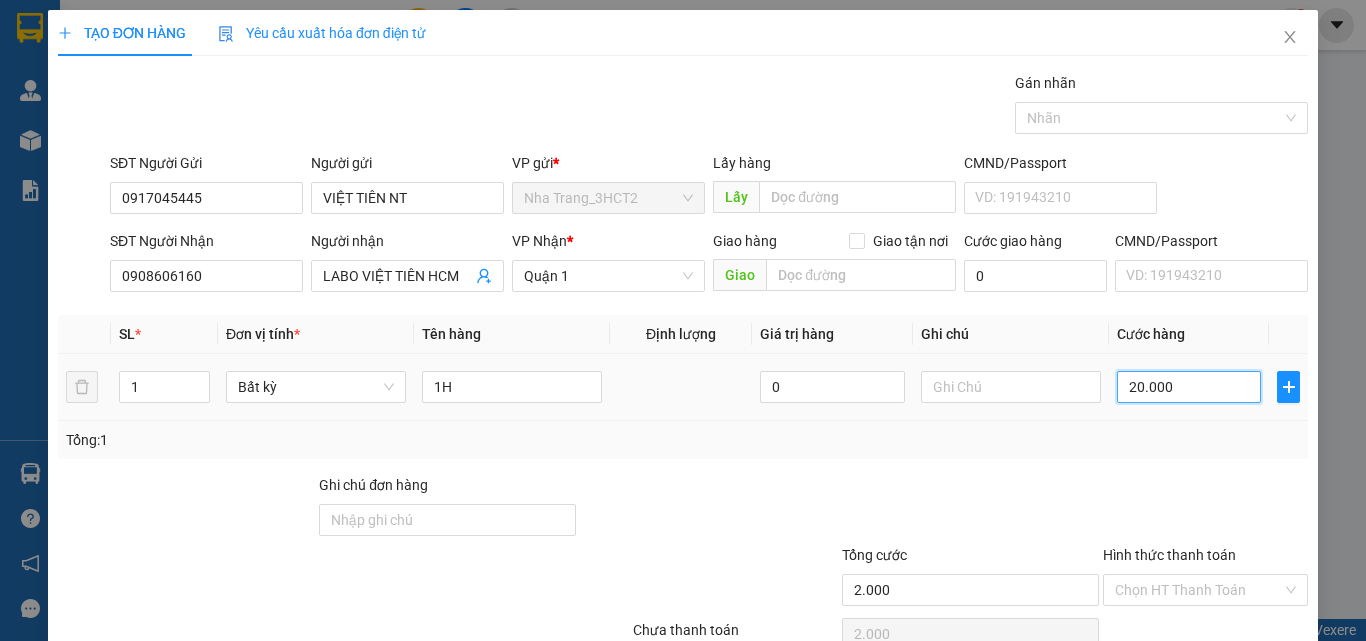 type on "20.000" 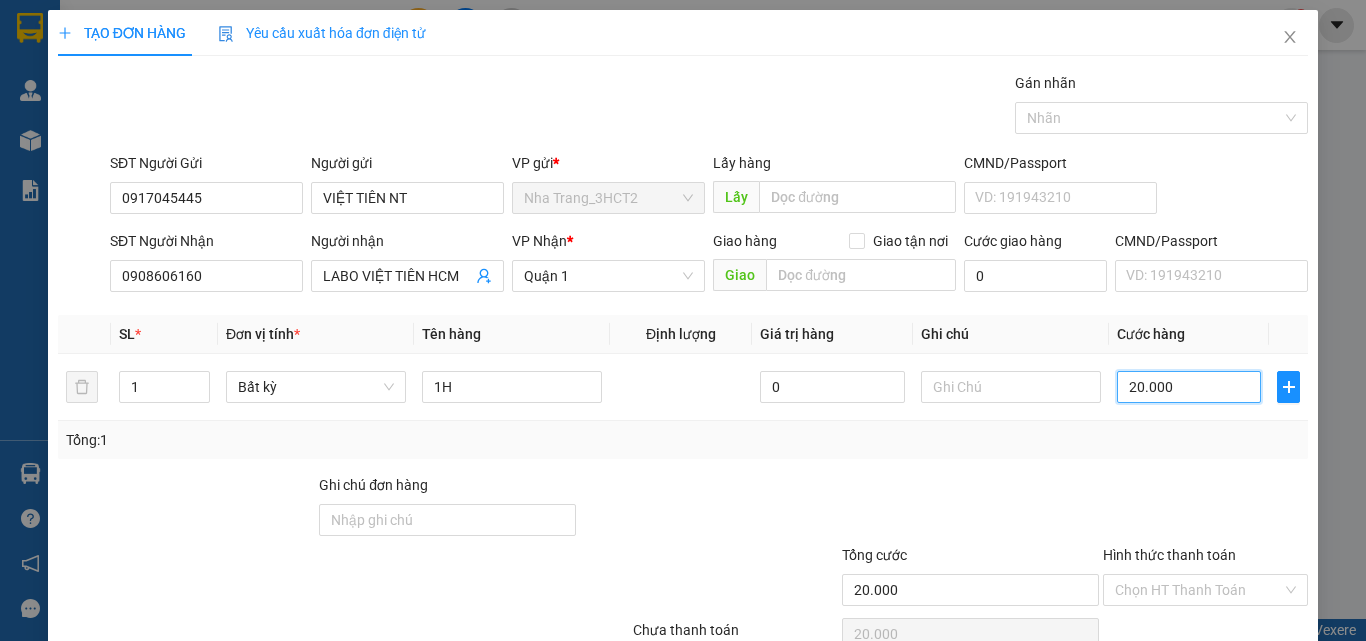 scroll, scrollTop: 99, scrollLeft: 0, axis: vertical 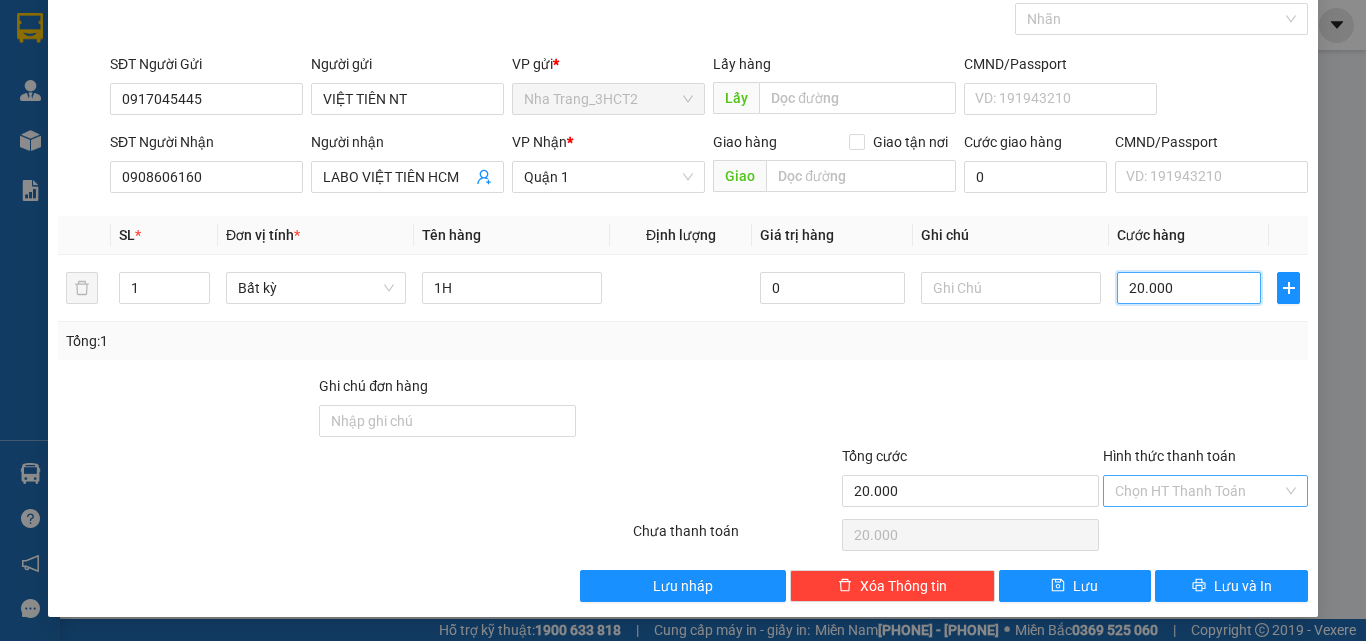 type on "20.000" 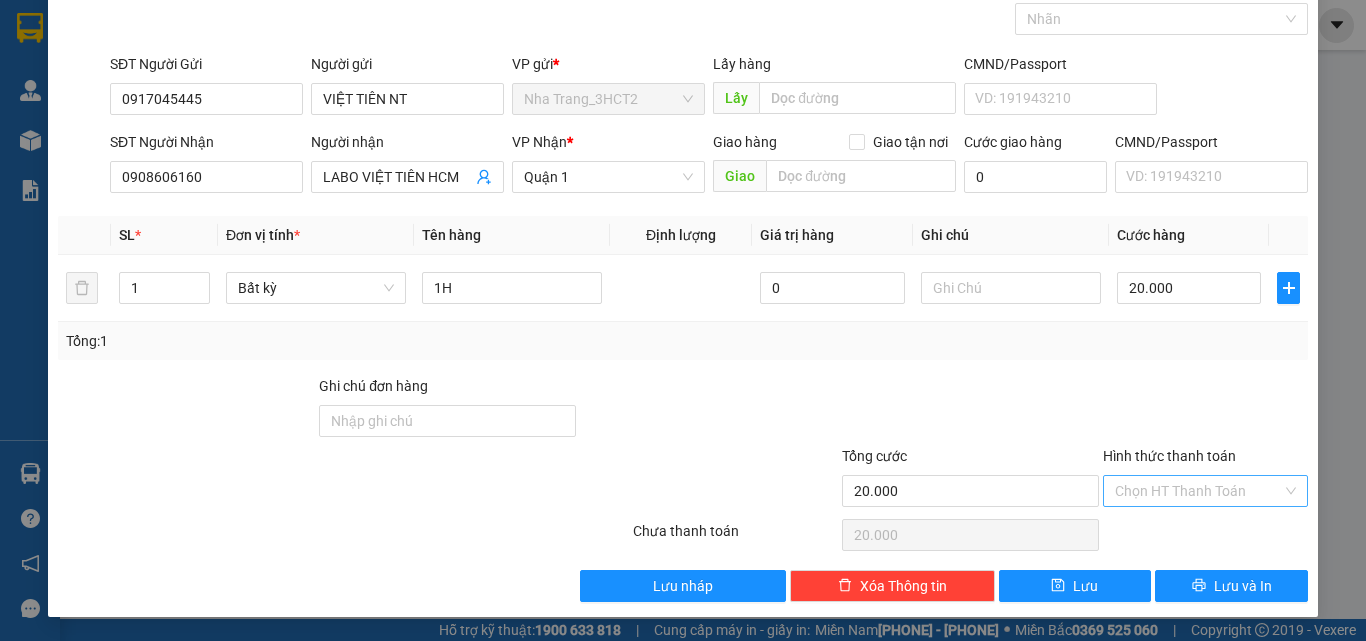 click on "Hình thức thanh toán" at bounding box center (1198, 491) 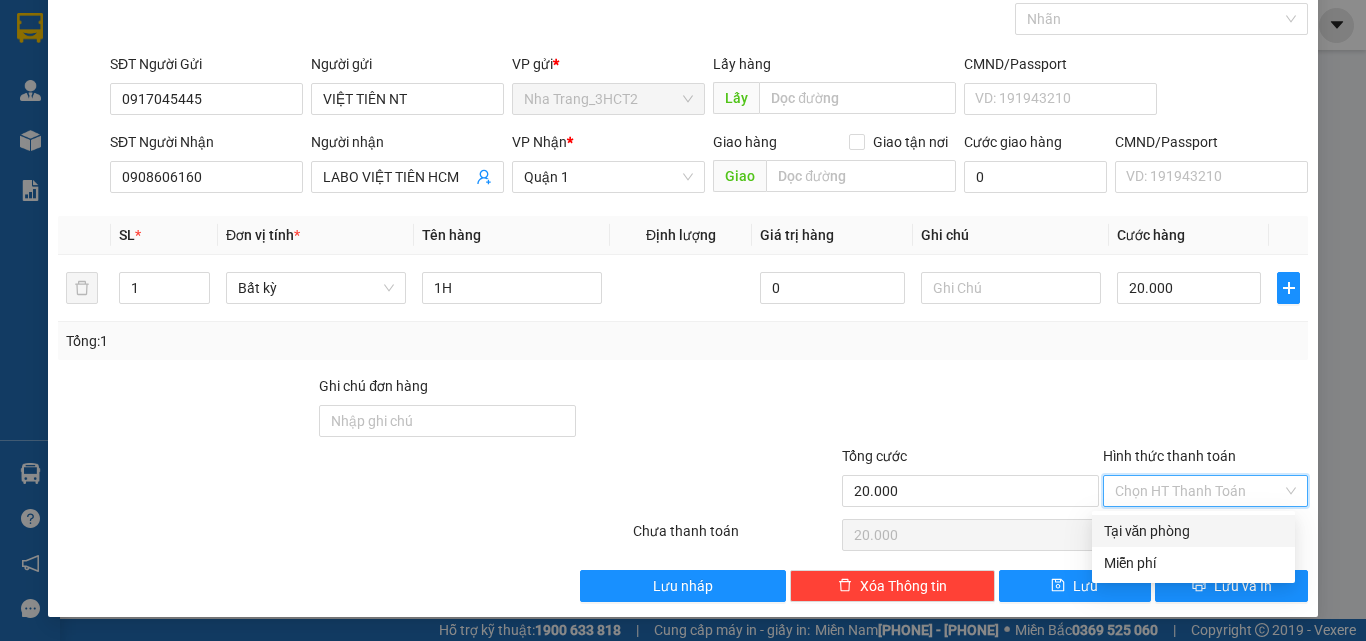 click on "Tại văn phòng" at bounding box center (1193, 531) 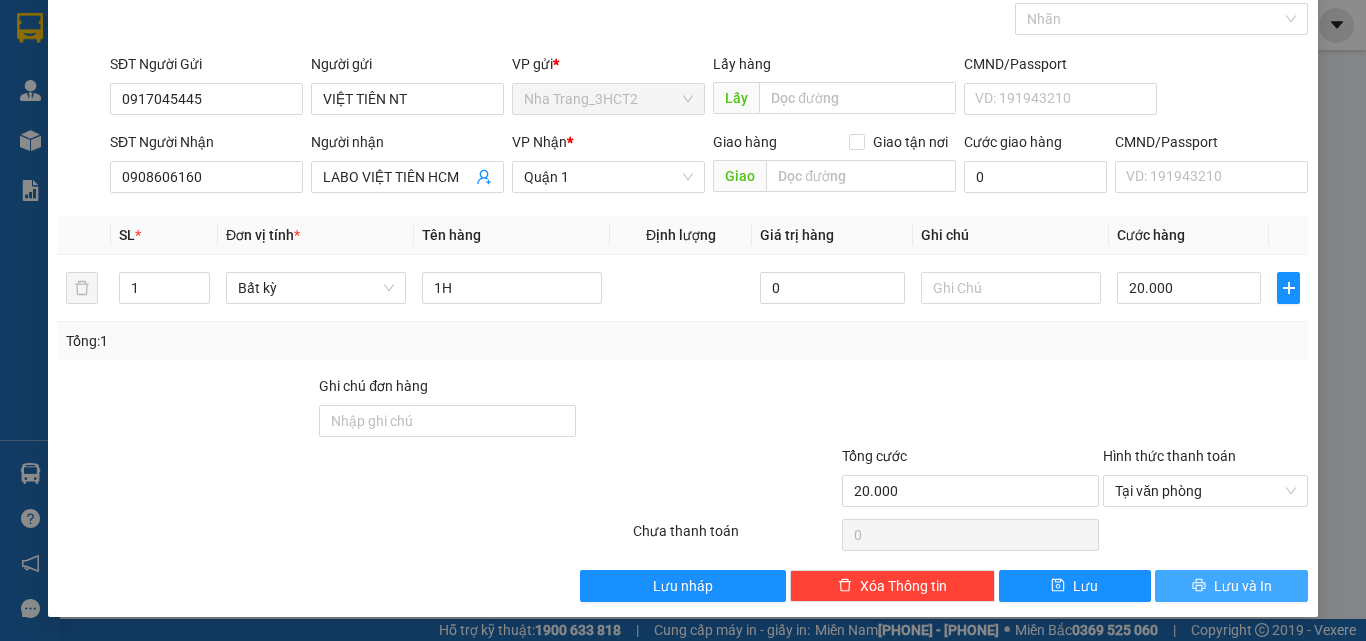 click on "Lưu và In" at bounding box center (1231, 586) 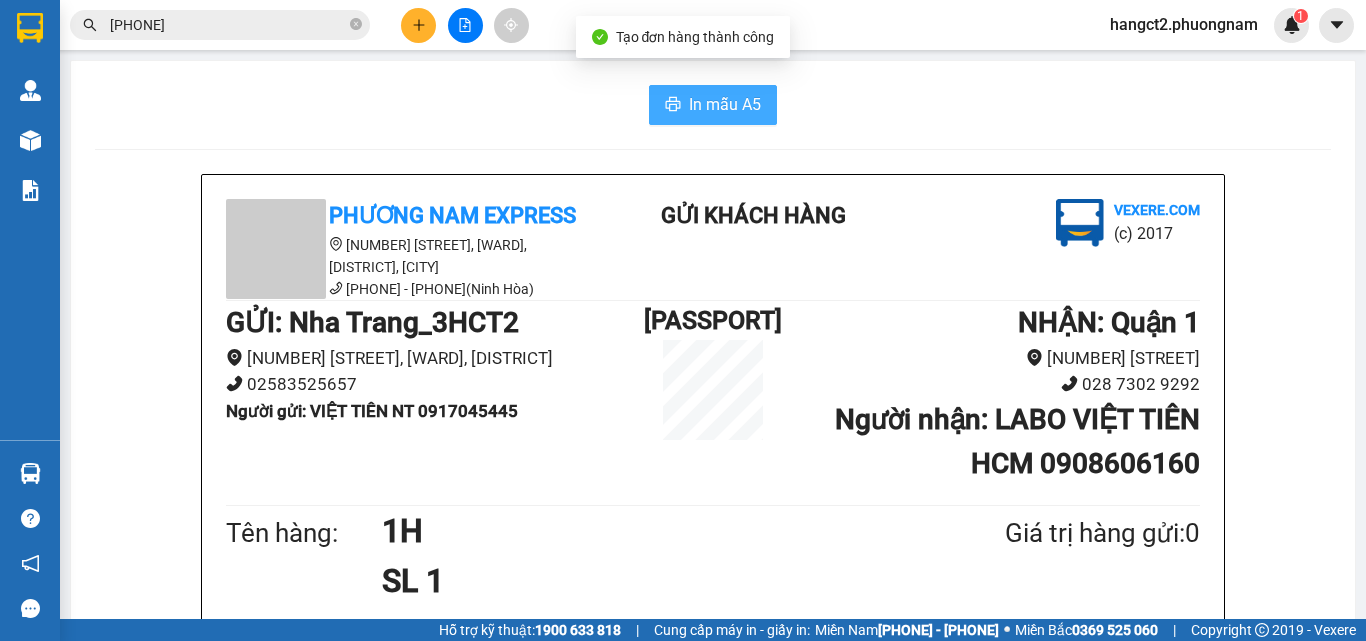 click on "In mẫu A5" at bounding box center (725, 104) 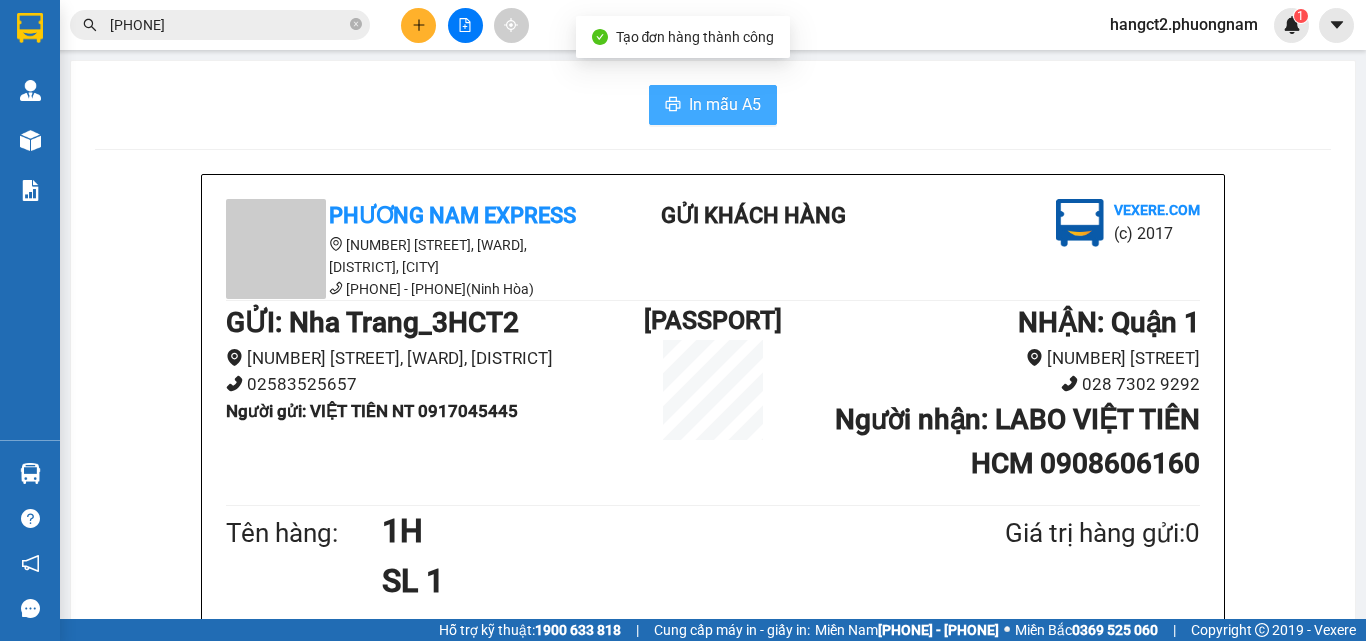 scroll, scrollTop: 0, scrollLeft: 0, axis: both 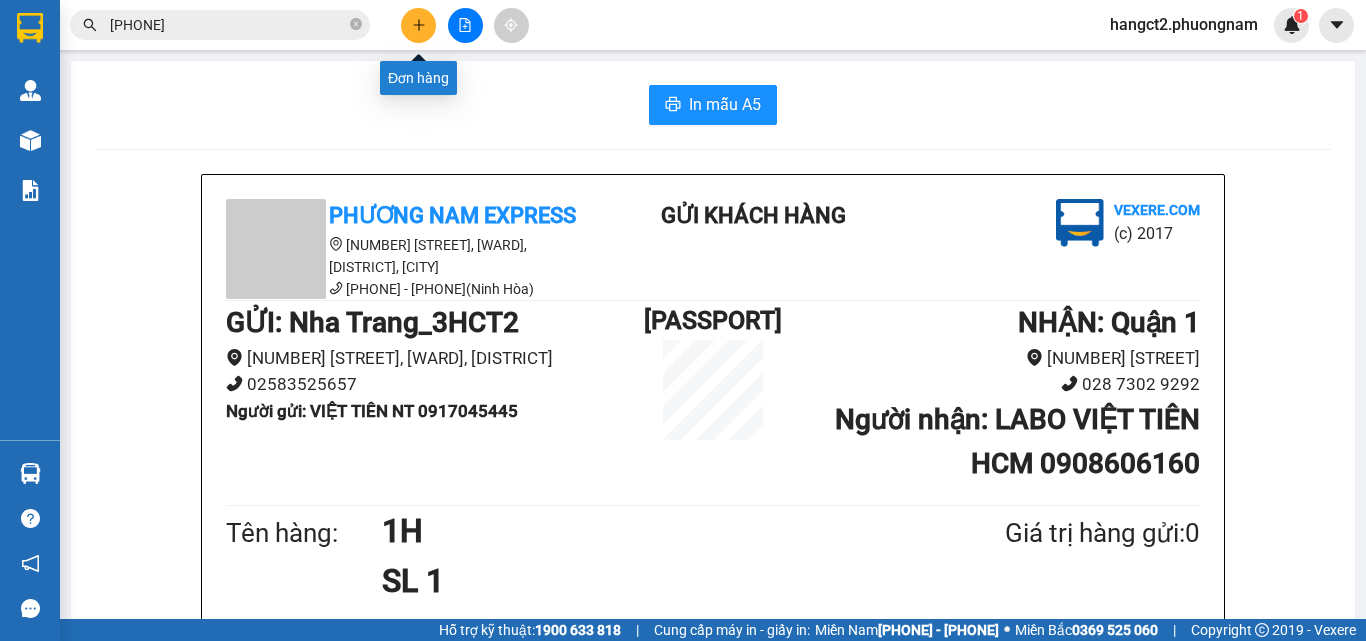 click at bounding box center [418, 25] 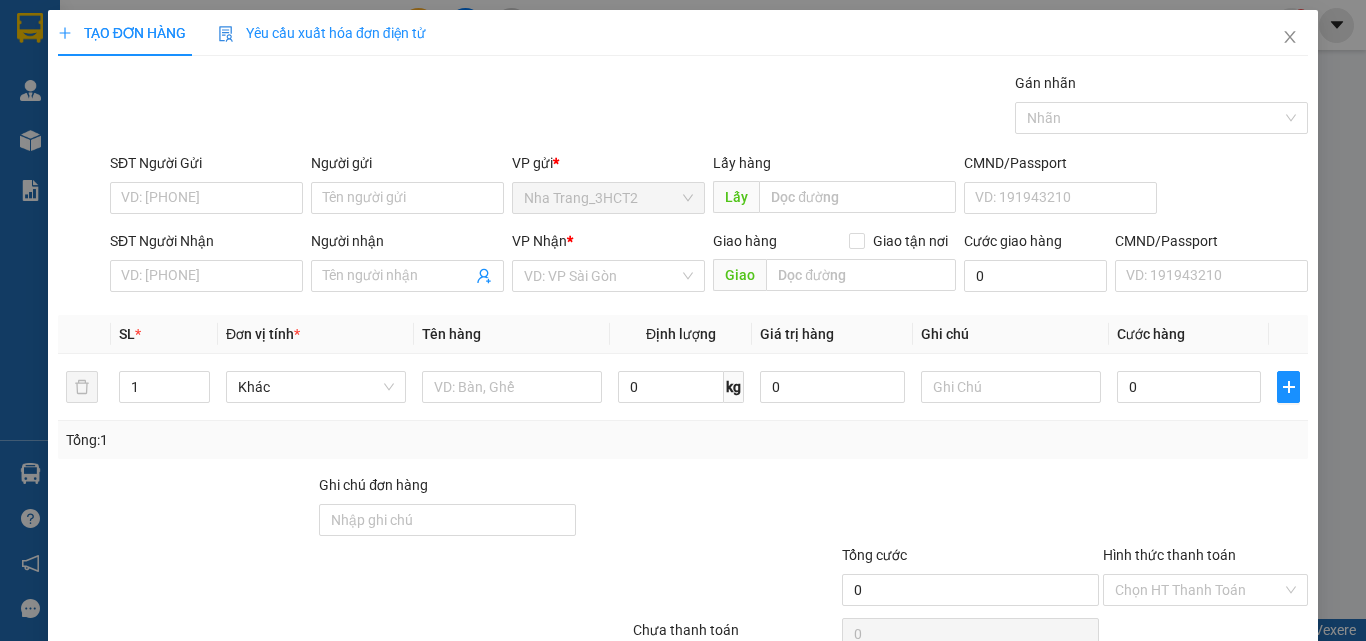 click on "SĐT Người Gửi" at bounding box center [206, 167] 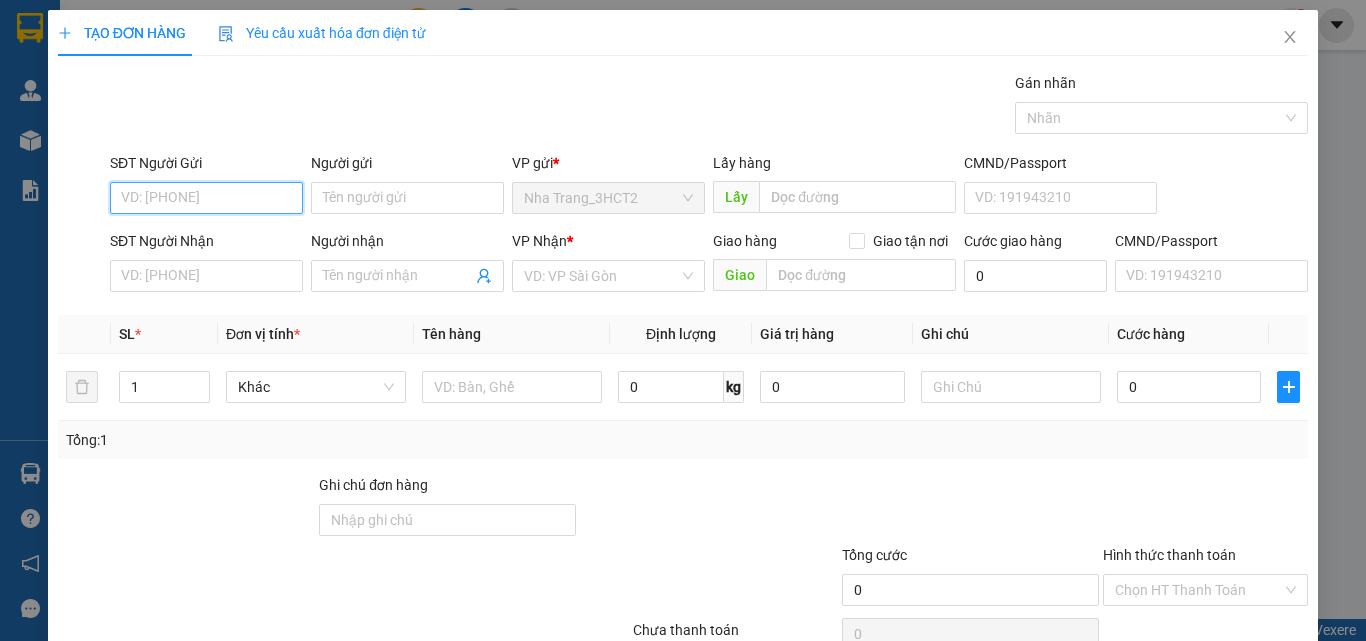 click on "SĐT Người Gửi" at bounding box center (206, 198) 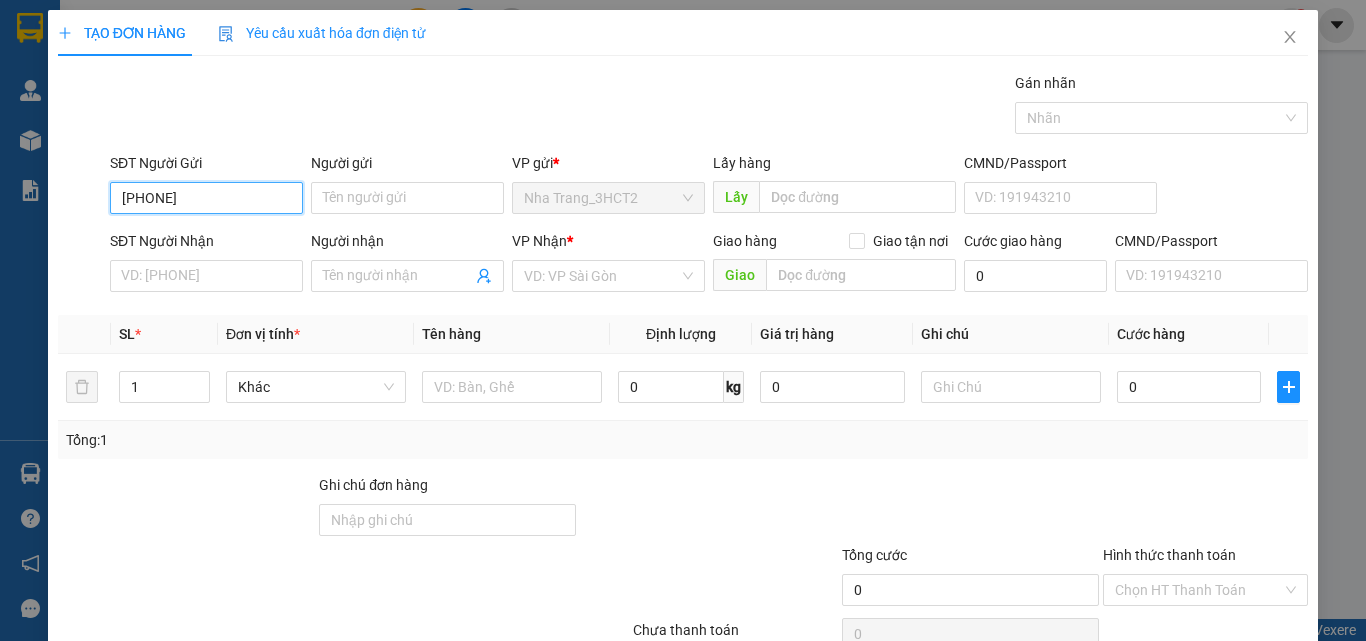 type on "[PHONE]" 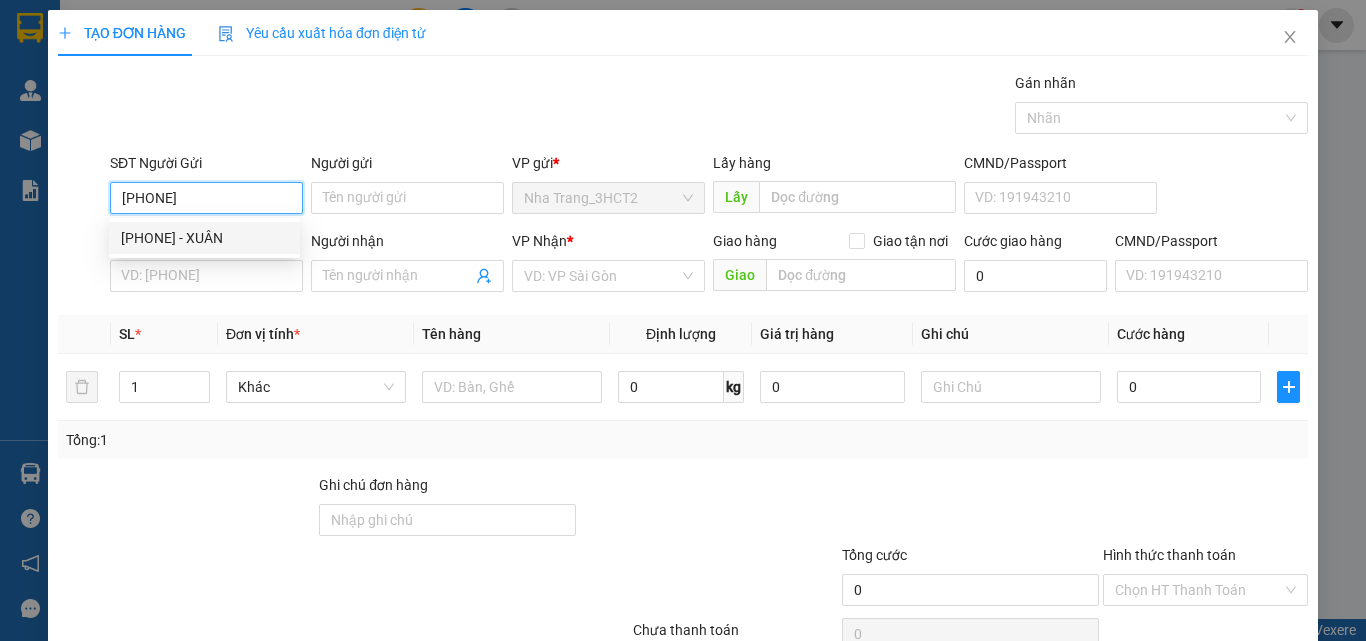 click on "[PHONE] - XUÂN" at bounding box center (204, 238) 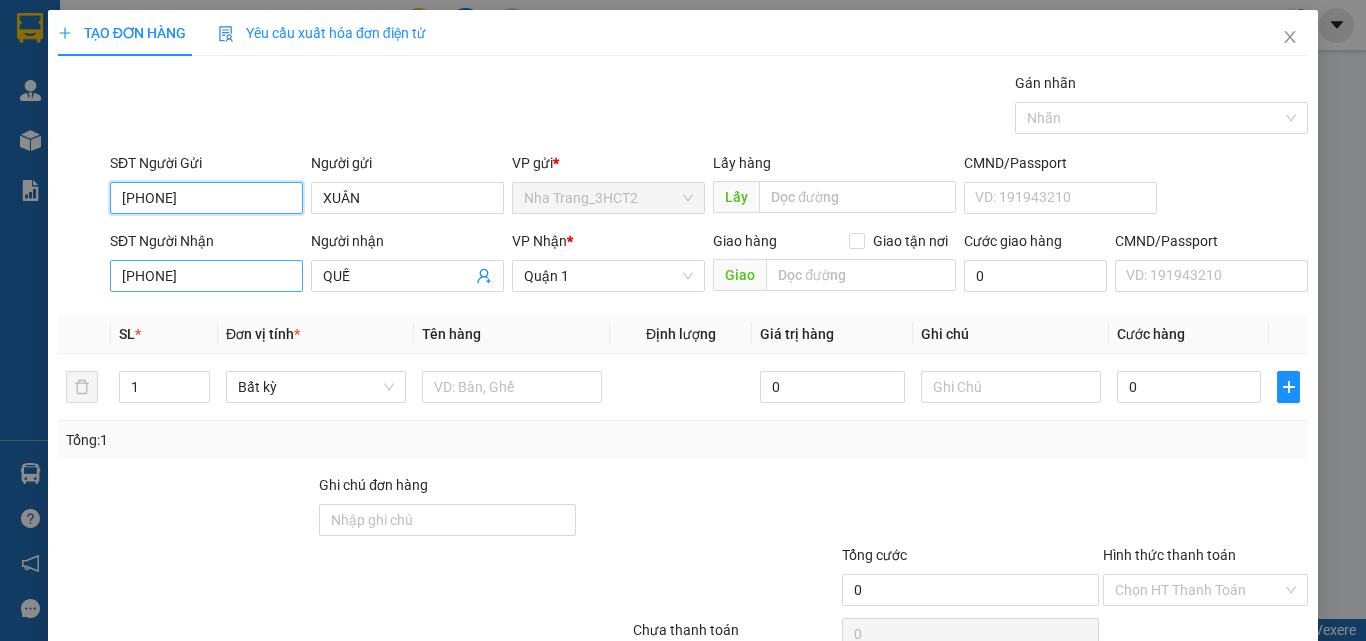 type on "[PHONE]" 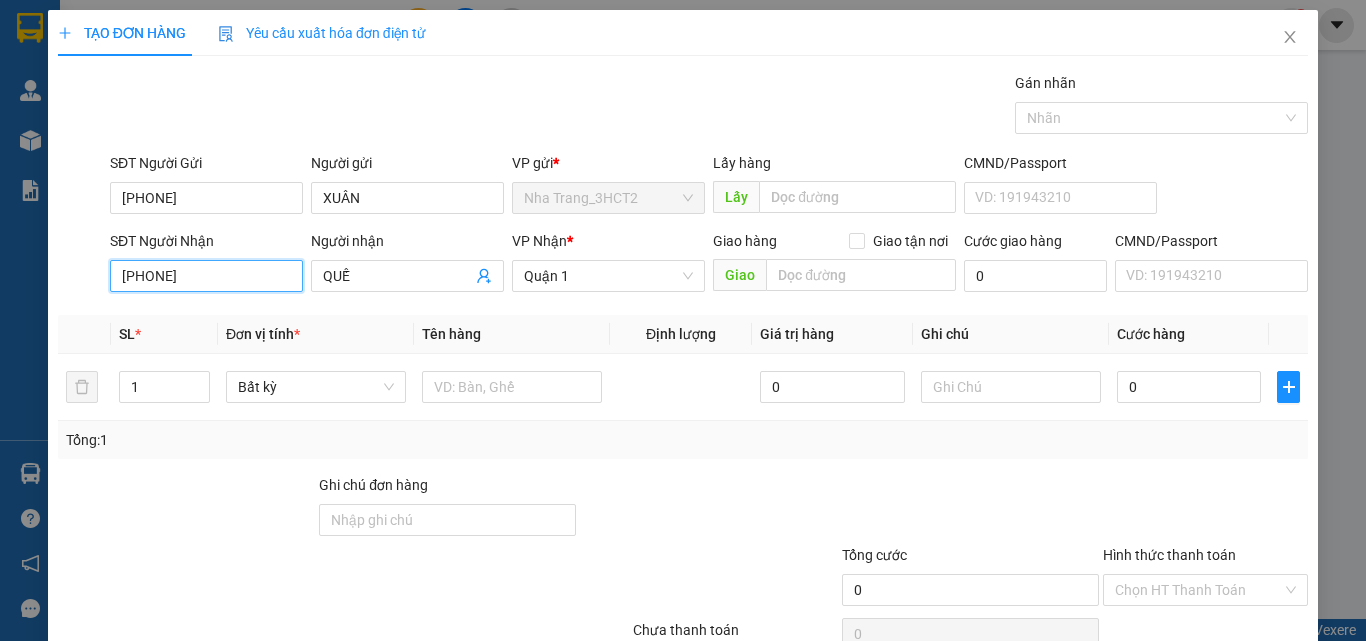 drag, startPoint x: 240, startPoint y: 278, endPoint x: 54, endPoint y: 298, distance: 187.07217 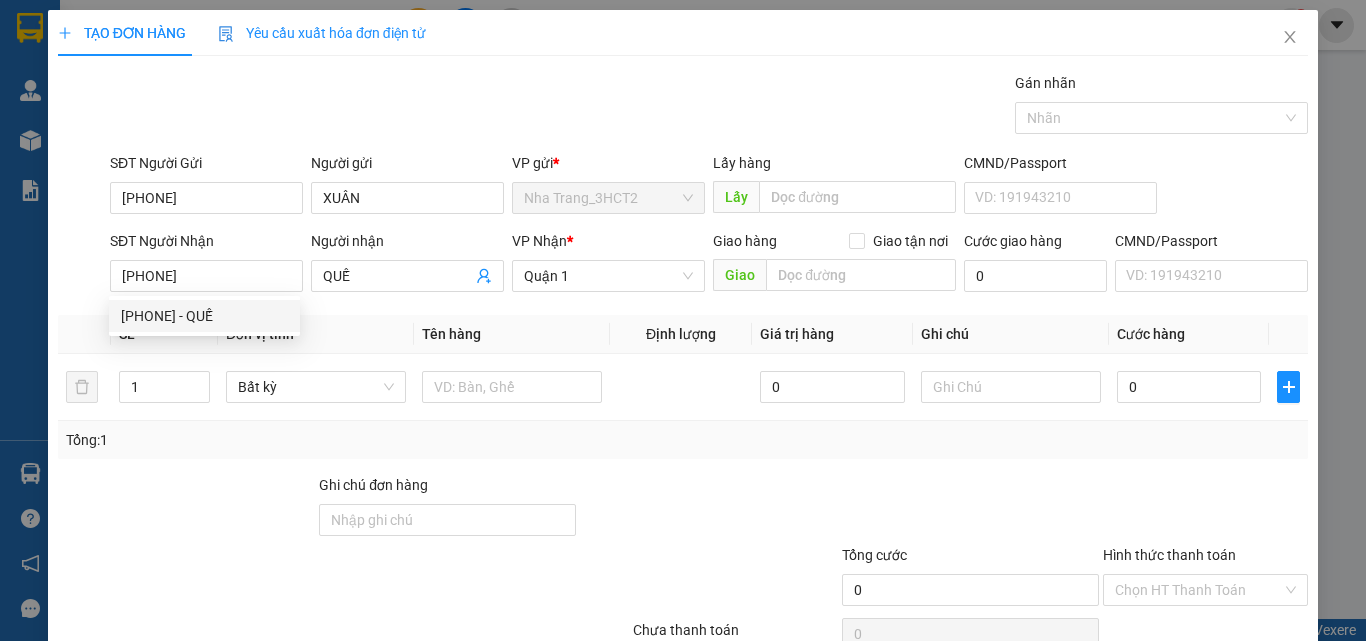 click on "Transit Pickup Surcharge Ids Transit Deliver Surcharge Ids Transit Deliver Surcharge Transit Deliver Surcharge Gói vận chuyển  * Tiêu chuẩn Gán nhãn   Nhãn SĐT Người Gửi [PHONE] Người gửi XUÂN VP gửi  * Nha Trang_3HCT2 Lấy hàng Lấy CMND/Passport VD: [PASSPORT] SĐT Người Nhận [PHONE] Người nhận QUẾ VP Nhận  *Quận 1 Giao hàng Giao tận nơi Giao Cước giao hàng 0 CMND/Passport VD: [PASSPORT] SL  * Đơn vị tính  * Tên hàng  Định lượng Giá trị hàng Ghi chú Cước hàng                   1 Bất kỳ 0 0 Tổng:  1 Ghi chú đơn hàng Tổng cước 0 Hình thức thanh toán Chọn HT Thanh Toán Số tiền thu trước 0 Chưa thanh toán 0 Chọn HT Thanh Toán Lưu nháp Xóa Thông tin Lưu Lưu và In" at bounding box center [683, 386] 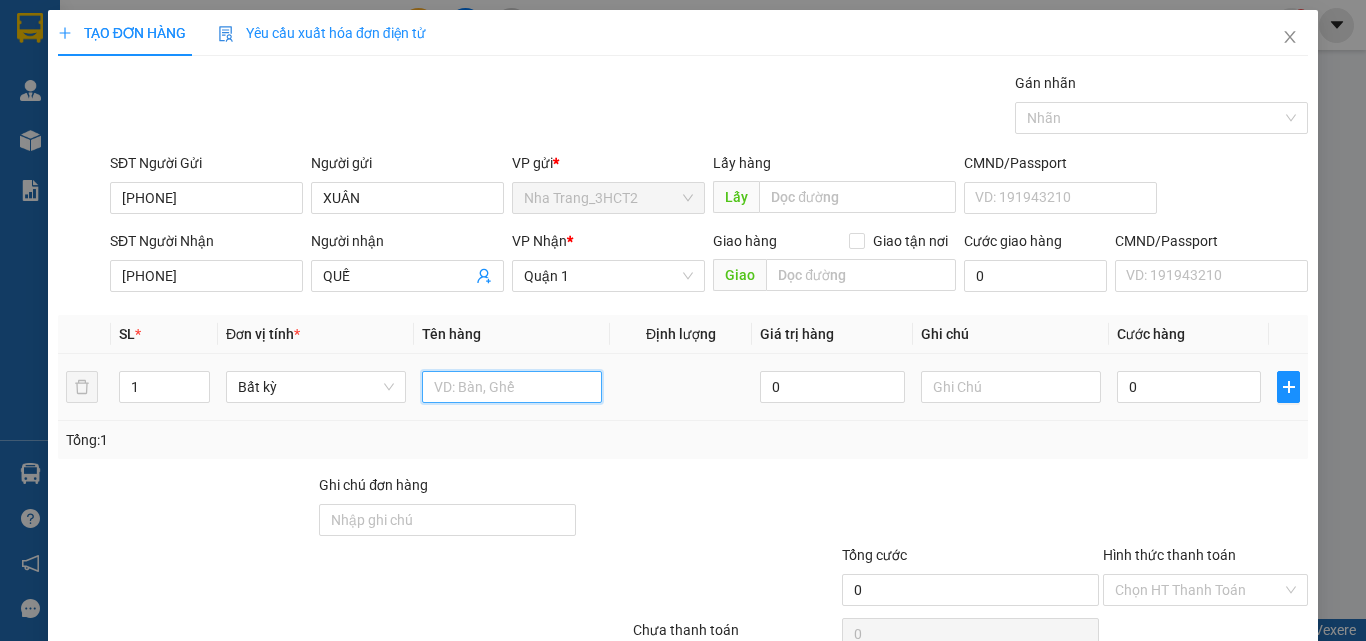 click at bounding box center (512, 387) 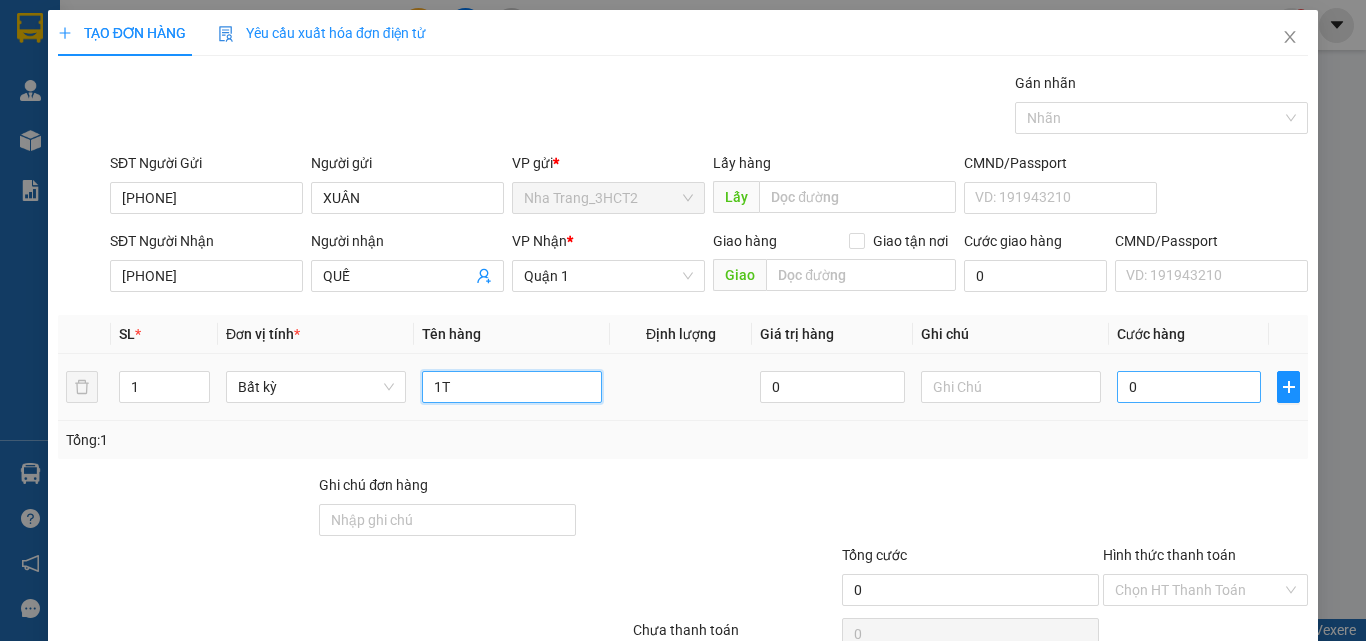 type on "1T" 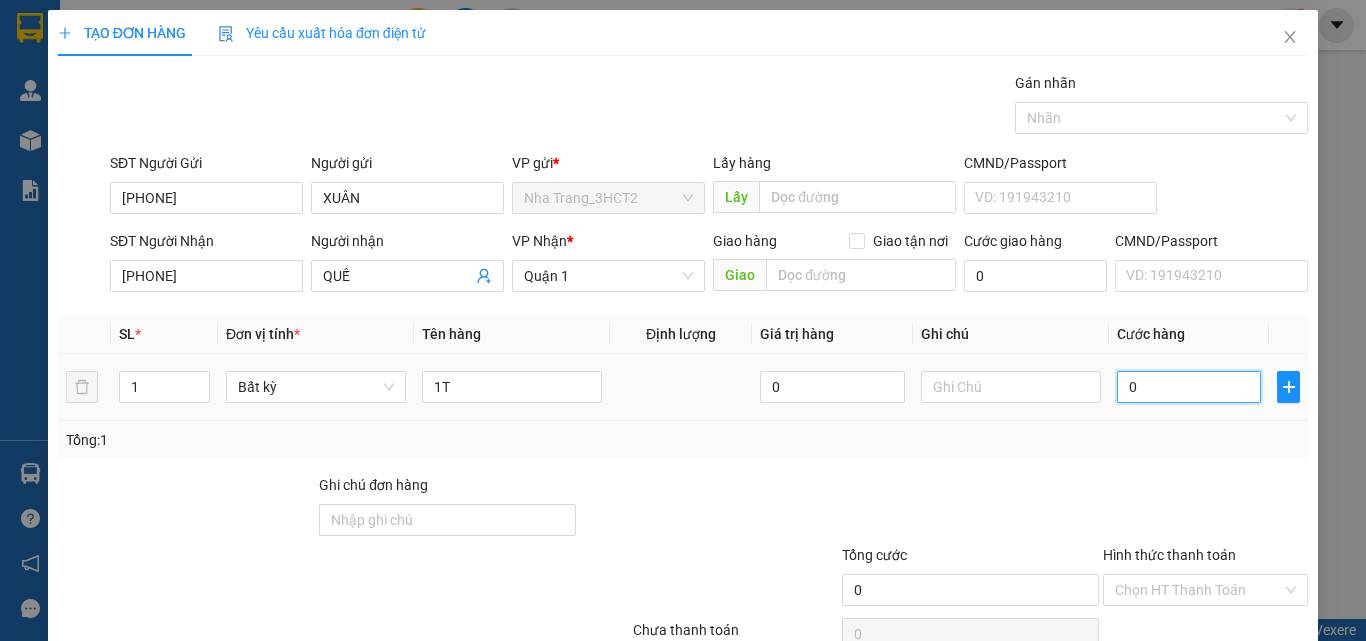 click on "0" at bounding box center (1189, 387) 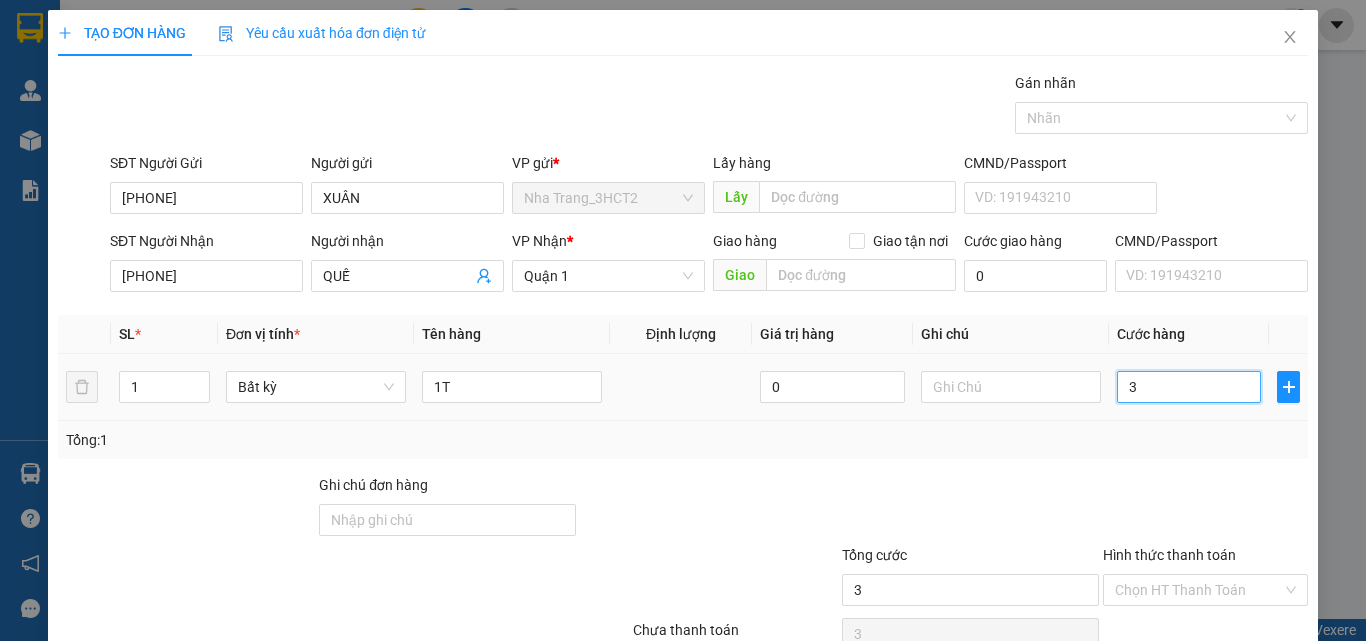 type on "30" 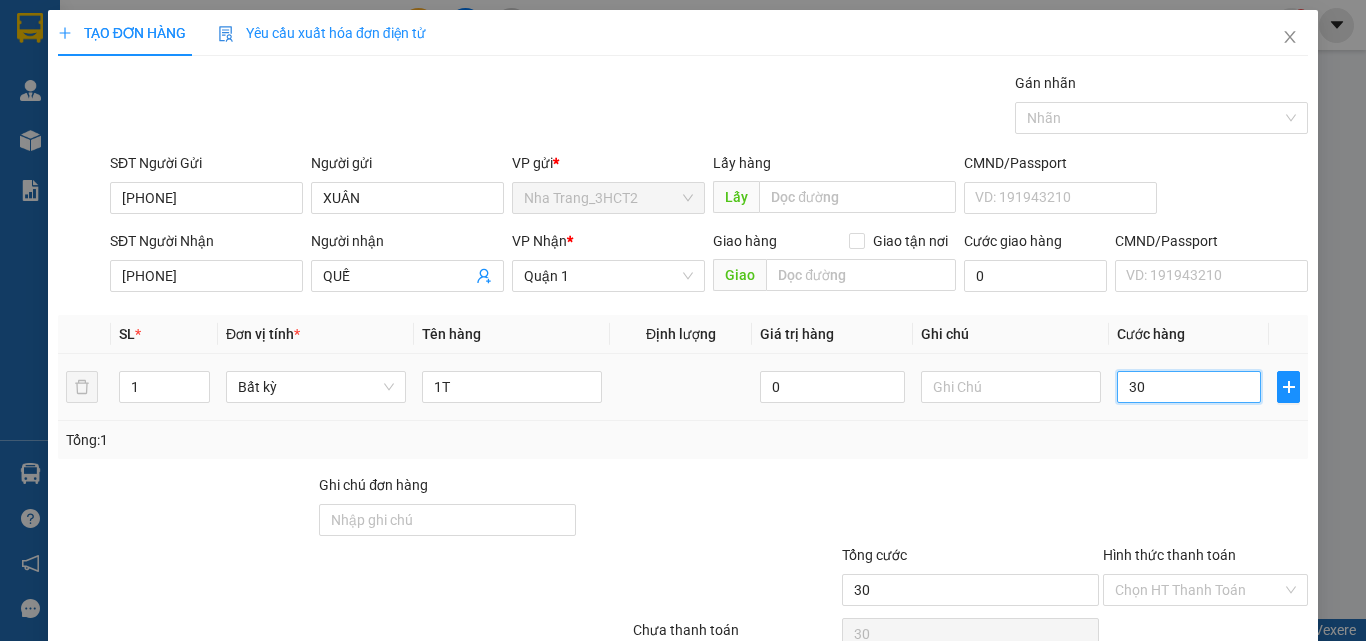 type on "300" 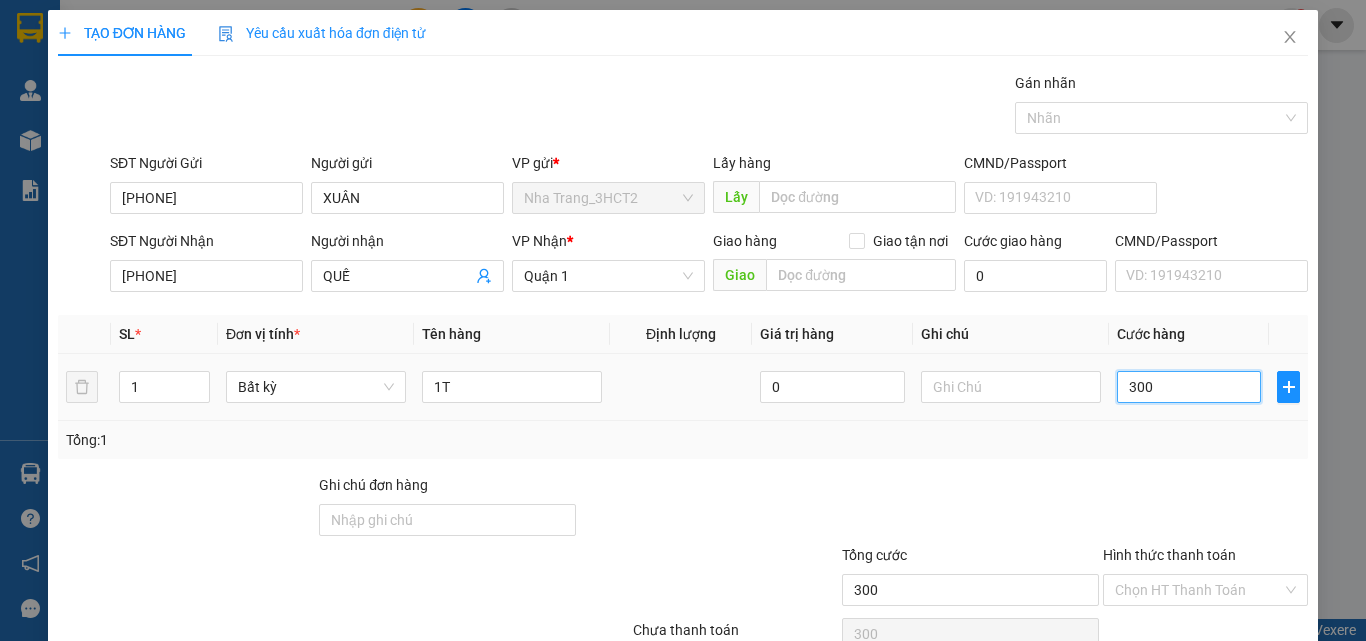 type on "3.000" 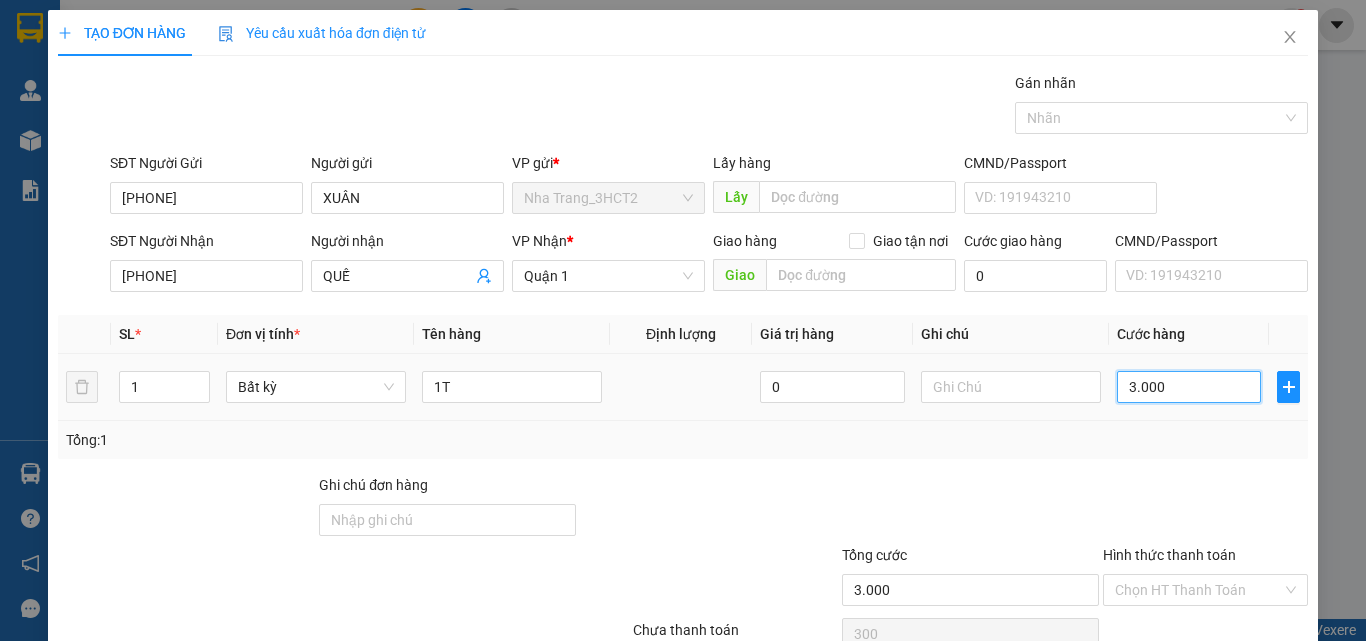type on "3.000" 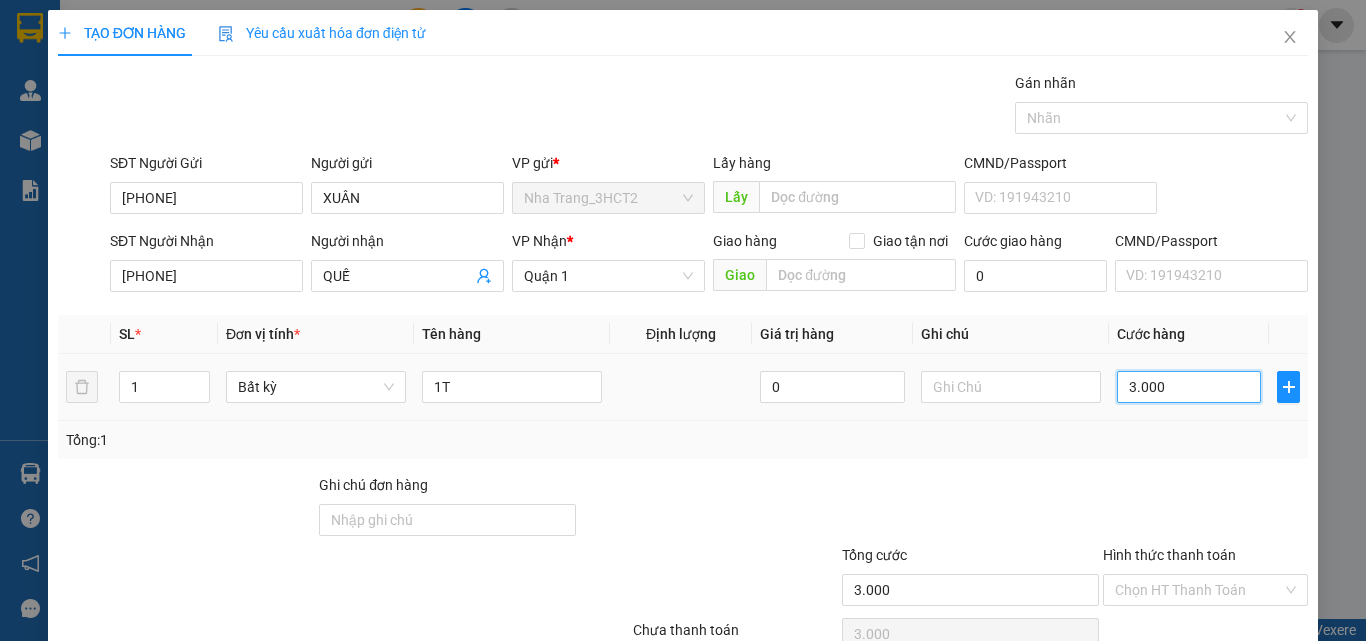 type on "30.000" 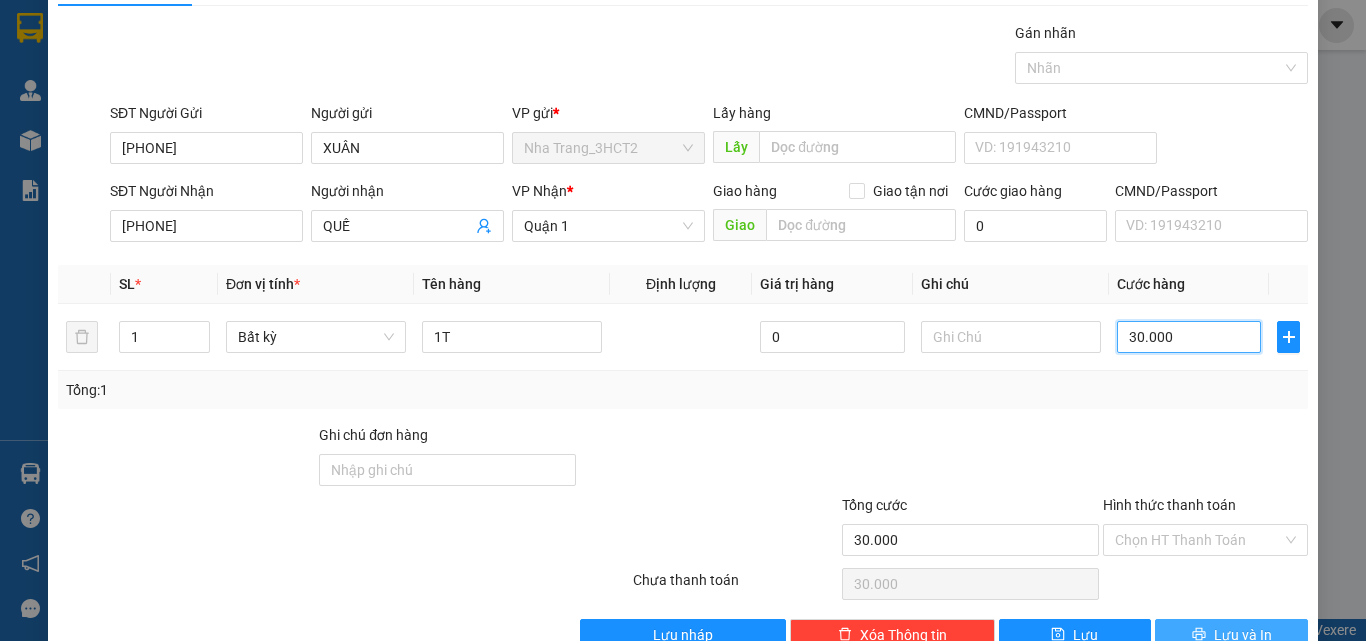 scroll, scrollTop: 99, scrollLeft: 0, axis: vertical 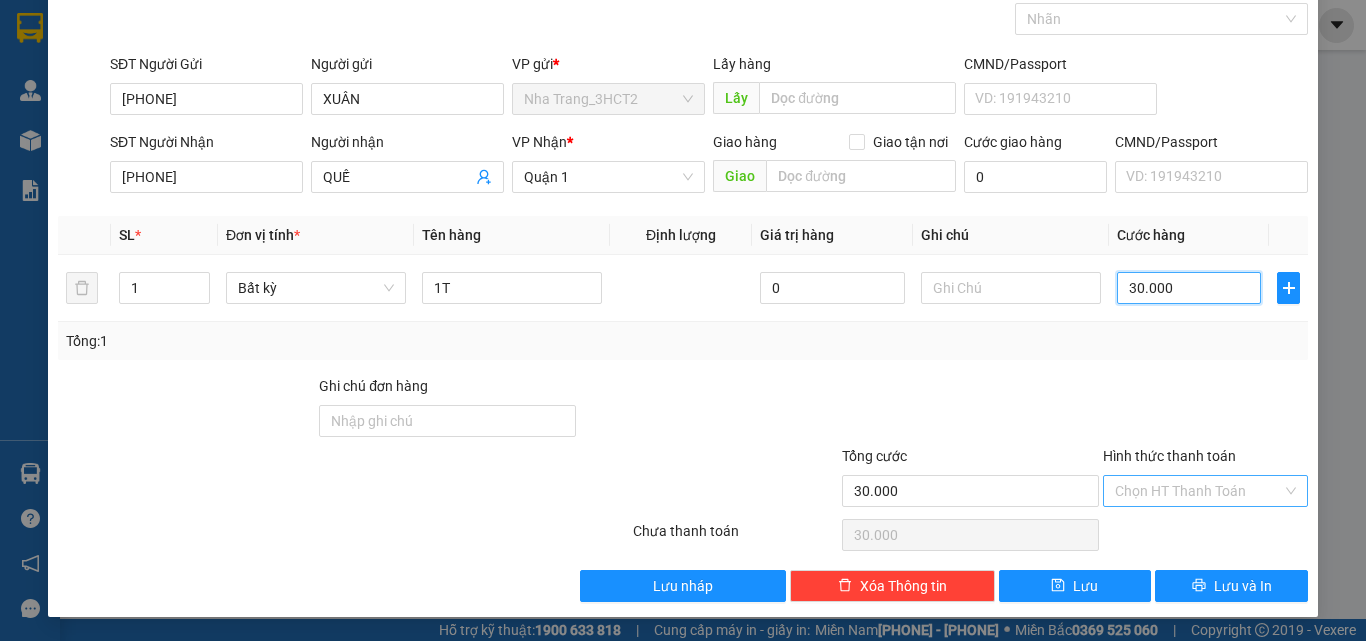 type on "30.000" 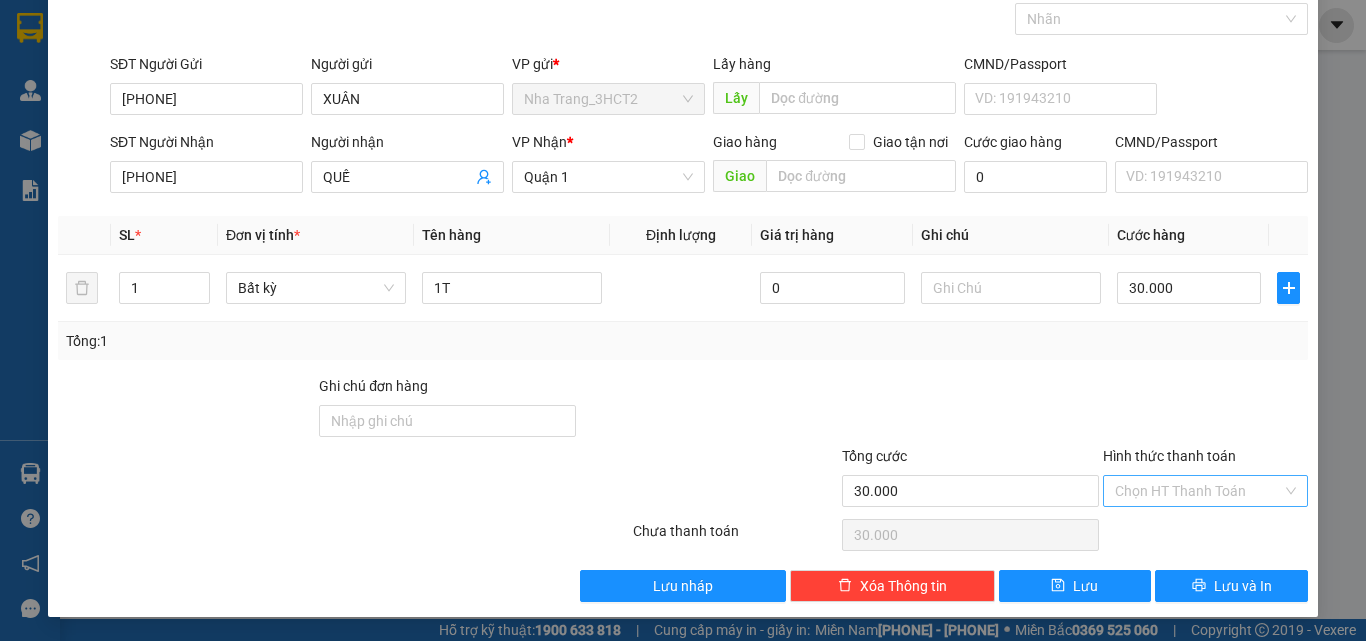 click on "Hình thức thanh toán" at bounding box center (1198, 491) 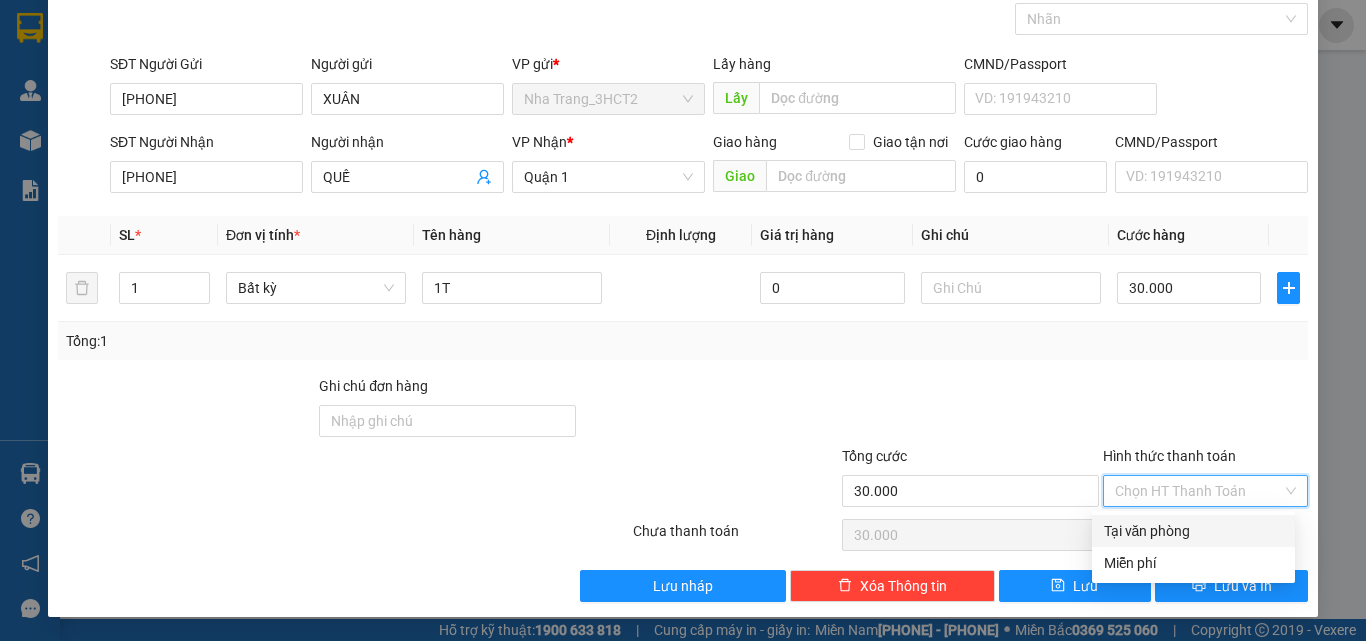click on "Tại văn phòng" at bounding box center (1193, 531) 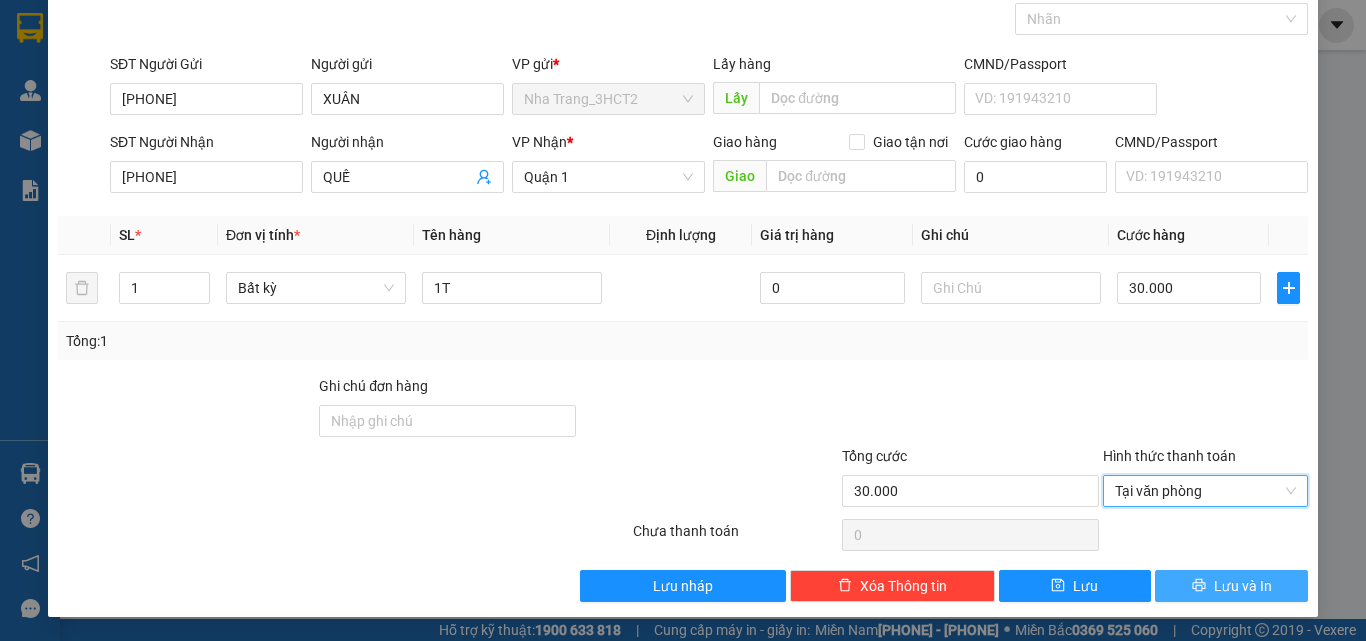 click on "Lưu và In" at bounding box center (1243, 586) 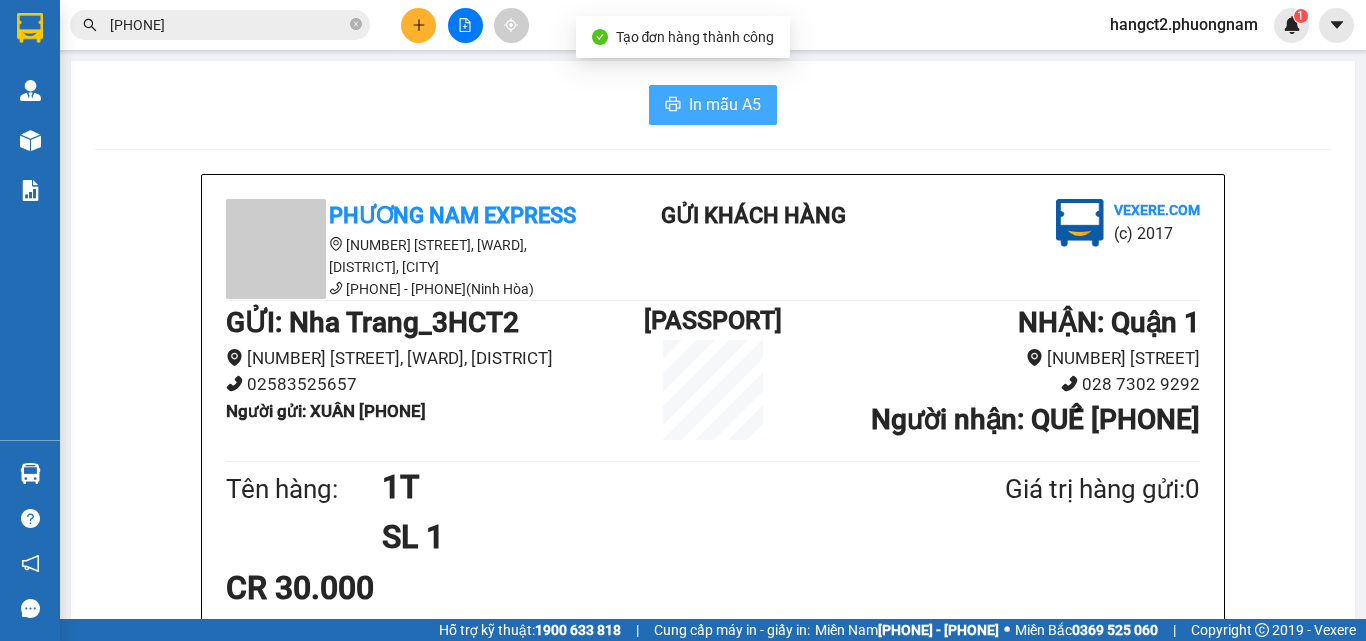 click on "In mẫu A5" at bounding box center [725, 104] 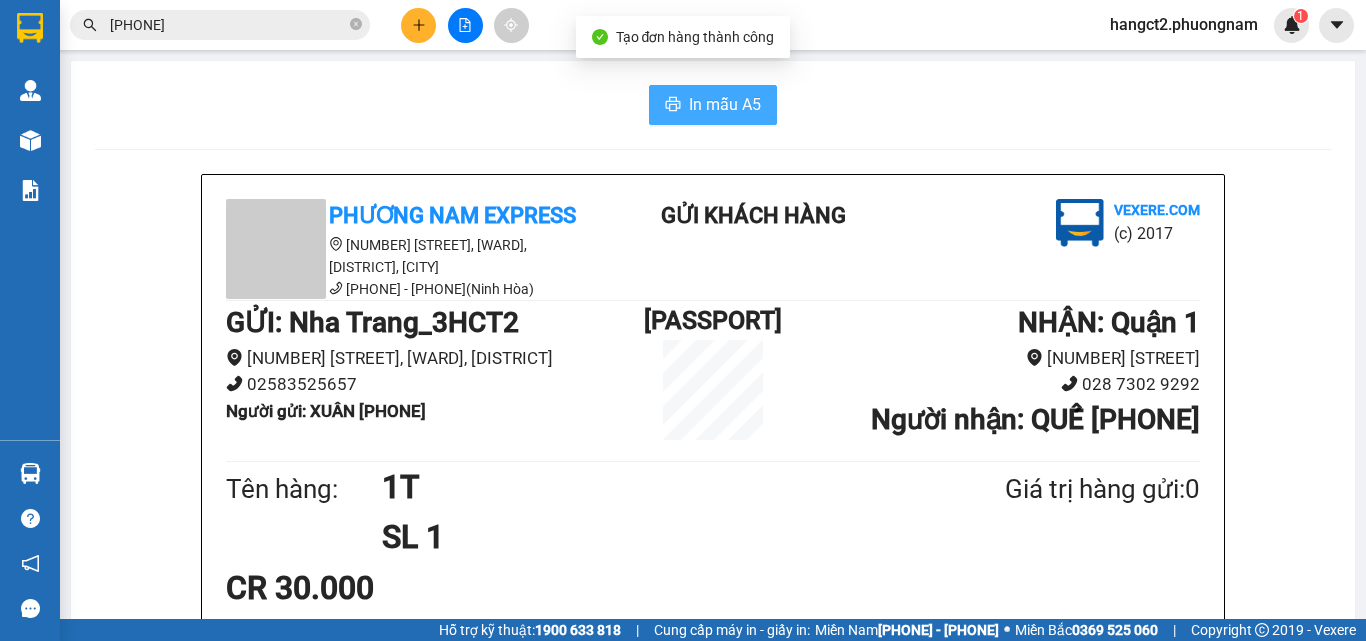 scroll, scrollTop: 0, scrollLeft: 0, axis: both 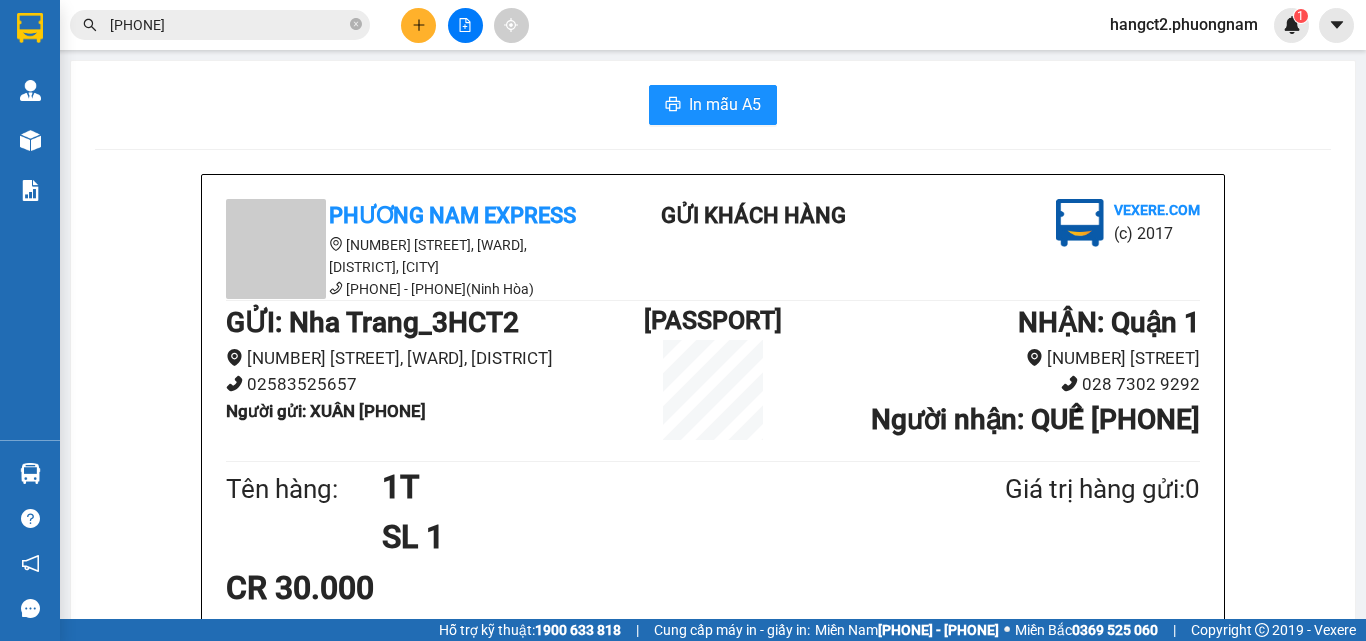 drag, startPoint x: 1365, startPoint y: 437, endPoint x: 412, endPoint y: 23, distance: 1039.0404 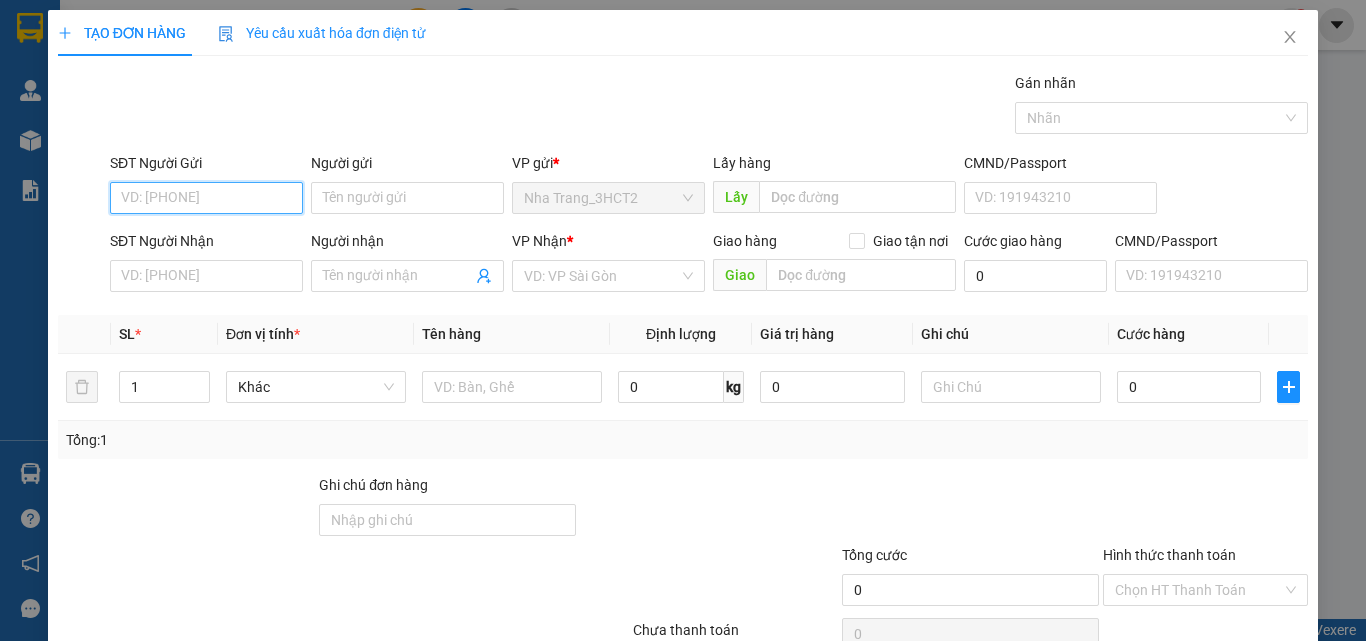 click on "SĐT Người Gửi" at bounding box center (206, 198) 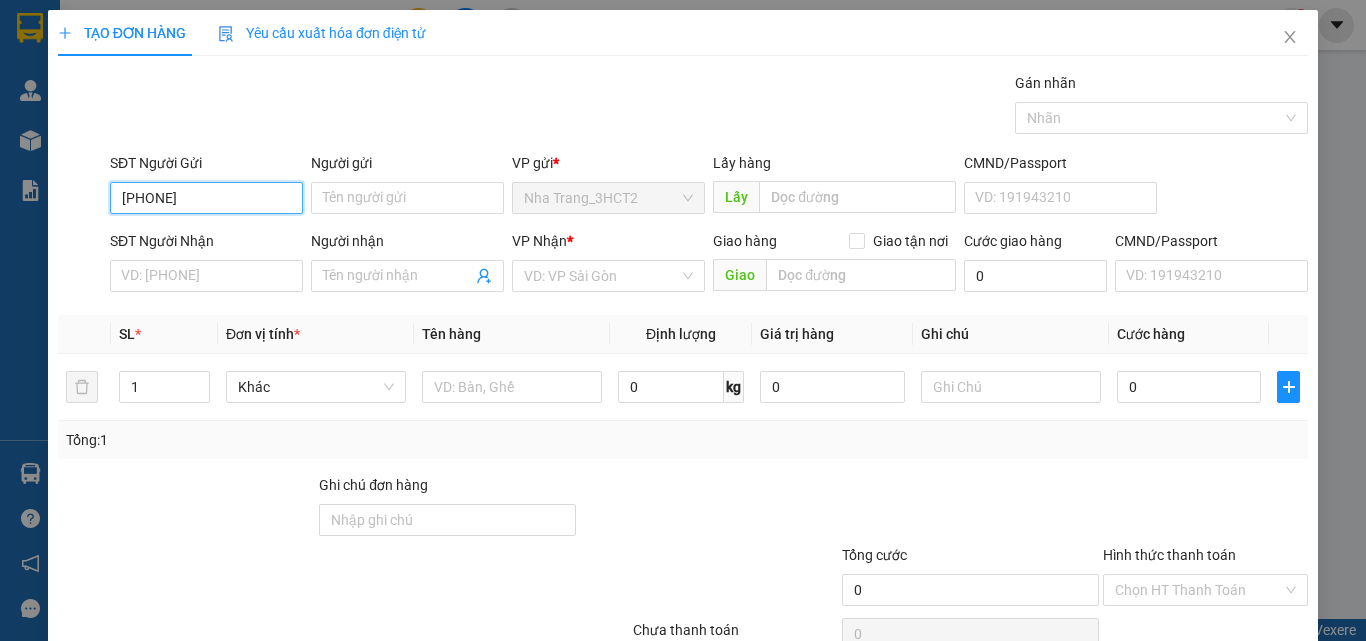type on "[PHONE]" 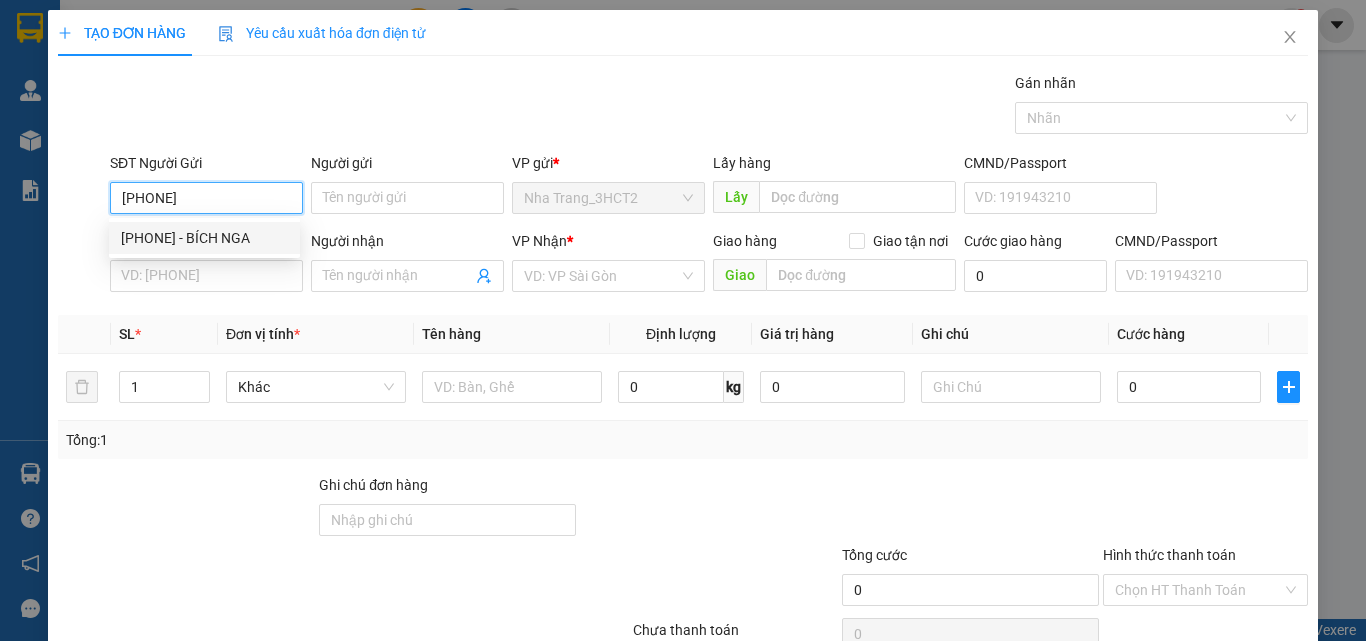 click on "[PHONE] - BÍCH NGA" at bounding box center [204, 238] 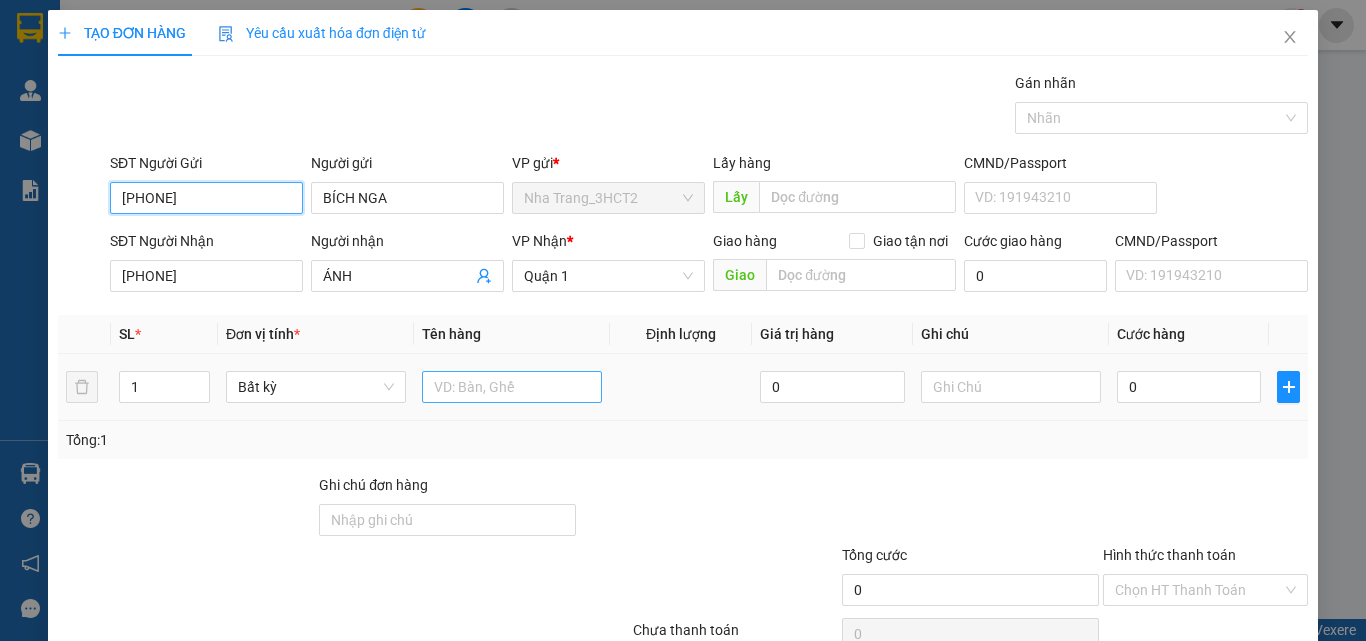 type on "[PHONE]" 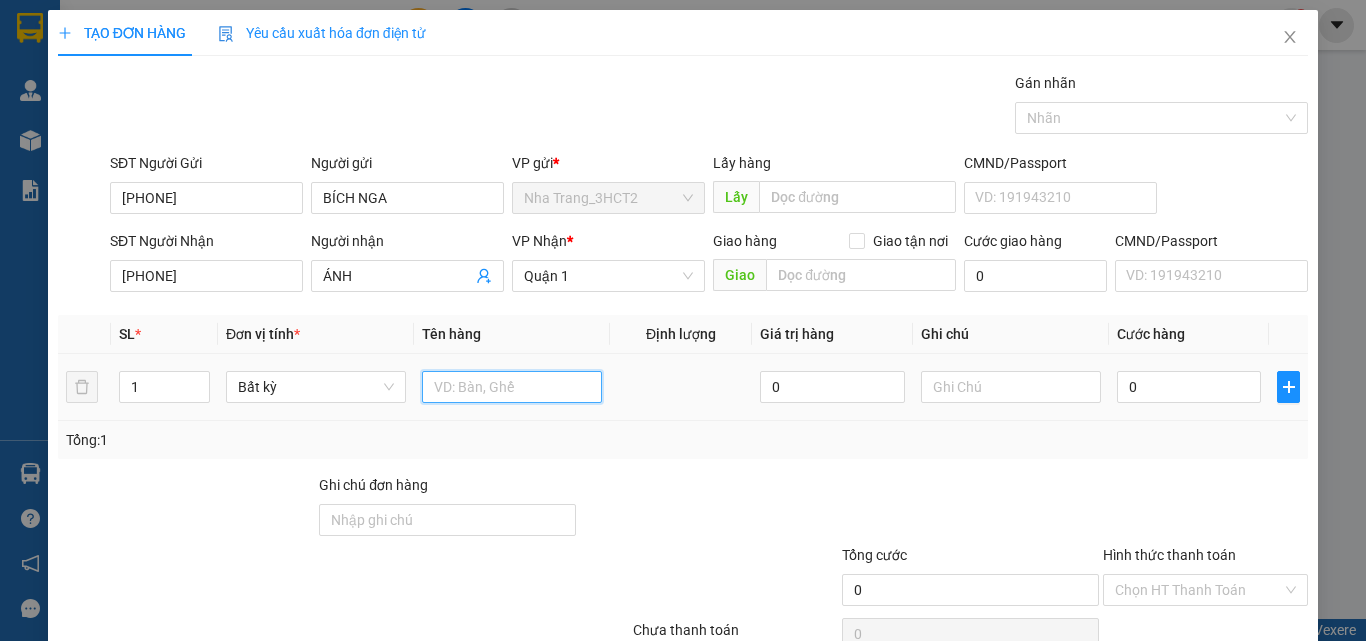 click at bounding box center [512, 387] 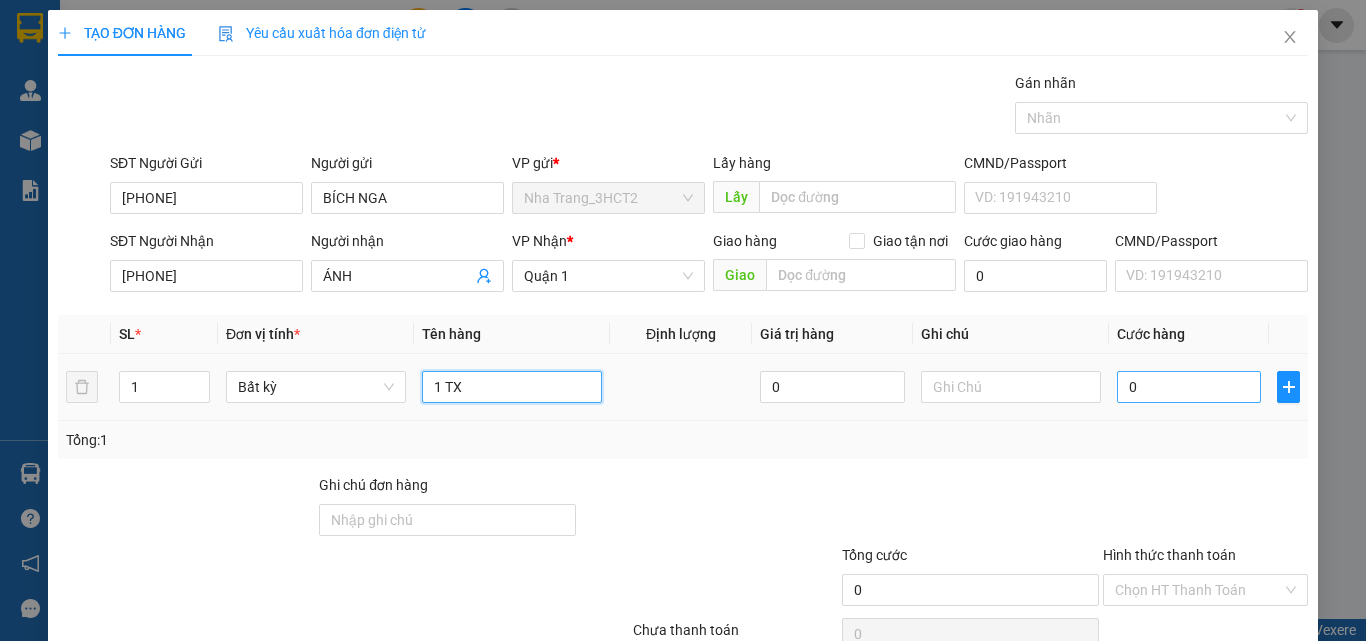 type on "1 TX" 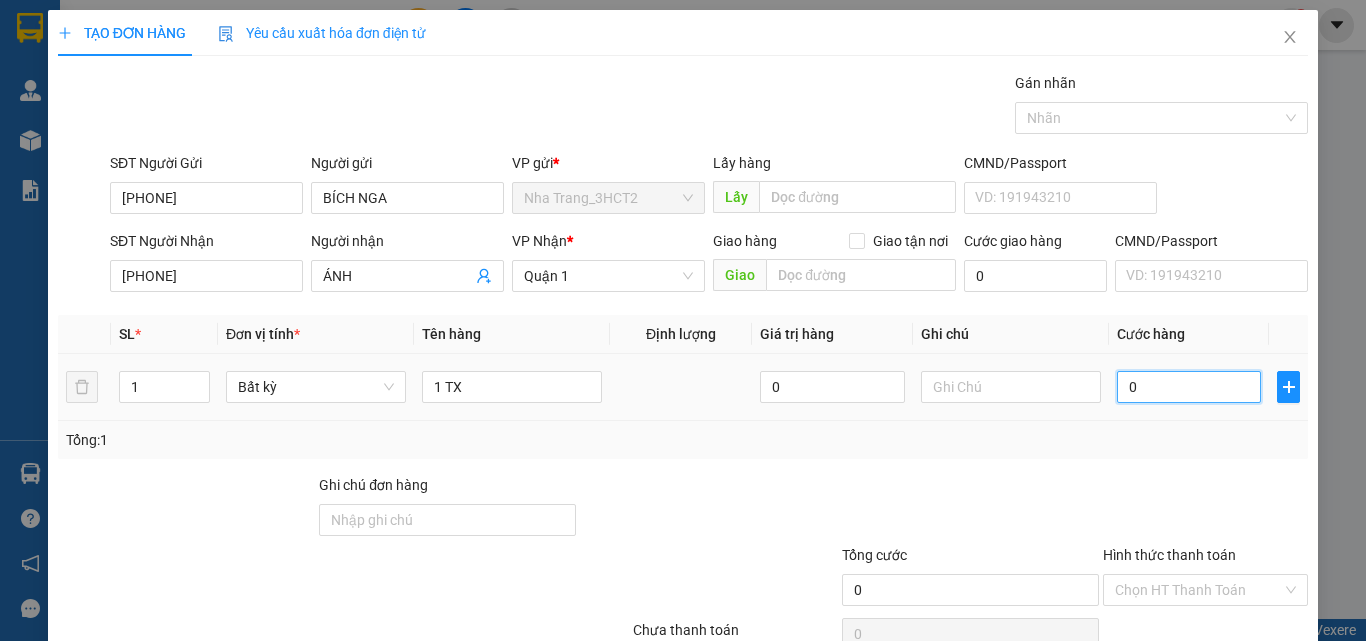 click on "0" at bounding box center (1189, 387) 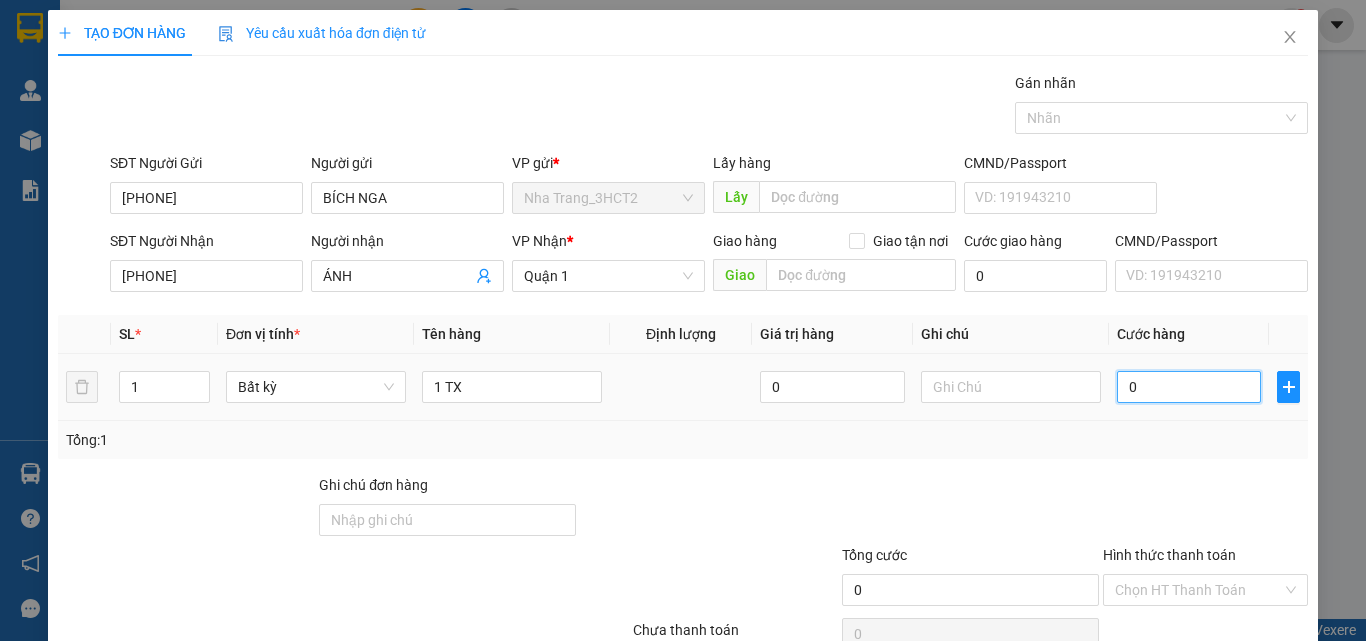type on "5" 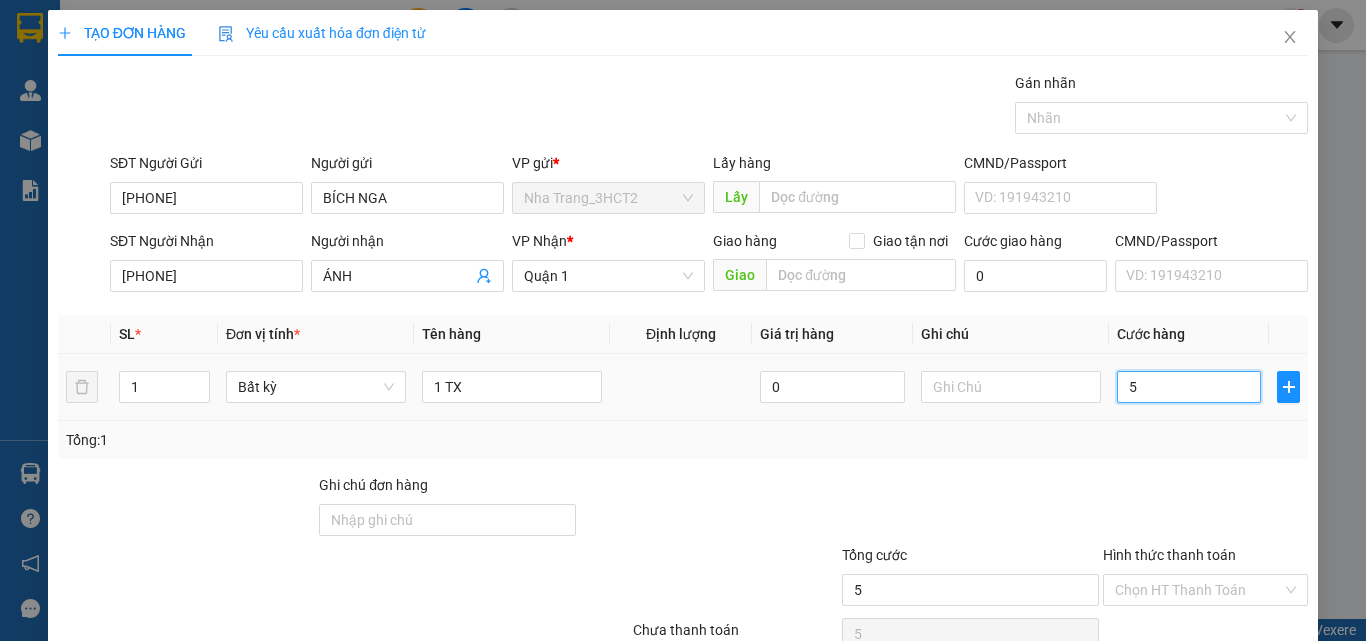 type on "50" 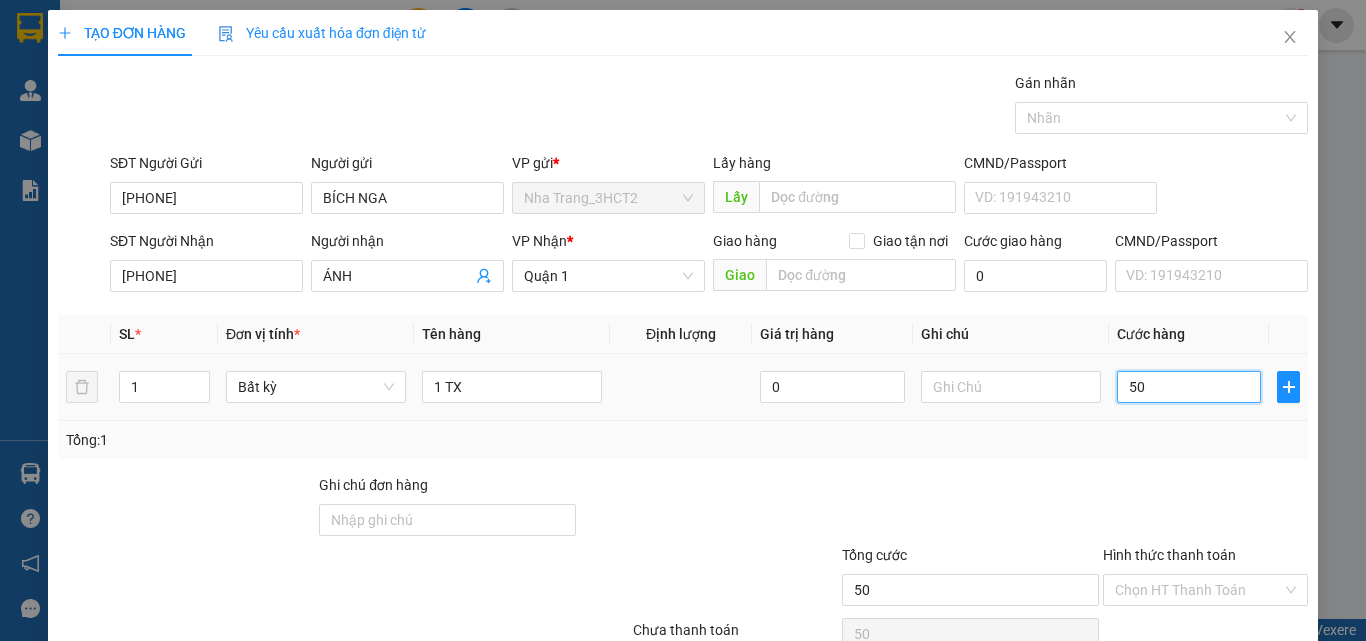 type on "500" 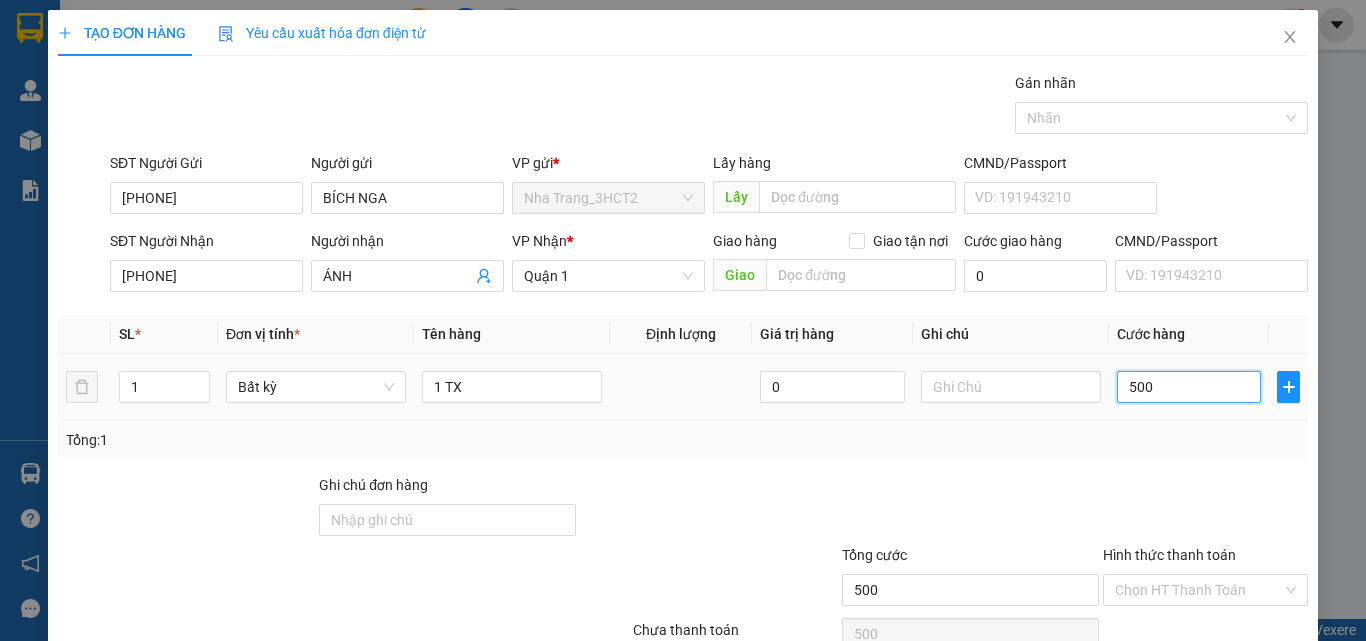 type on "5.000" 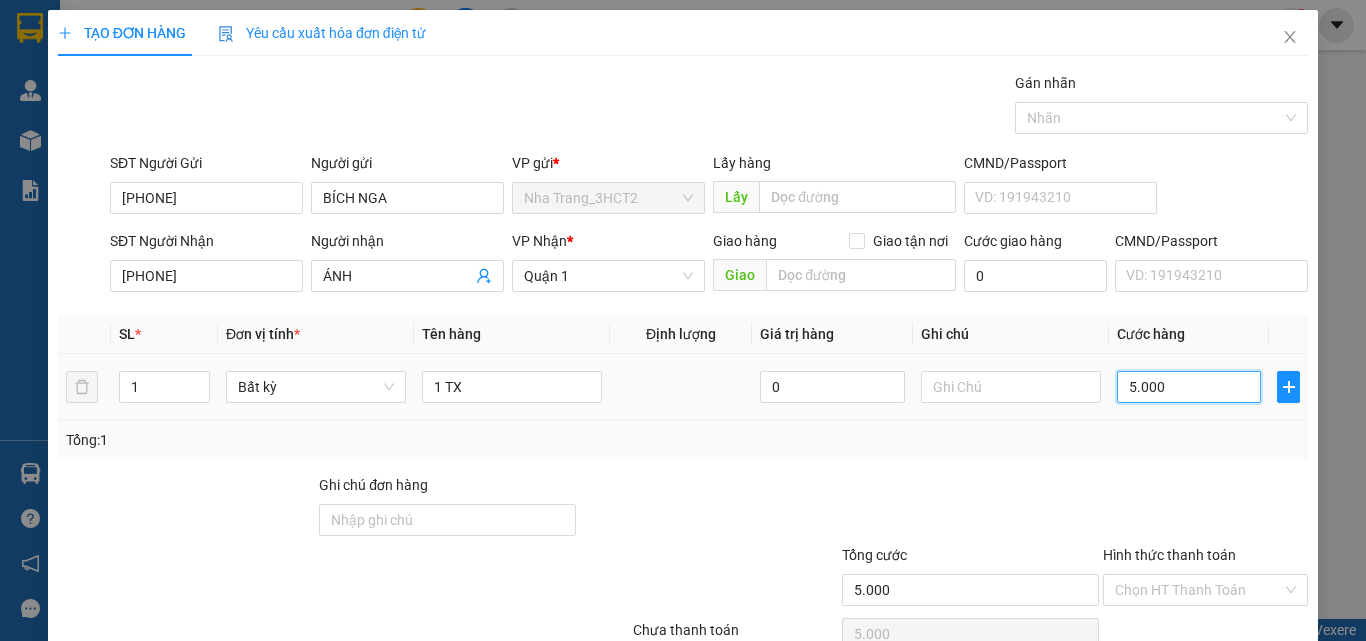 type on "50.000" 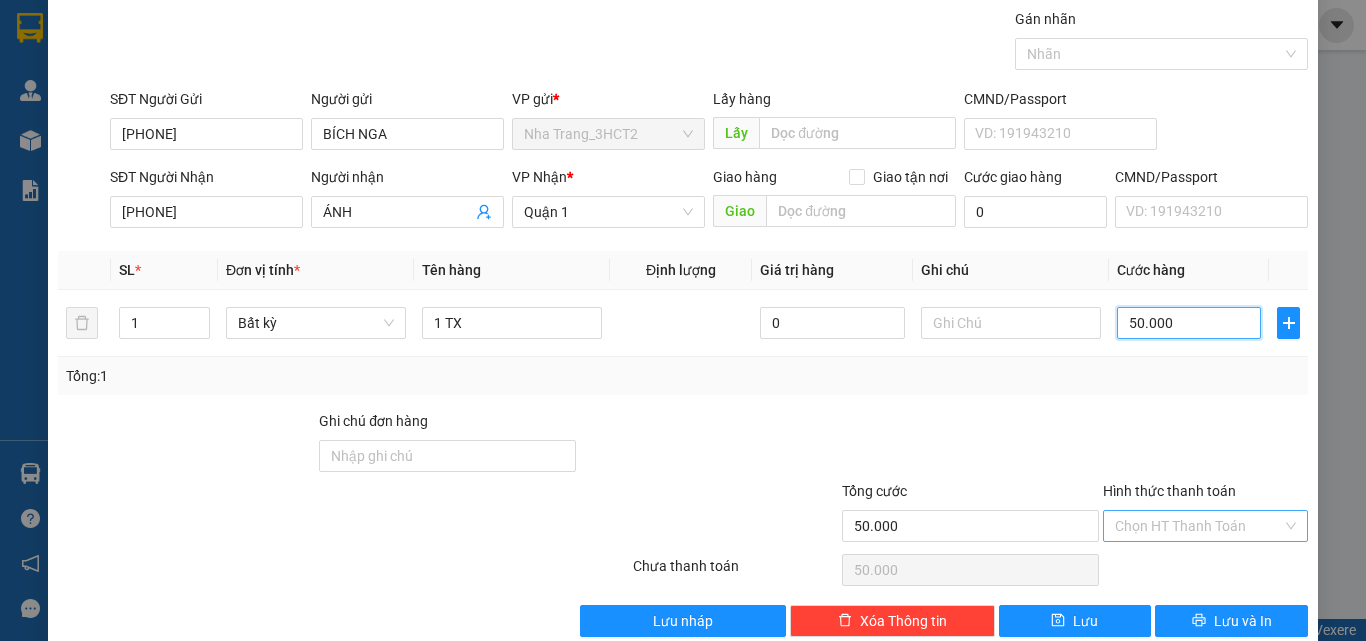 scroll, scrollTop: 99, scrollLeft: 0, axis: vertical 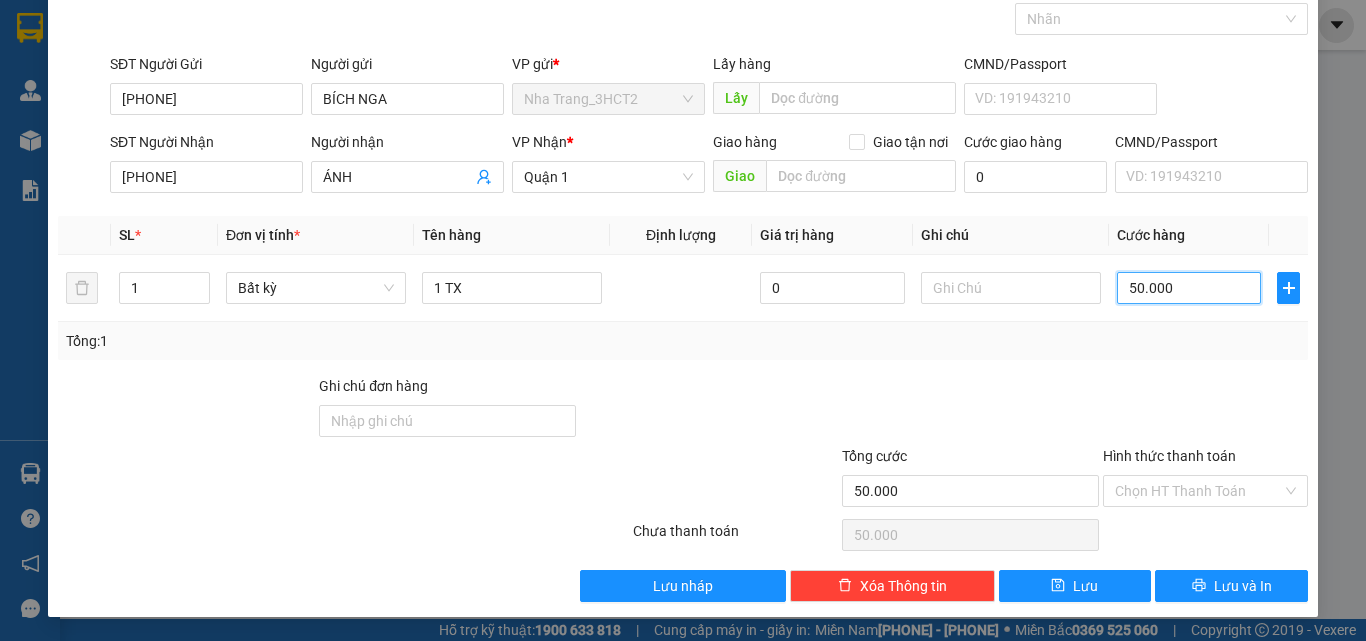 type on "50.000" 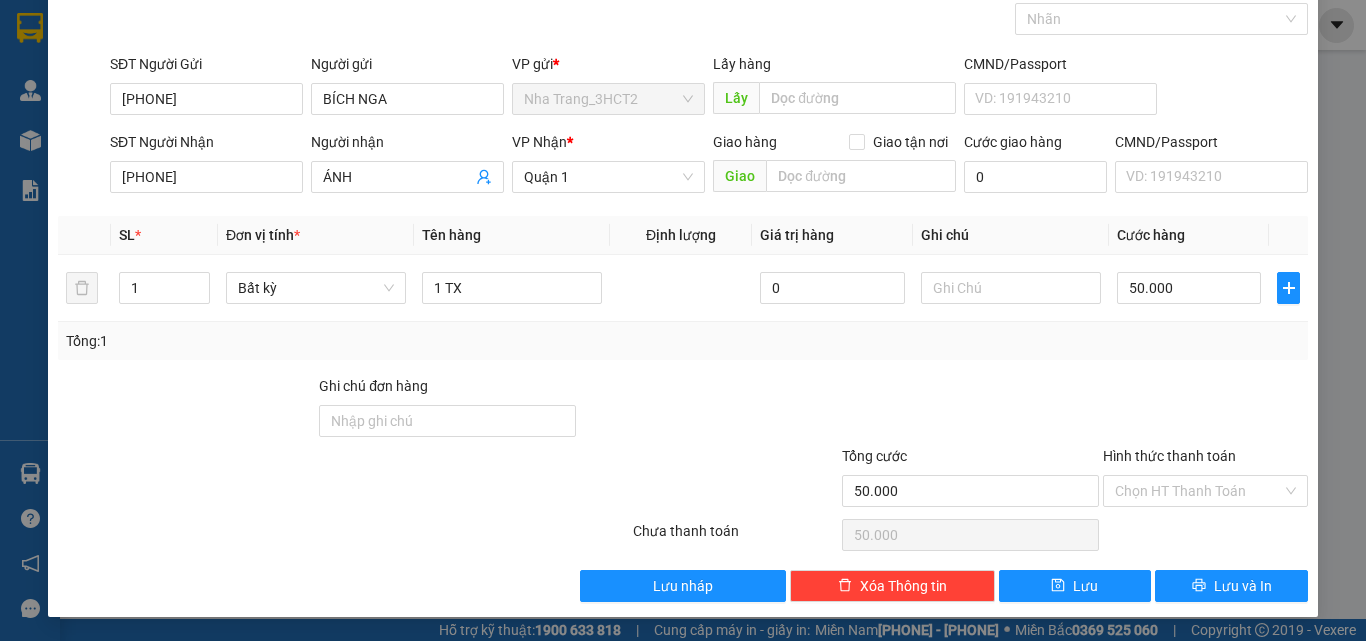 click on "Hình thức thanh toán Chọn HT Thanh Toán" at bounding box center [1205, 480] 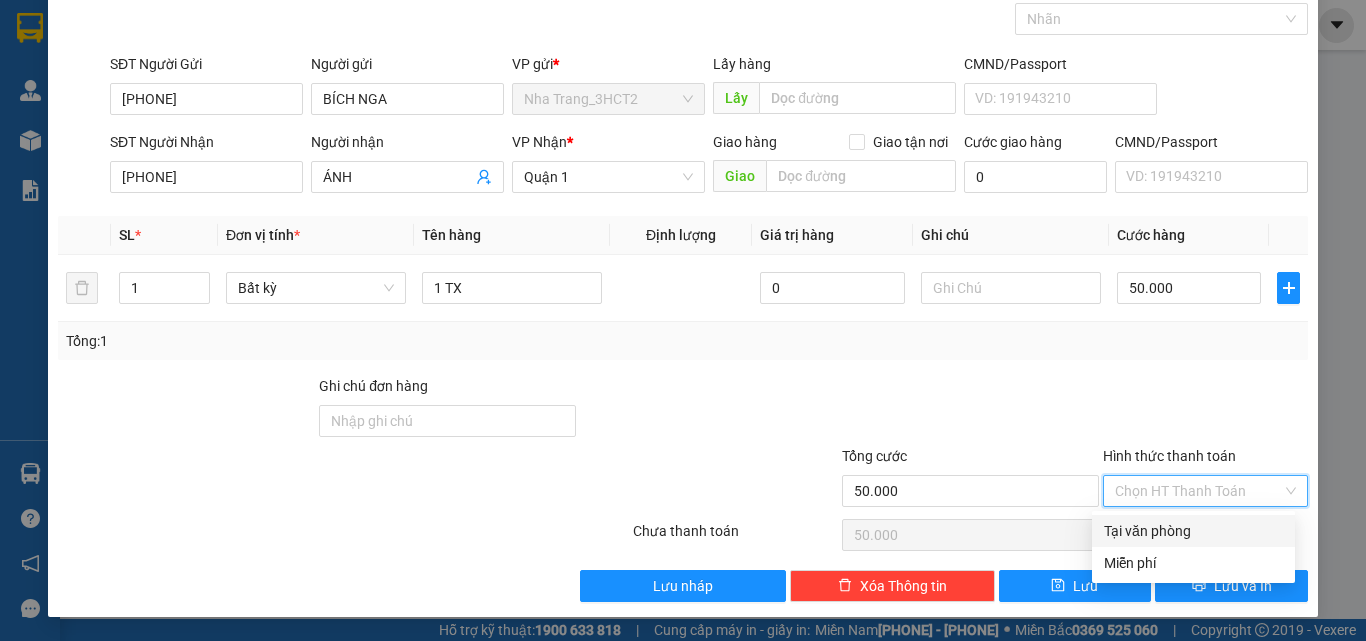 click on "Hình thức thanh toán" at bounding box center [1198, 491] 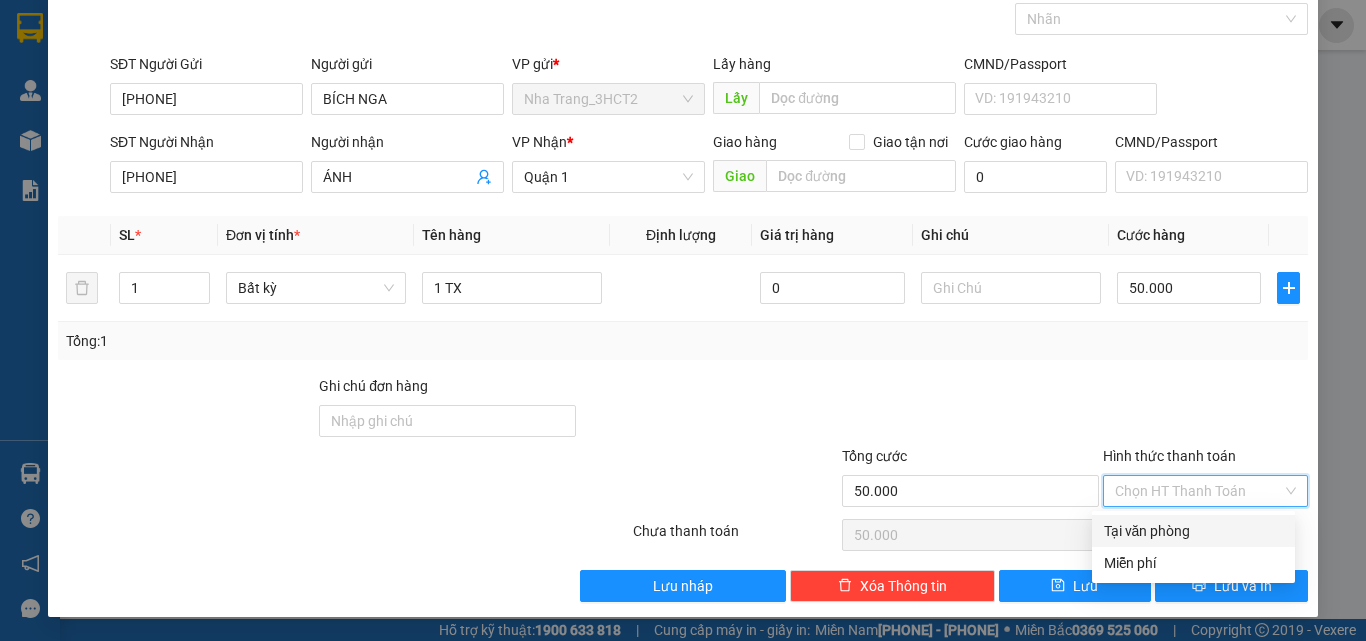 click on "Tại văn phòng" at bounding box center [1193, 531] 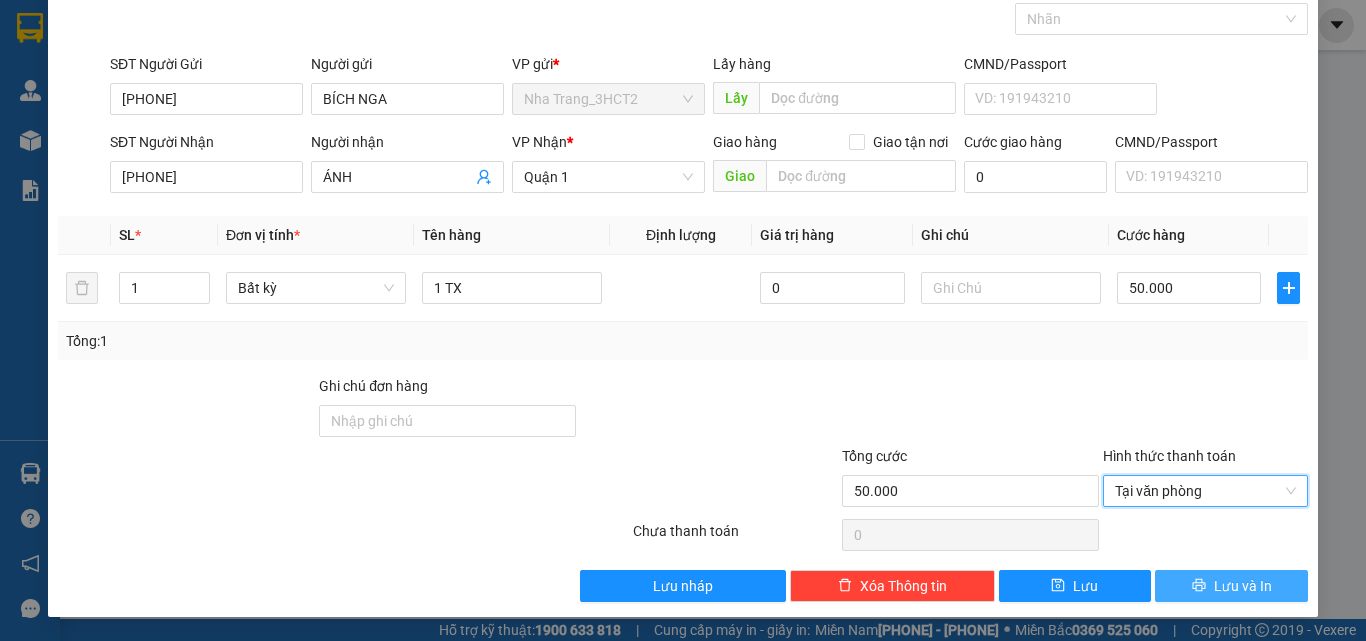click on "Lưu và In" at bounding box center [1243, 586] 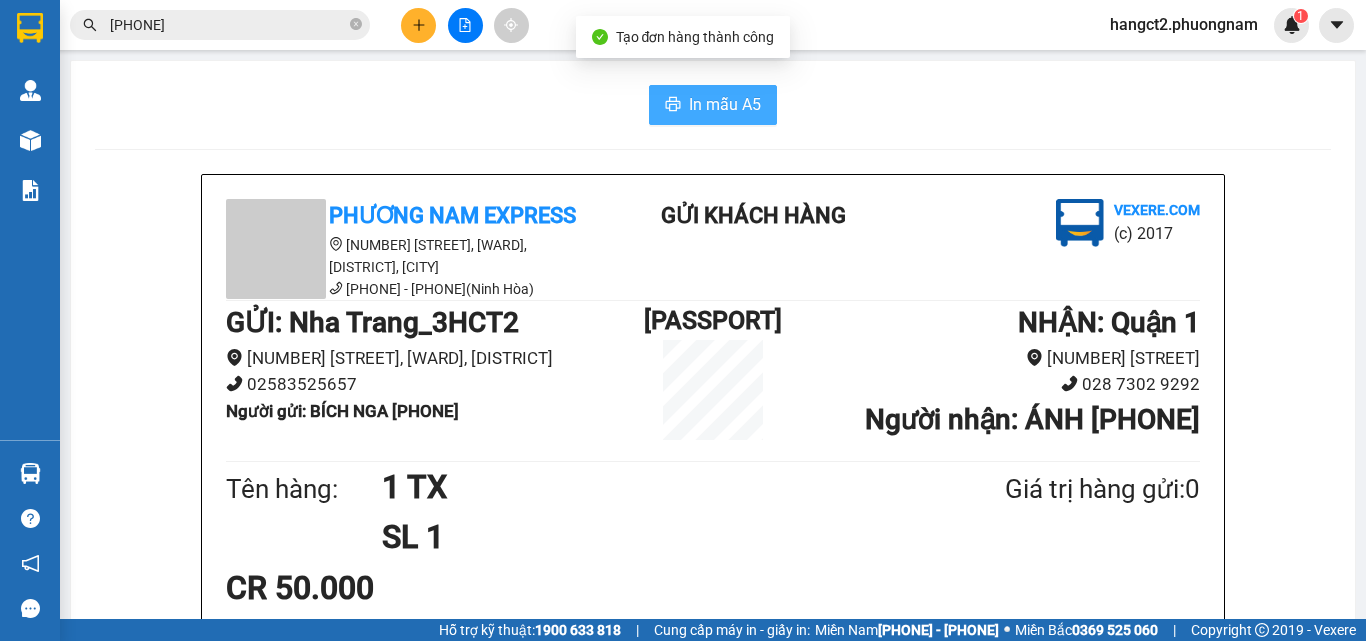 click on "In mẫu A5" at bounding box center (713, 105) 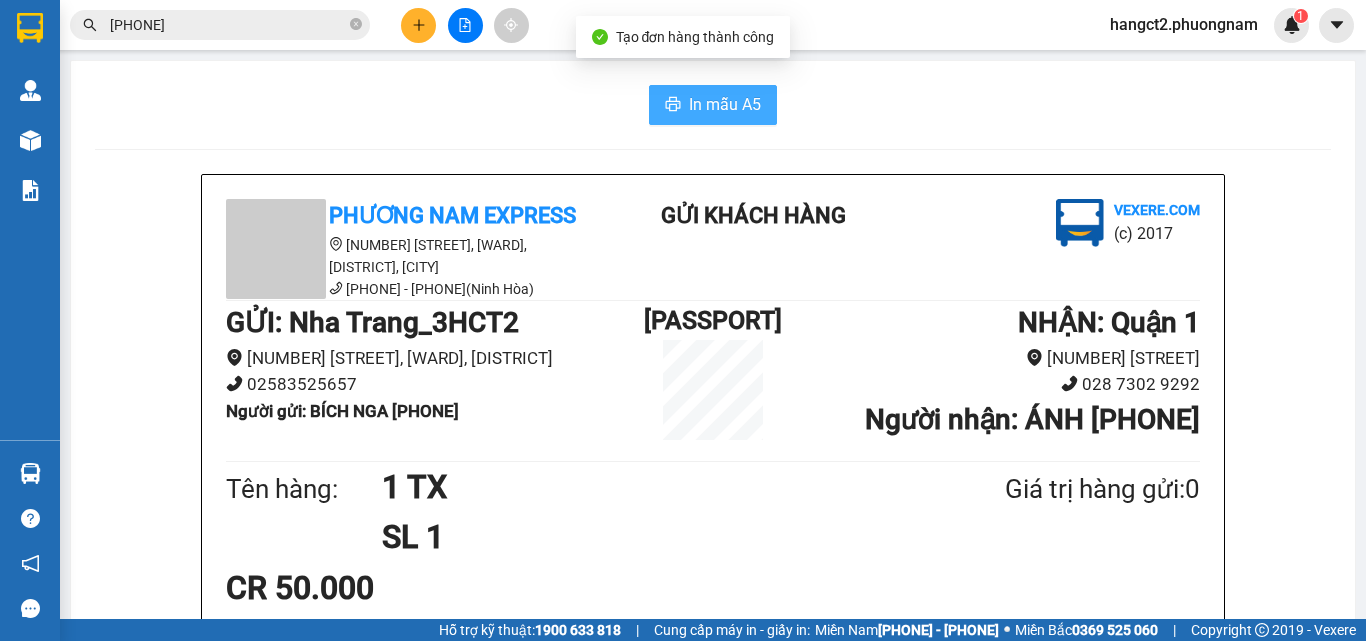 click on "In mẫu A5" at bounding box center [725, 104] 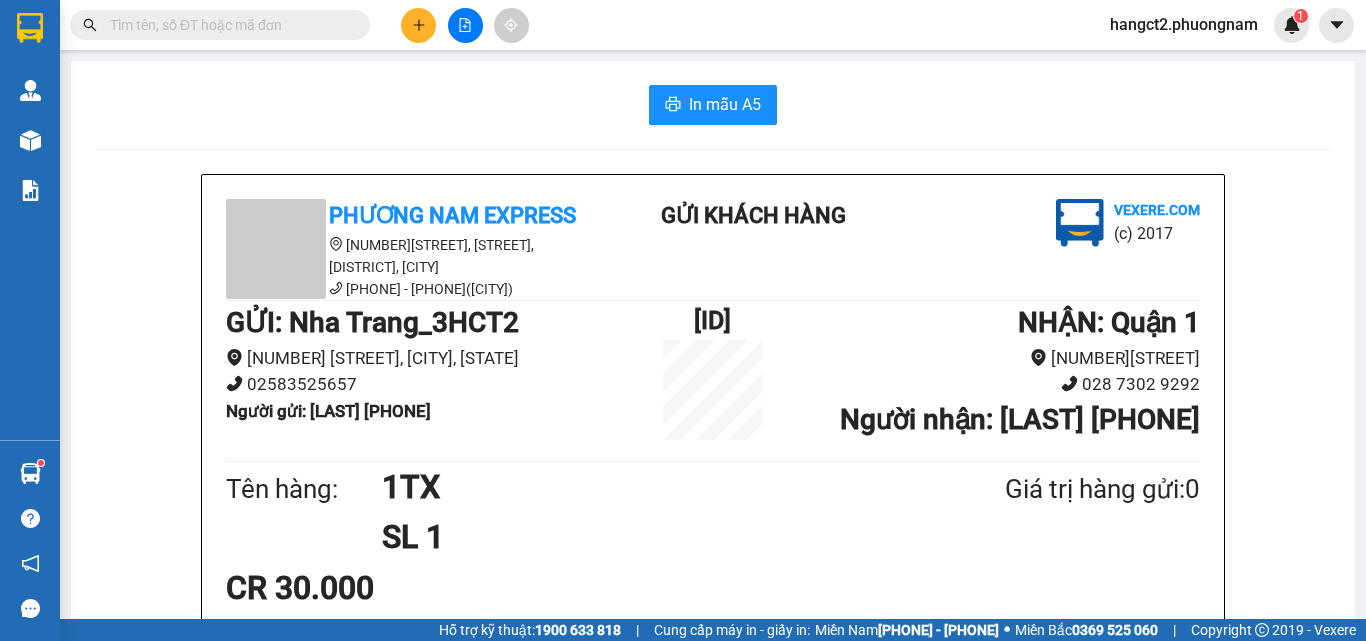 scroll, scrollTop: 0, scrollLeft: 0, axis: both 